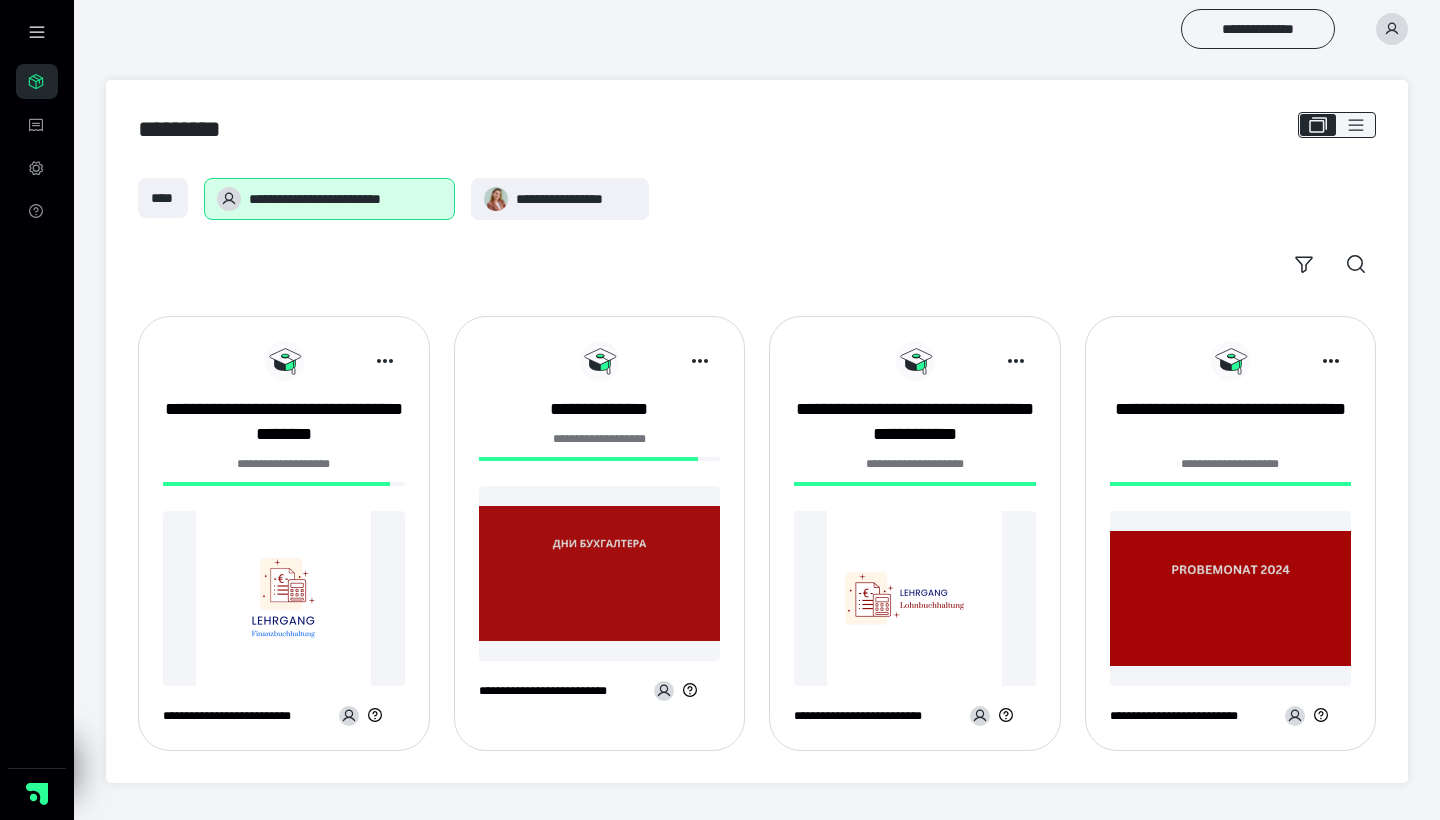 scroll, scrollTop: 0, scrollLeft: 0, axis: both 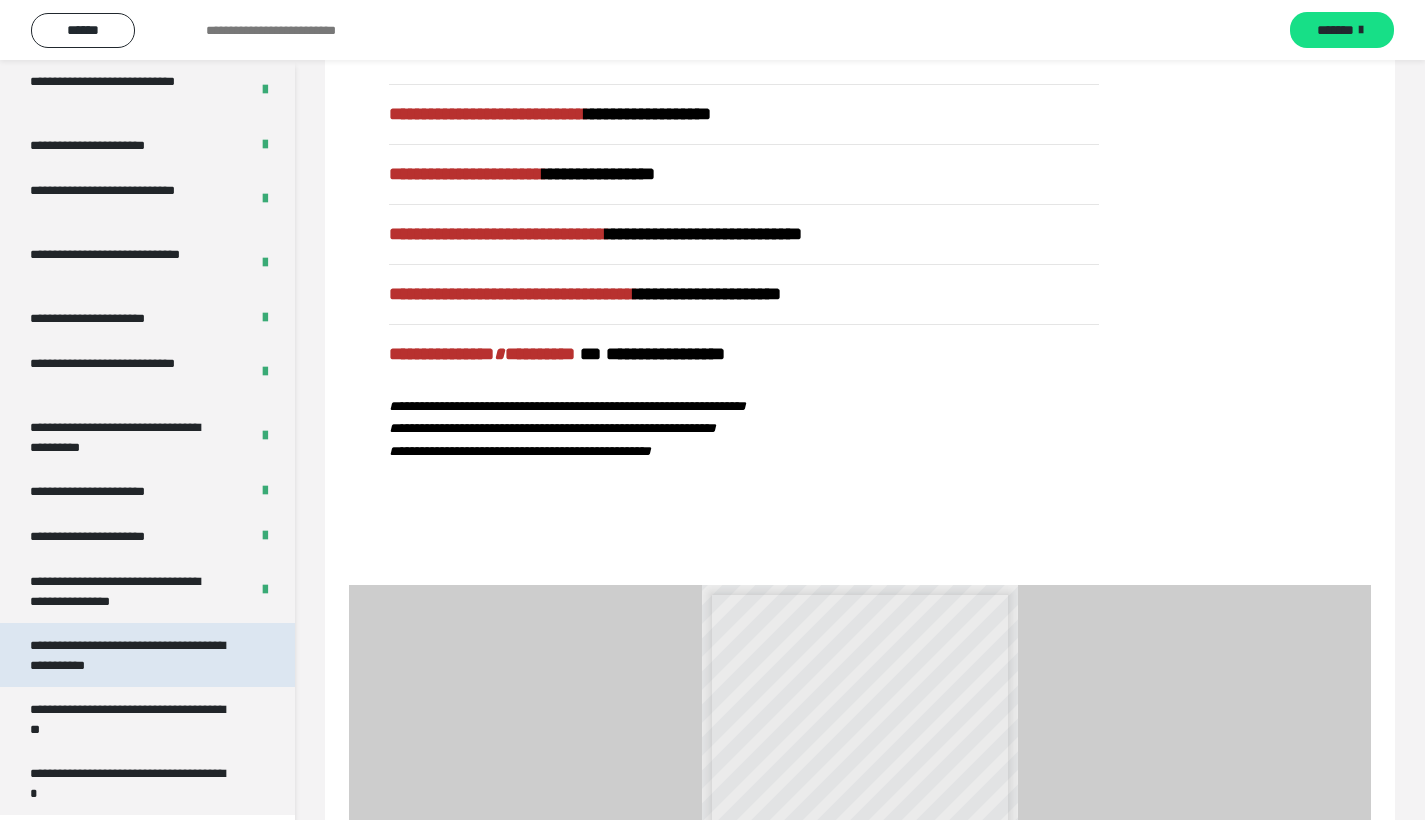 click on "**********" at bounding box center (132, 655) 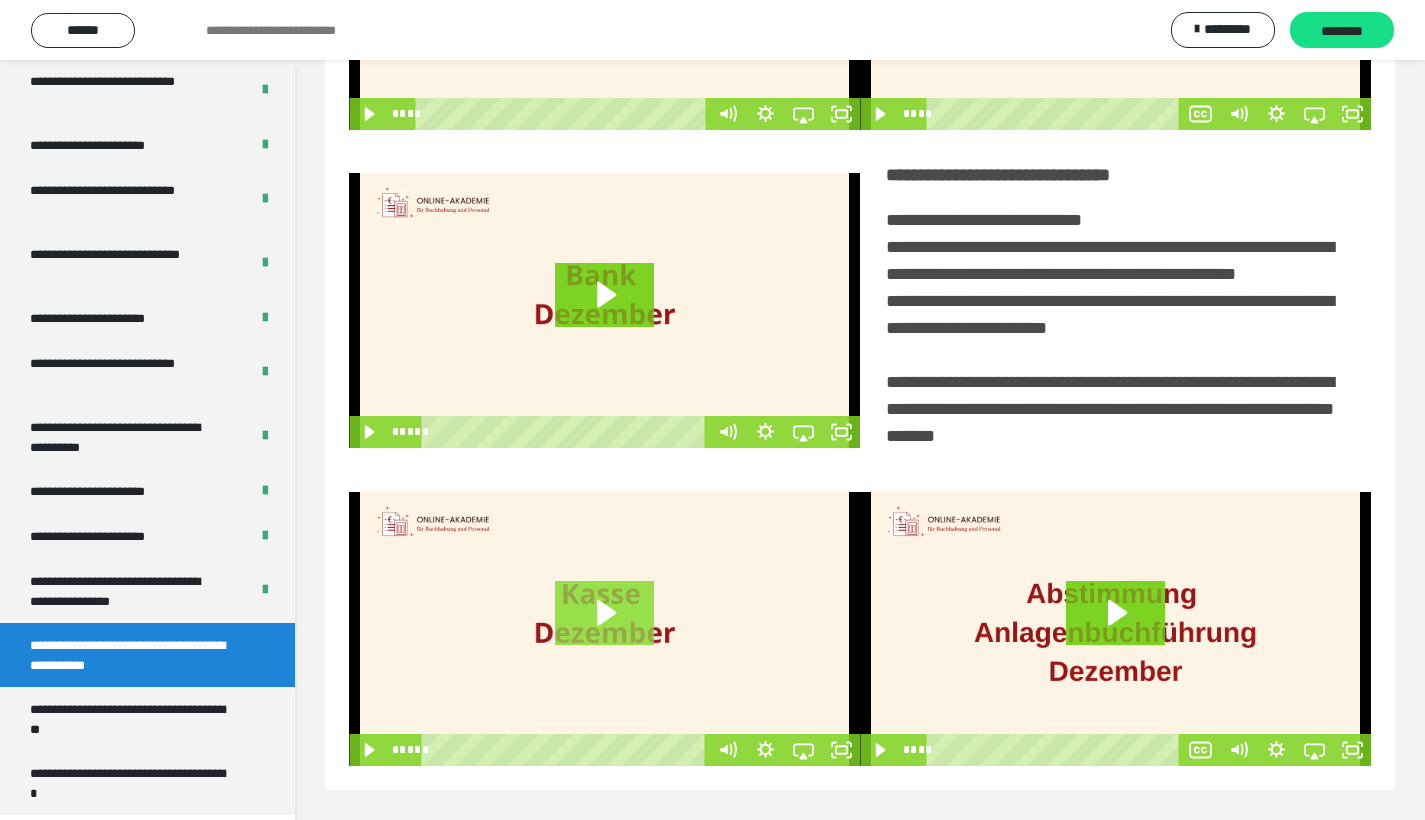 scroll, scrollTop: 313, scrollLeft: 0, axis: vertical 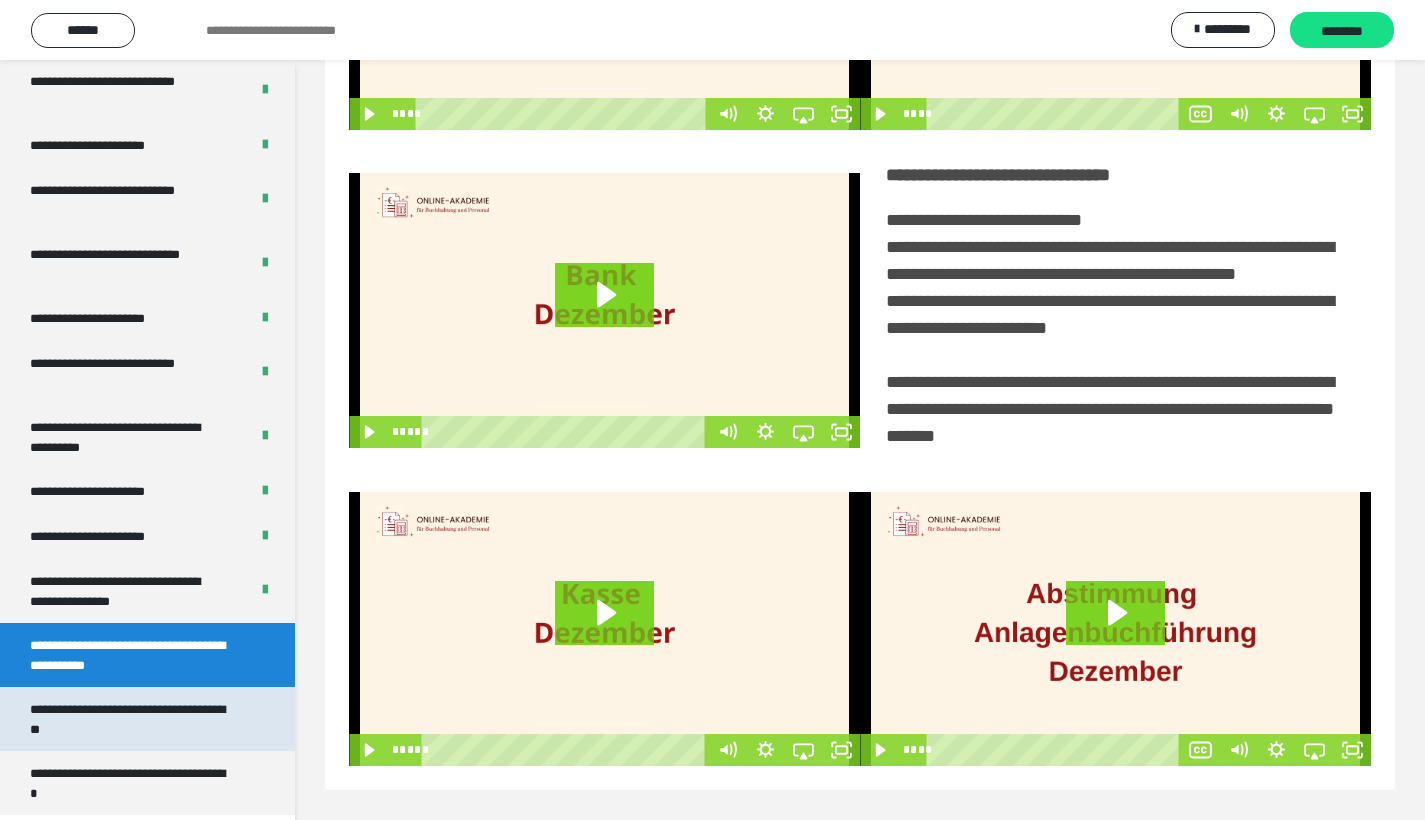 click on "**********" at bounding box center (132, 719) 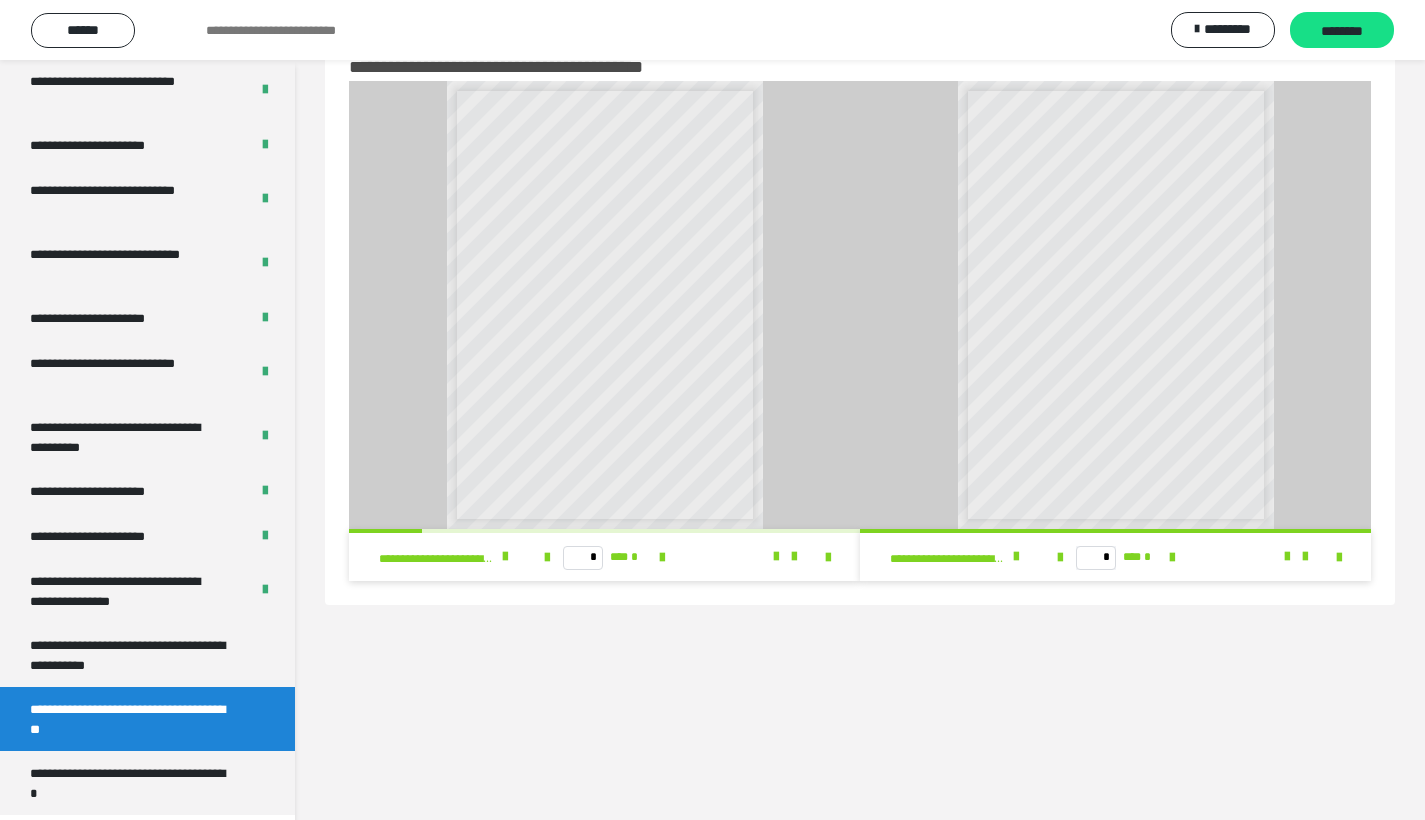 scroll, scrollTop: 0, scrollLeft: 0, axis: both 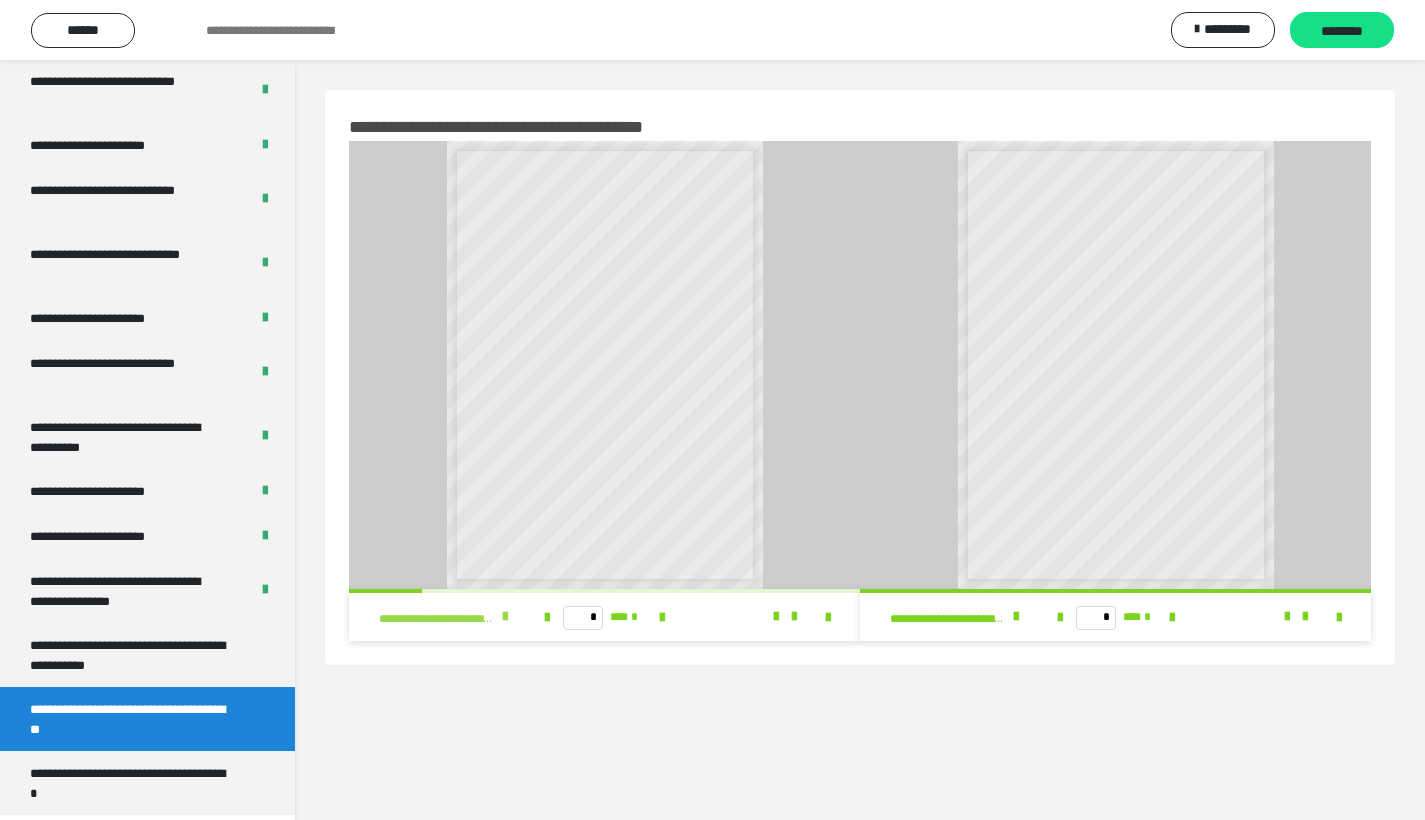 click at bounding box center [505, 617] 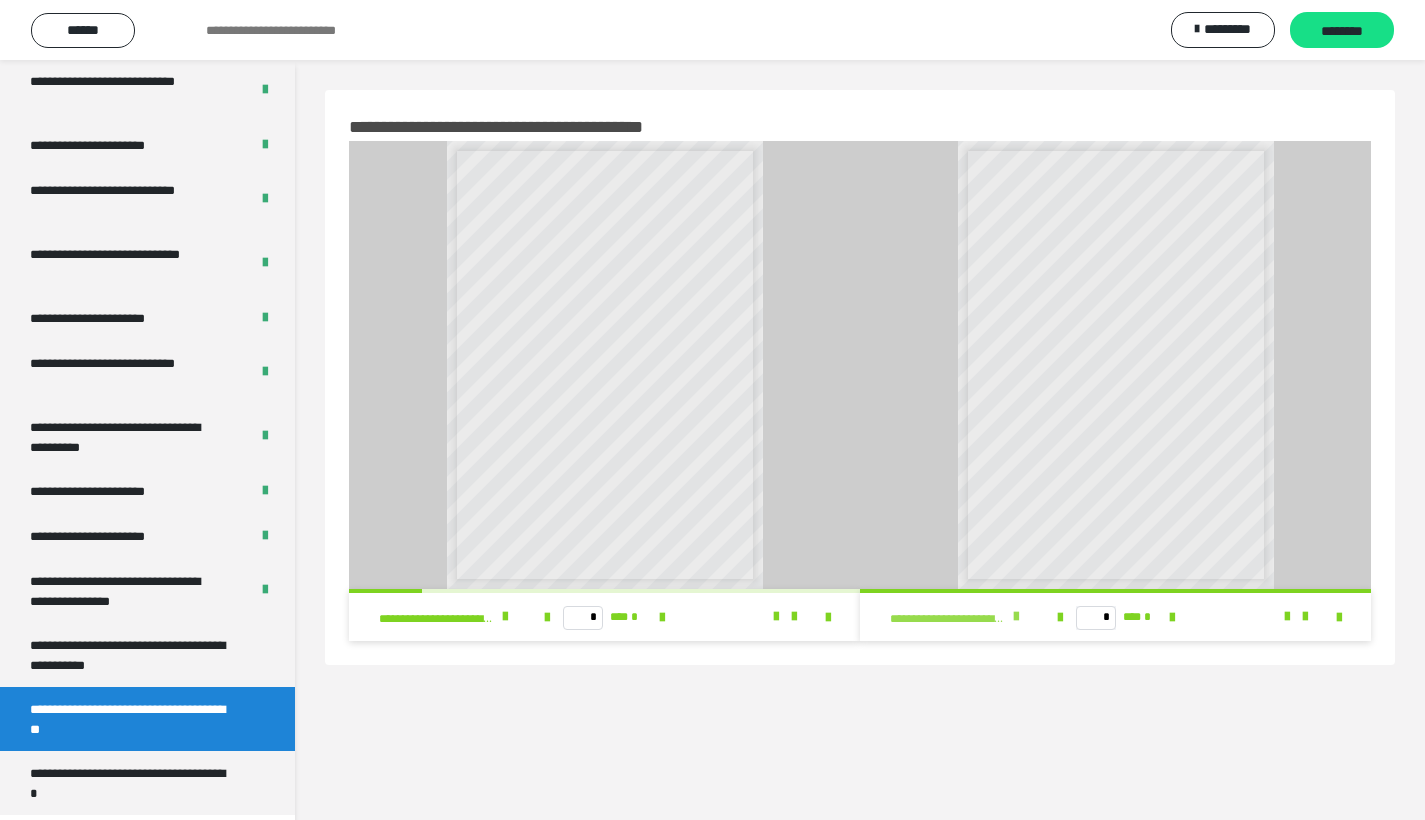click at bounding box center (1016, 617) 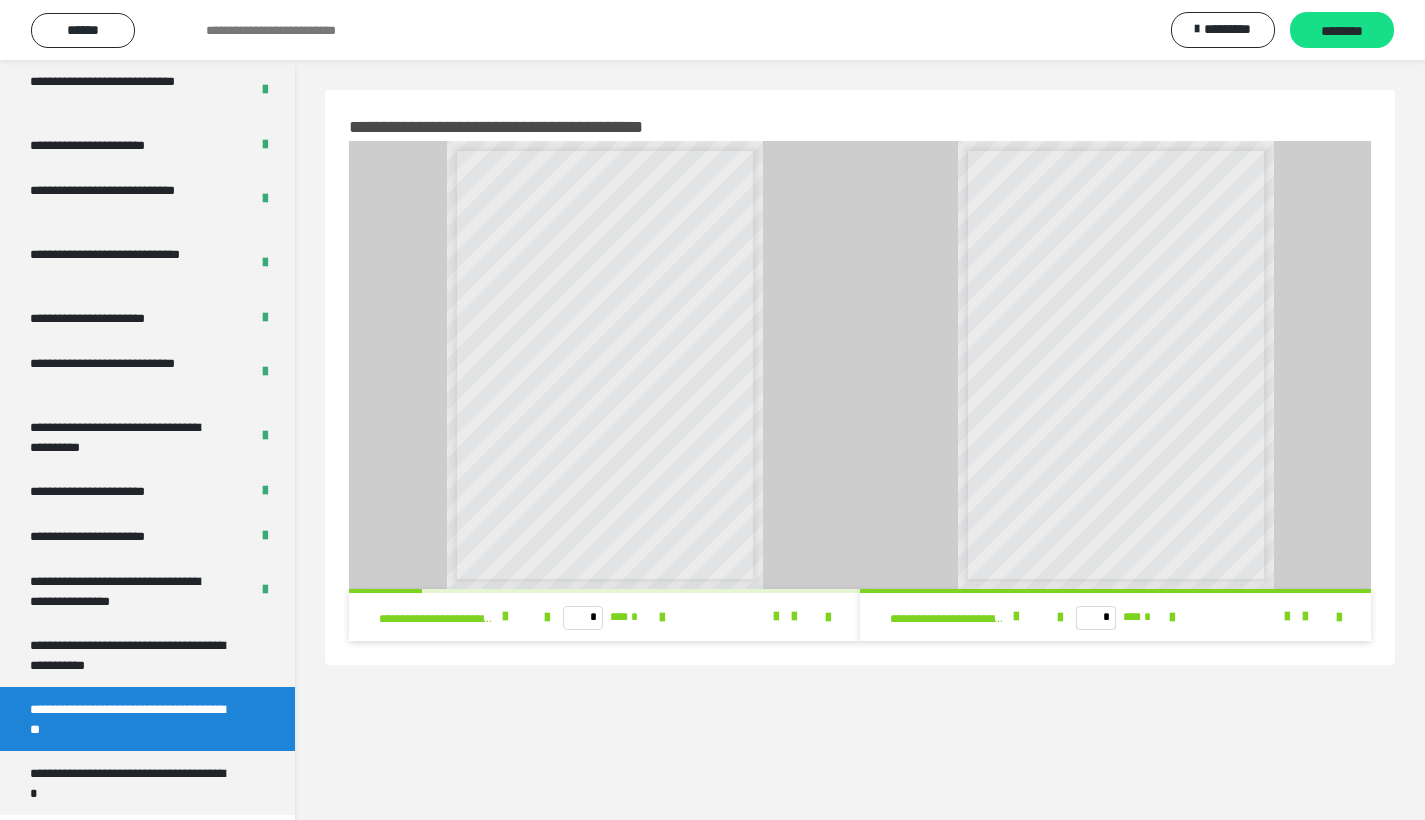 scroll, scrollTop: 60, scrollLeft: 0, axis: vertical 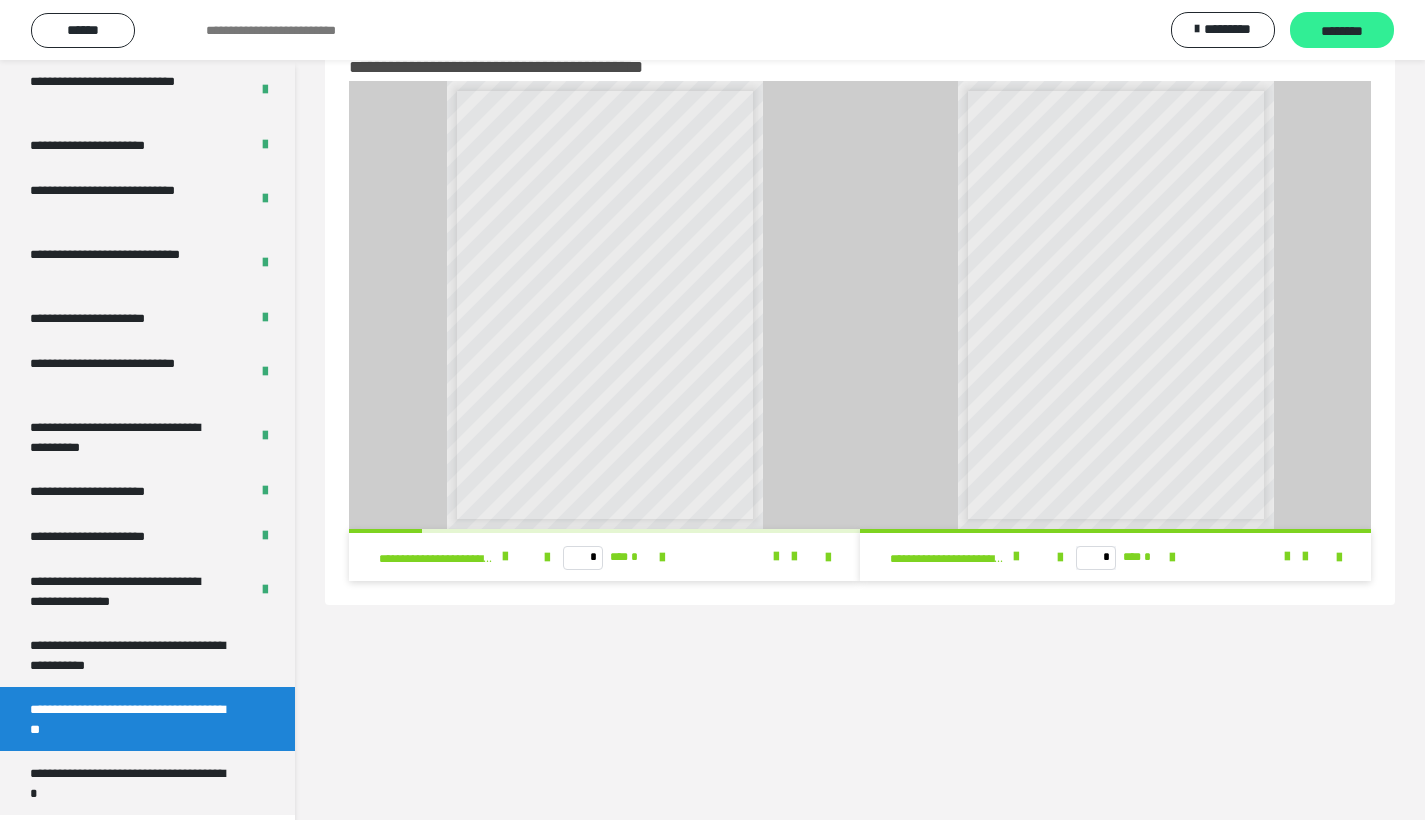 click on "********" at bounding box center [1342, 31] 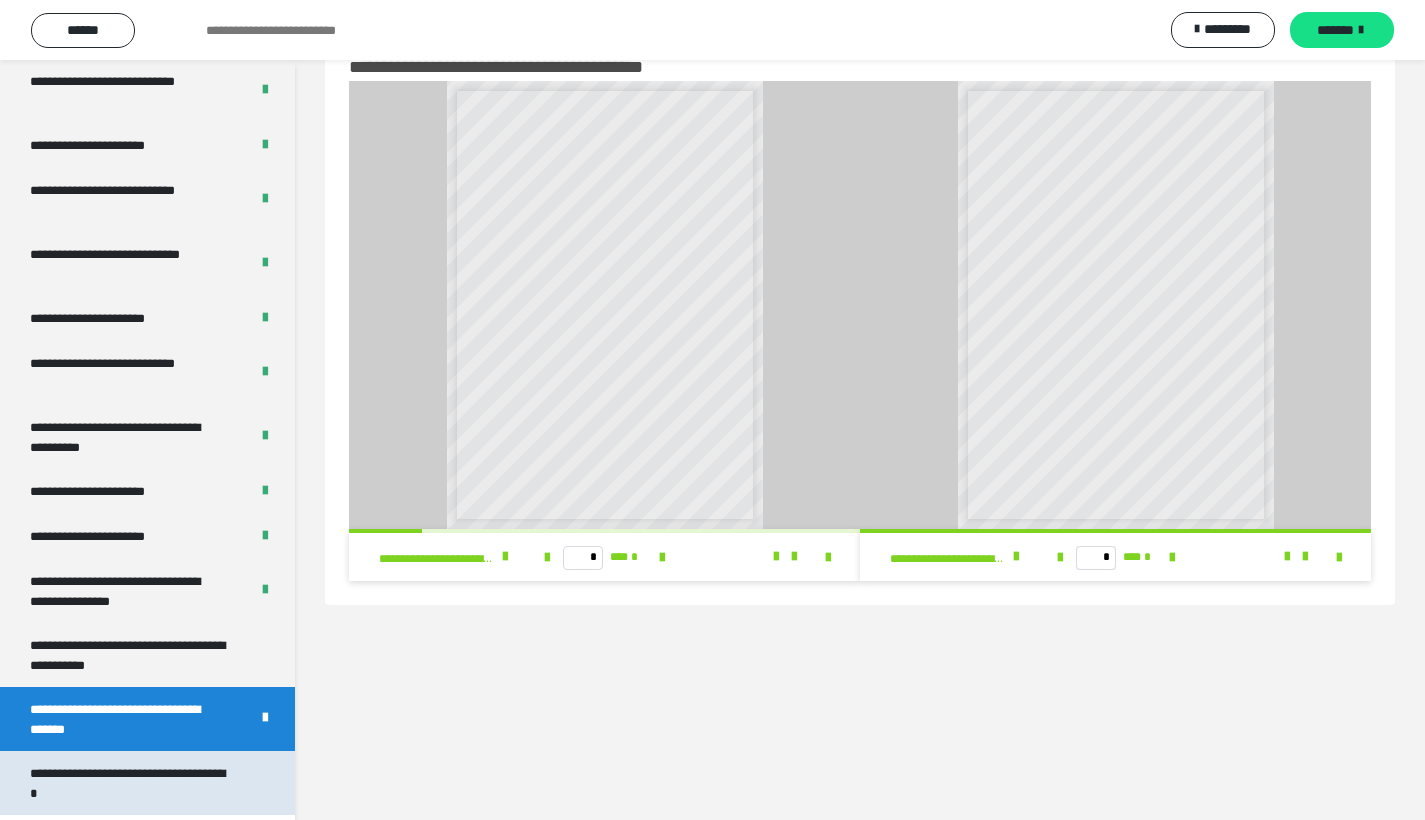 click on "**********" at bounding box center (132, 783) 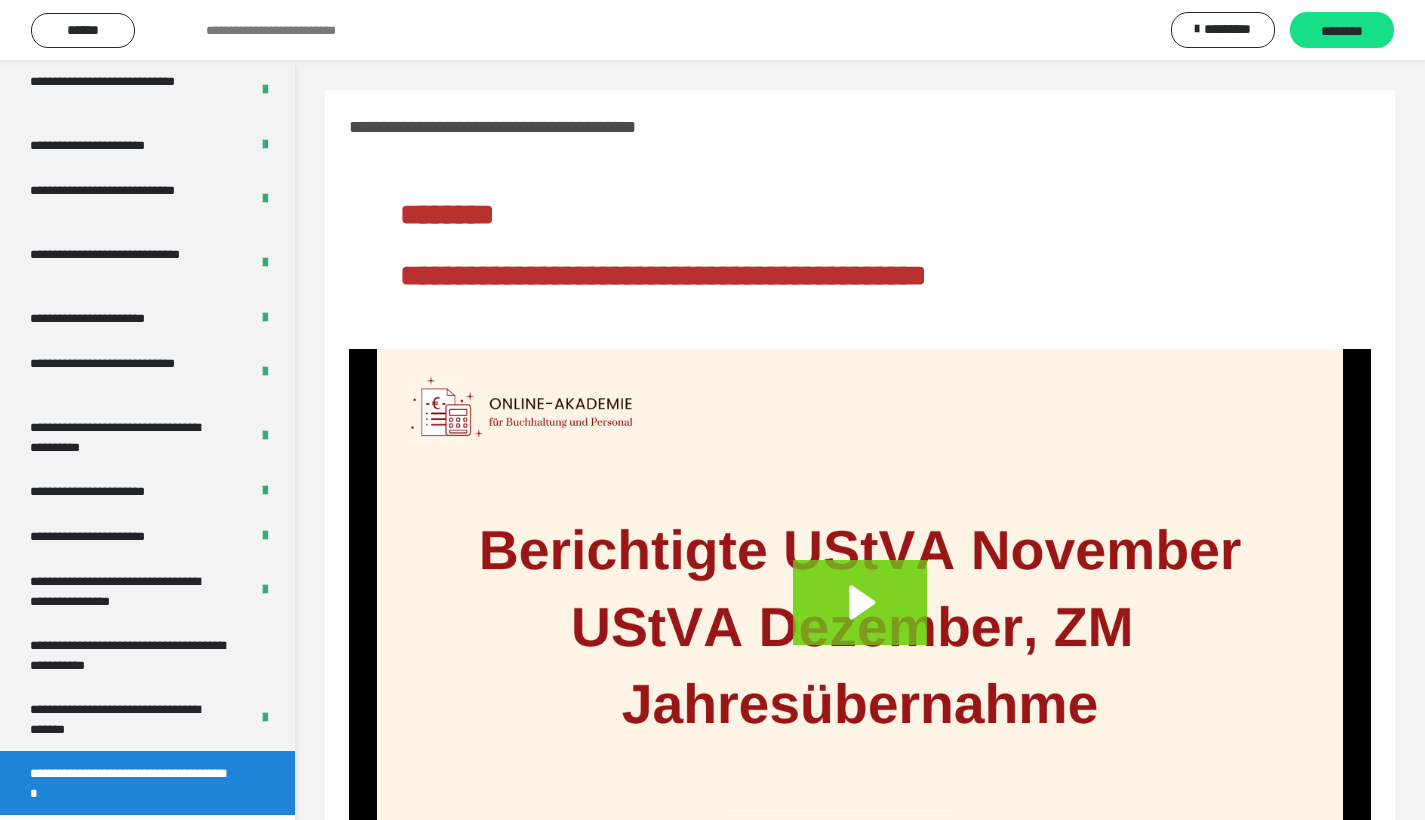 scroll, scrollTop: 126, scrollLeft: 0, axis: vertical 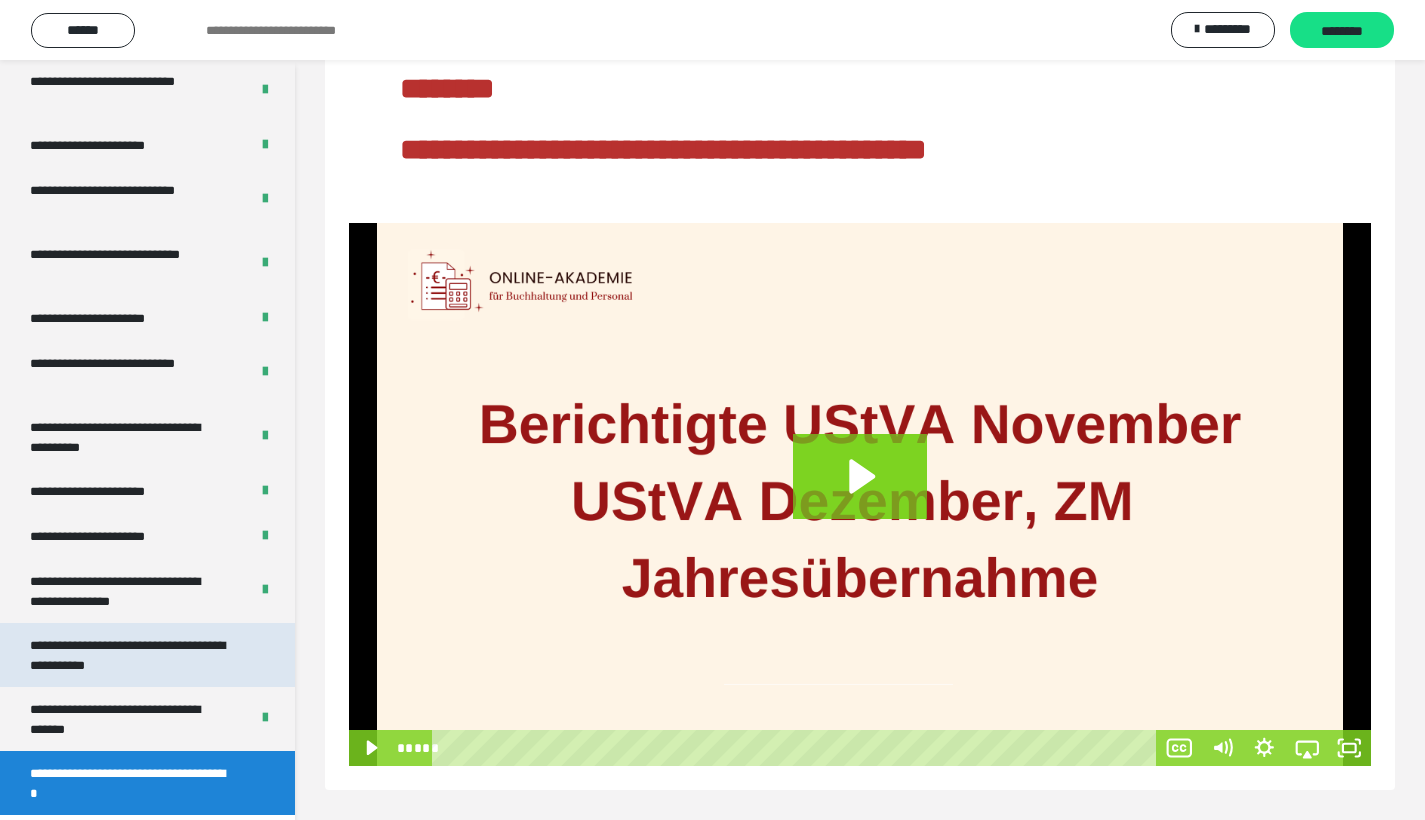 click on "**********" at bounding box center [132, 655] 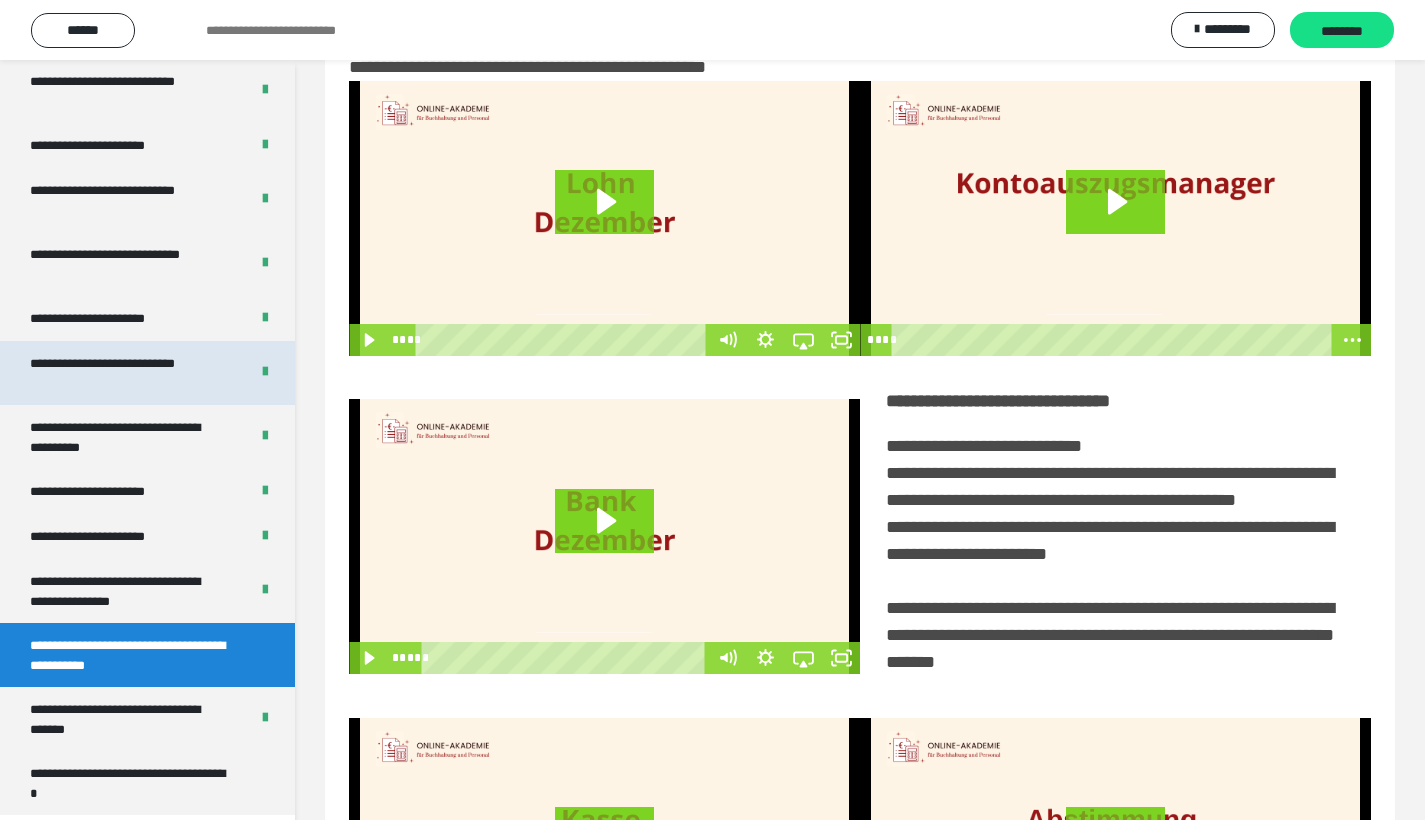 scroll, scrollTop: 313, scrollLeft: 0, axis: vertical 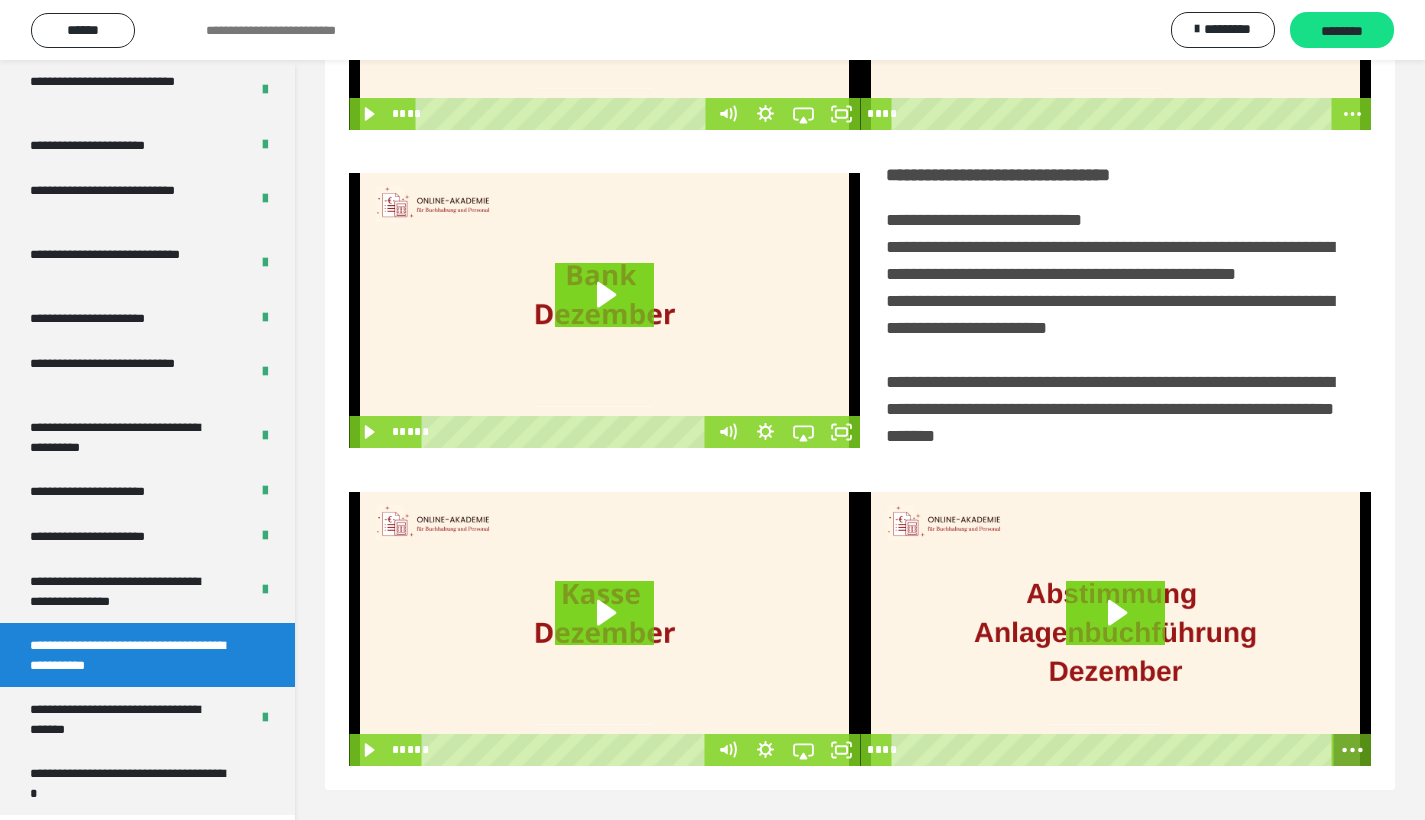click 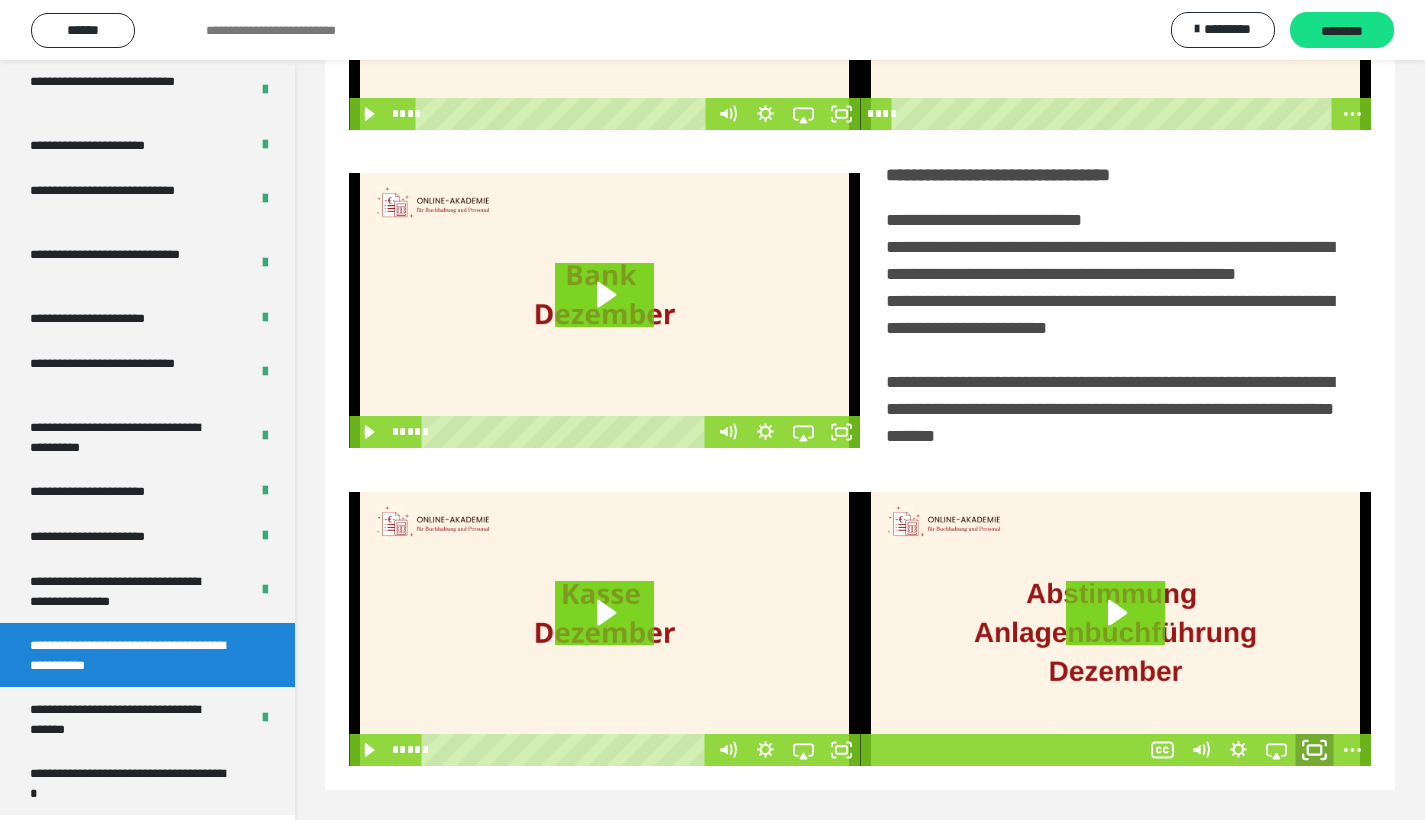 click 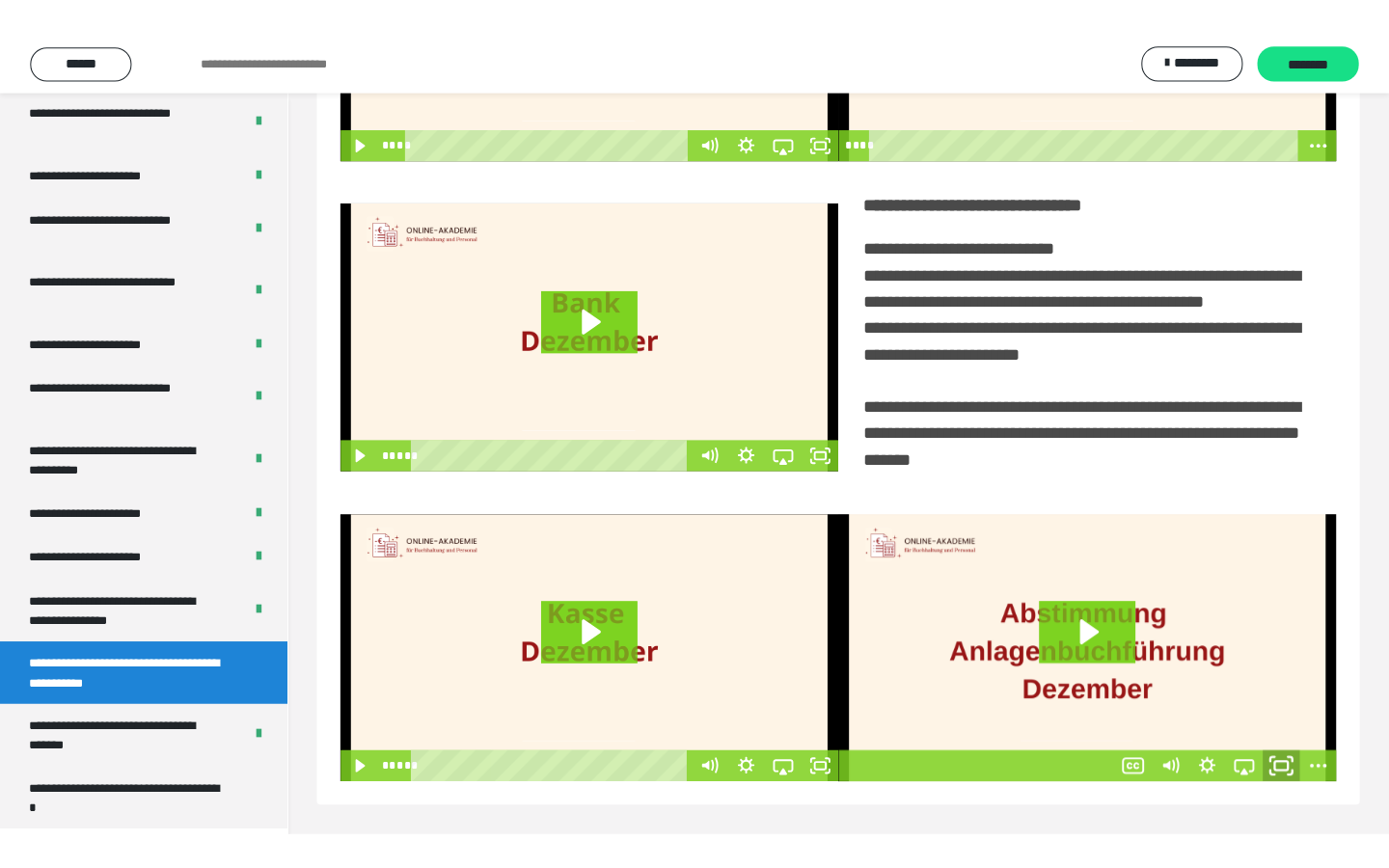 scroll, scrollTop: 0, scrollLeft: 0, axis: both 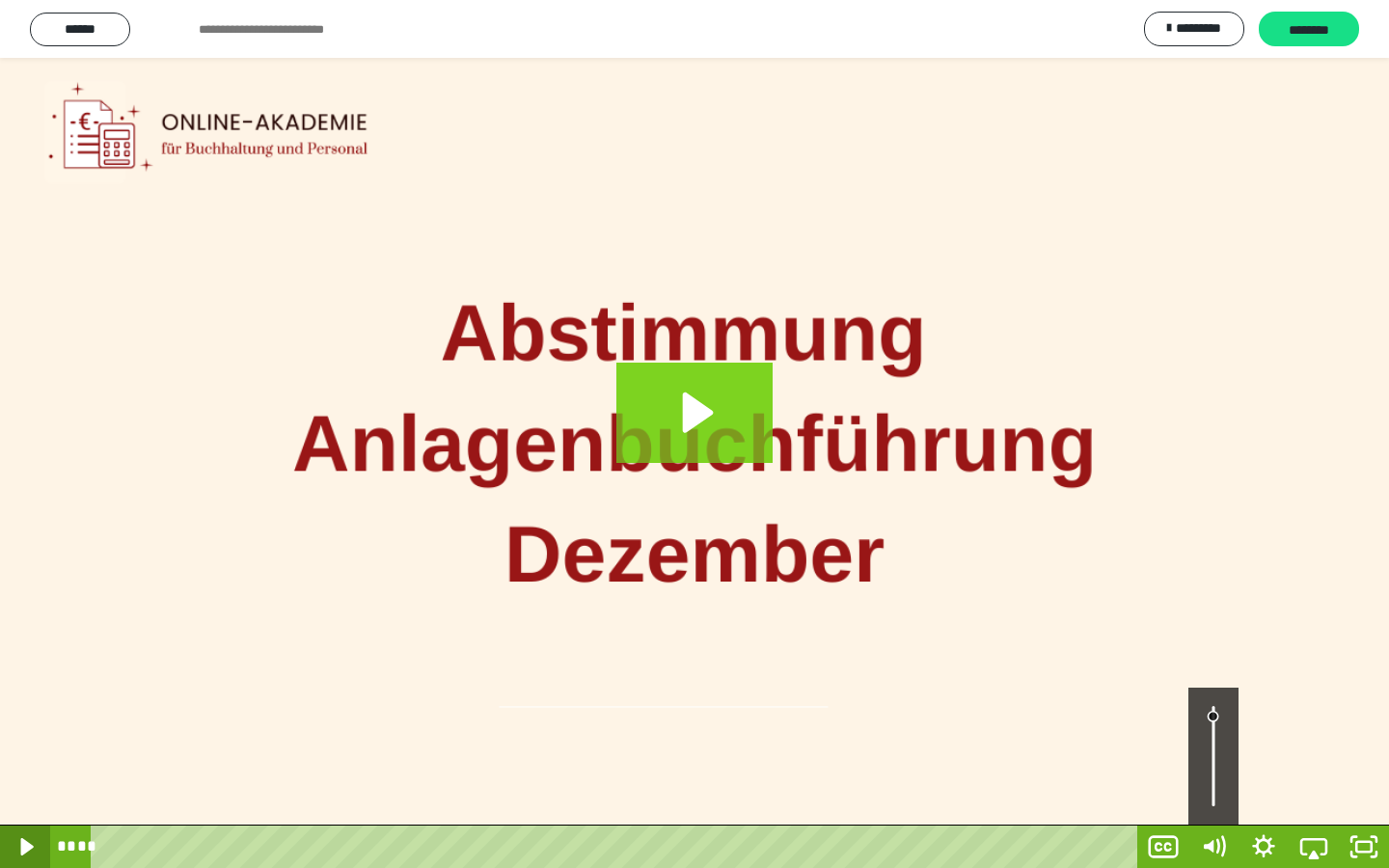 click 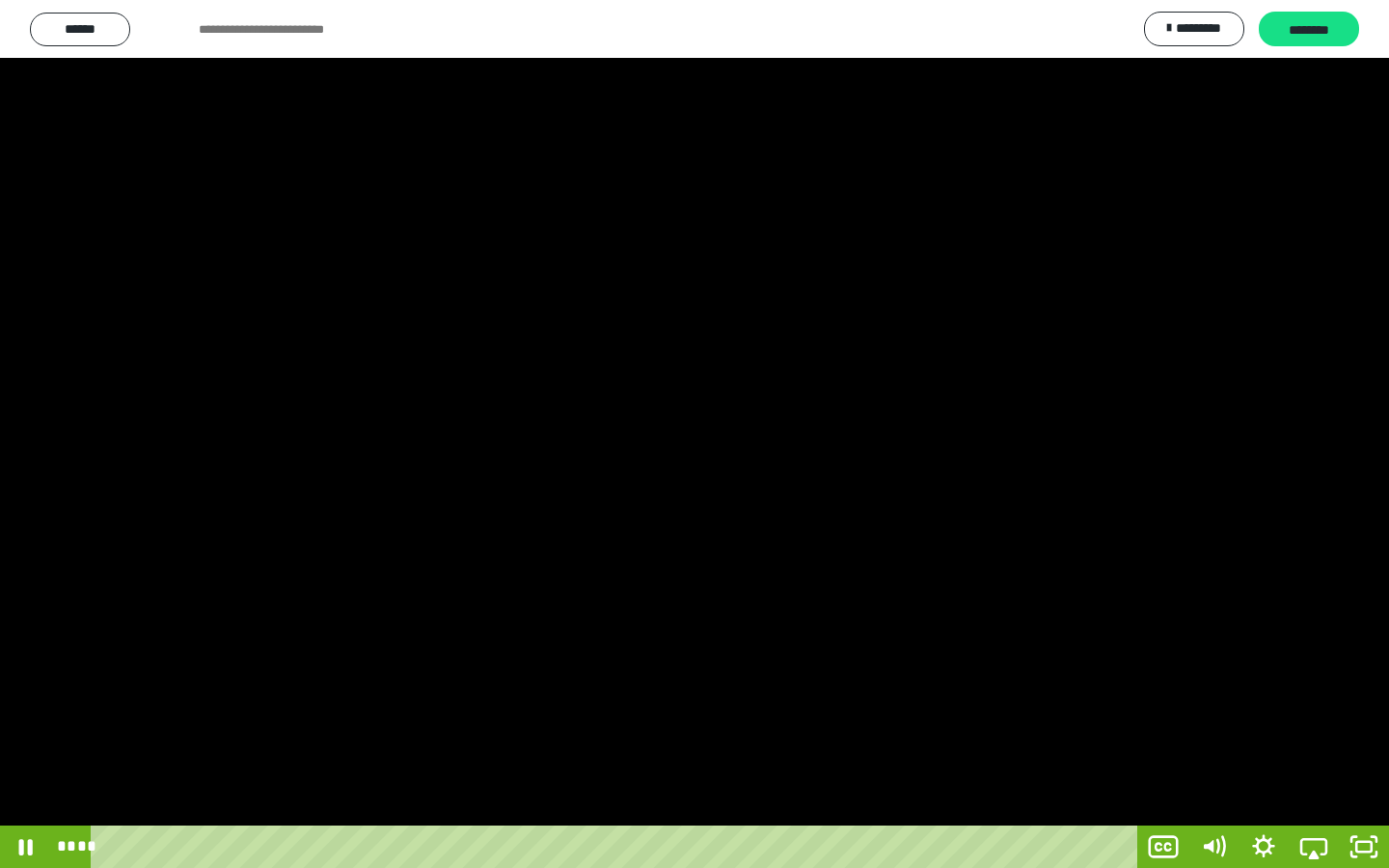 type 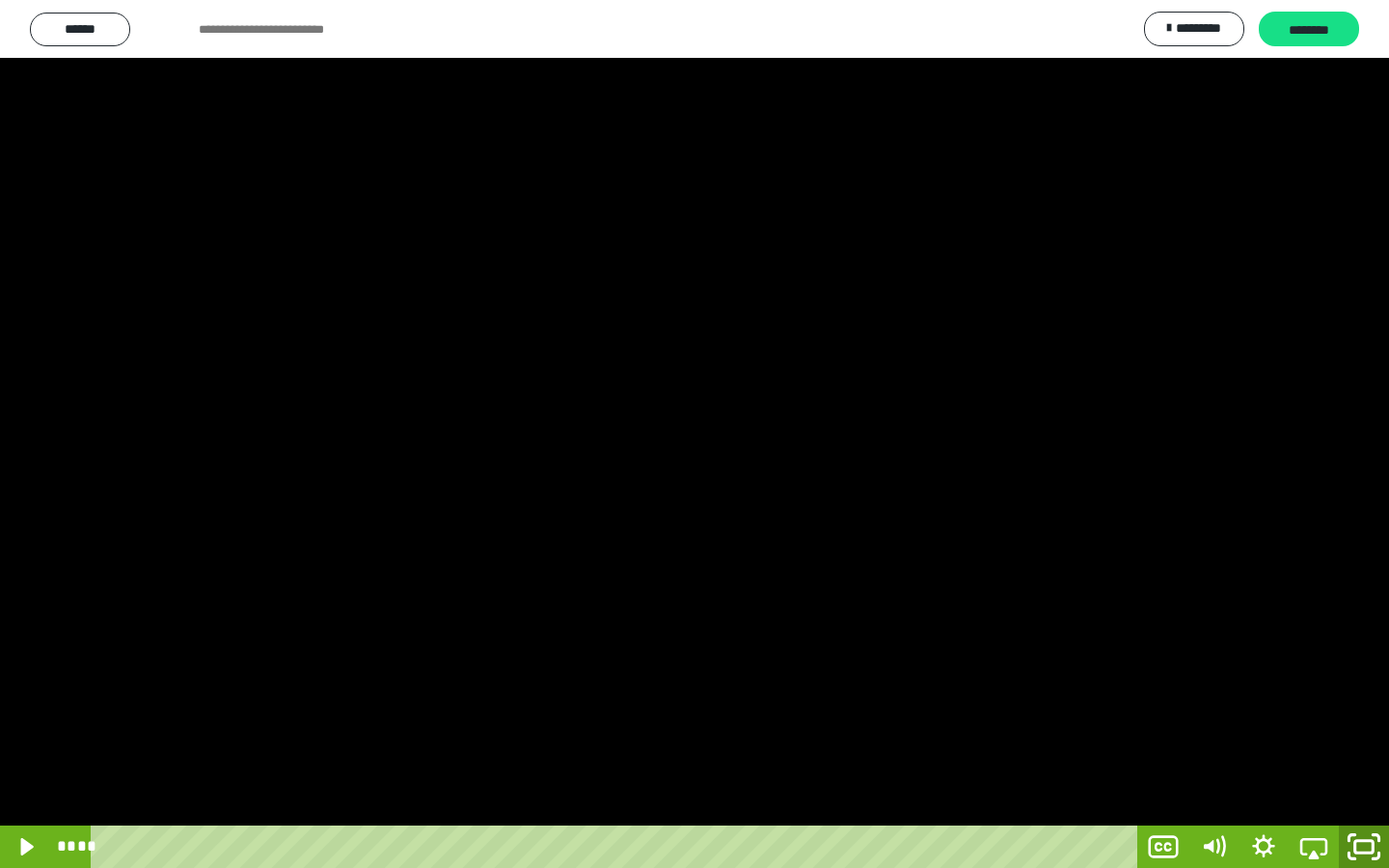 click 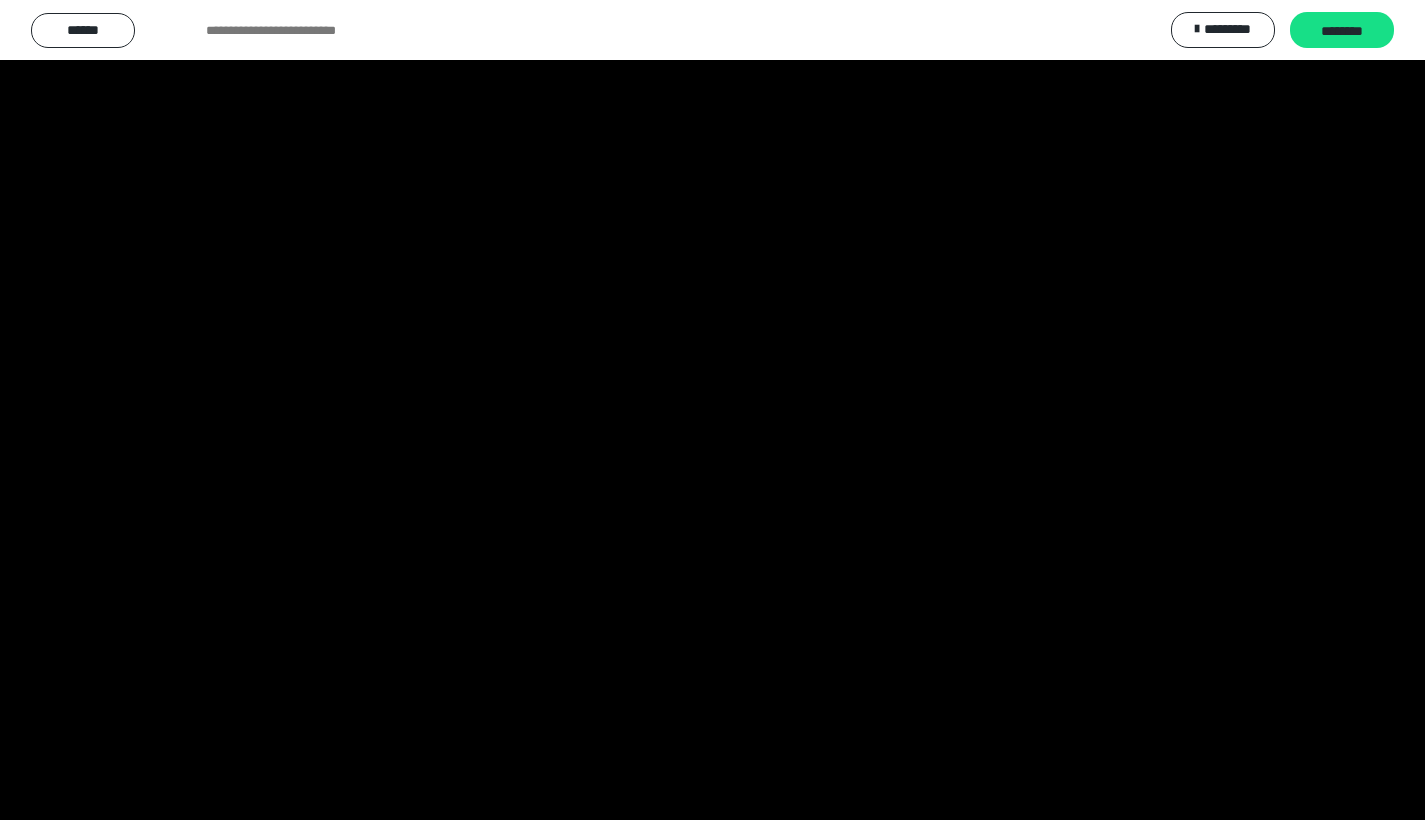 scroll, scrollTop: 0, scrollLeft: 0, axis: both 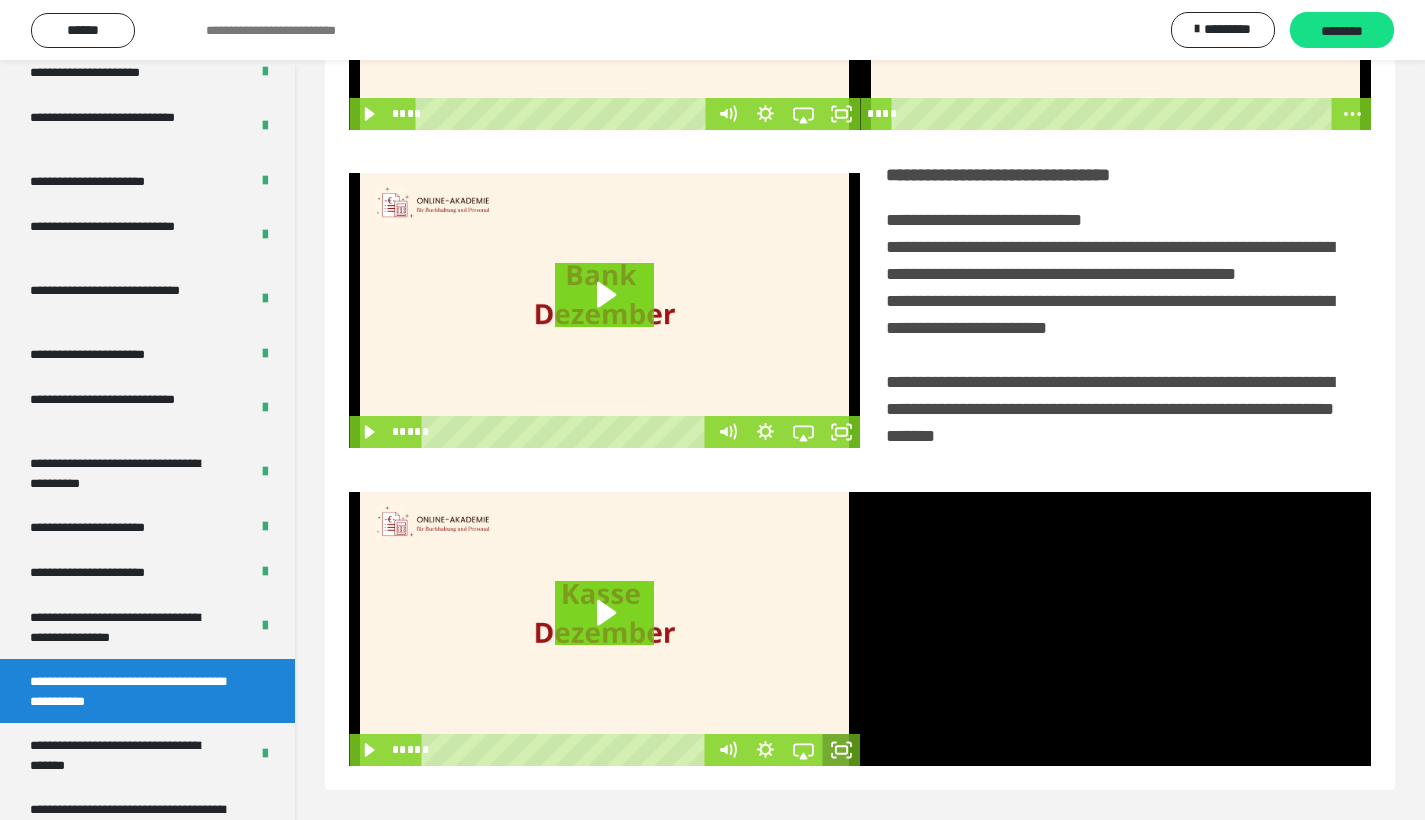 click 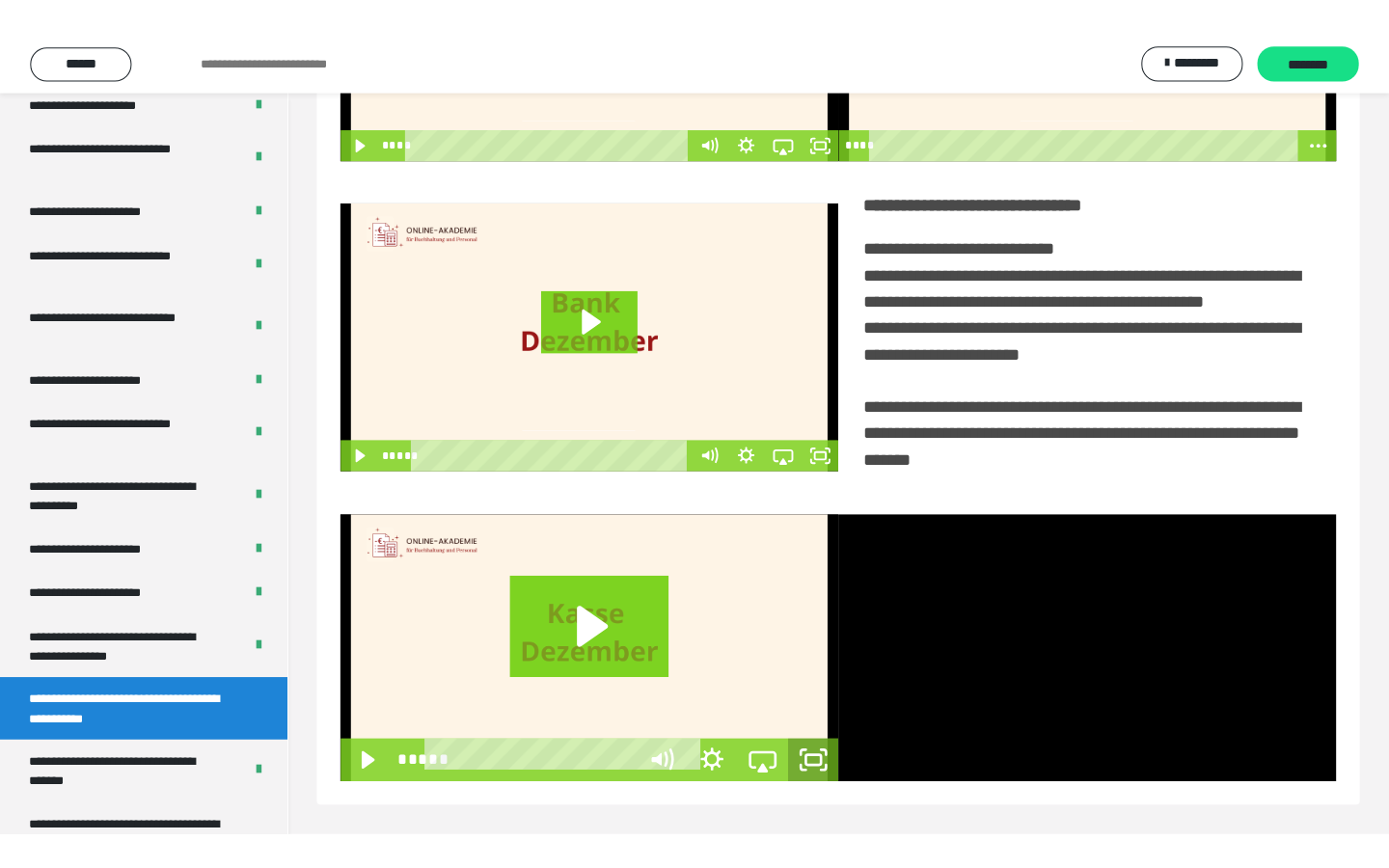 scroll, scrollTop: 0, scrollLeft: 0, axis: both 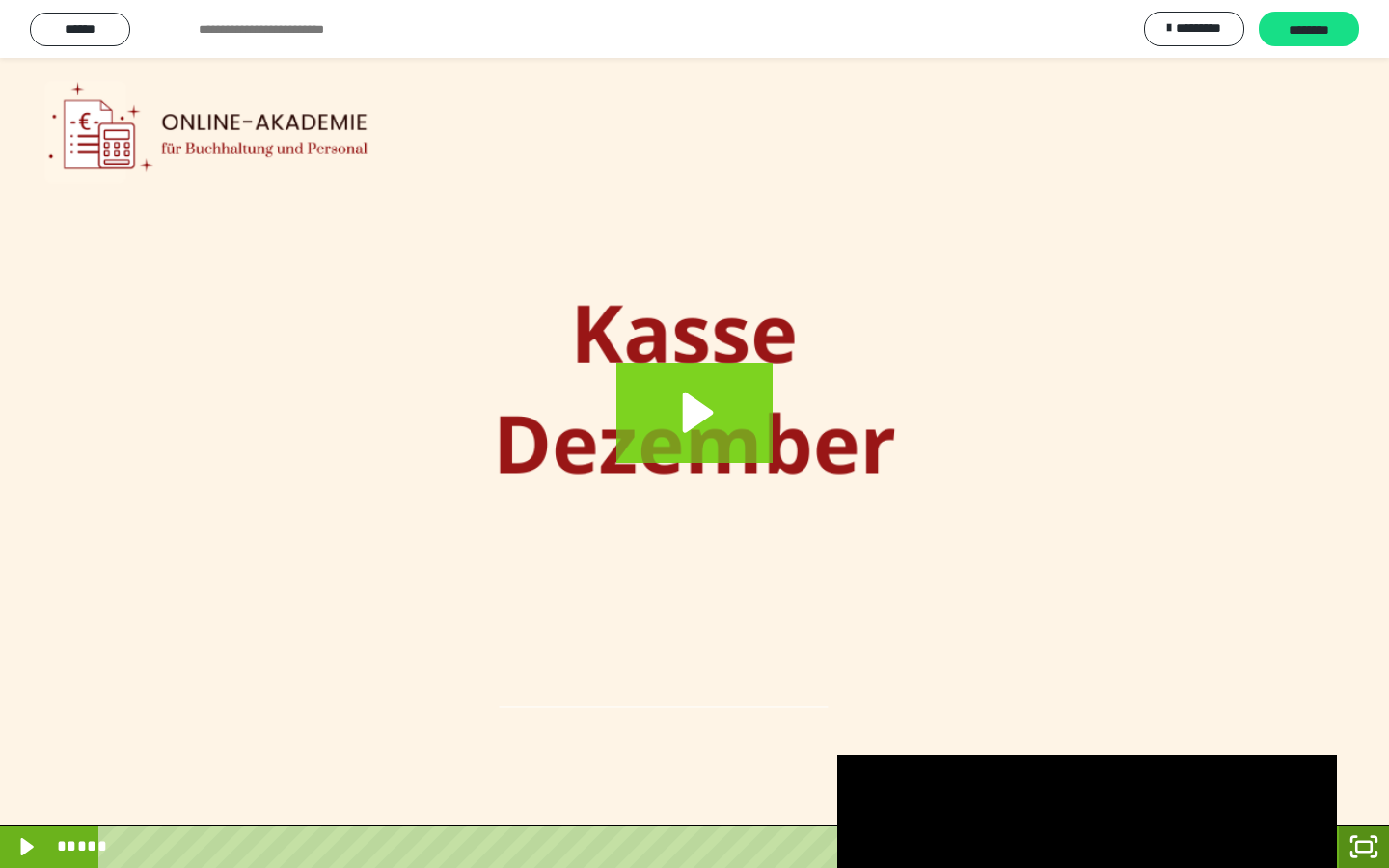 click 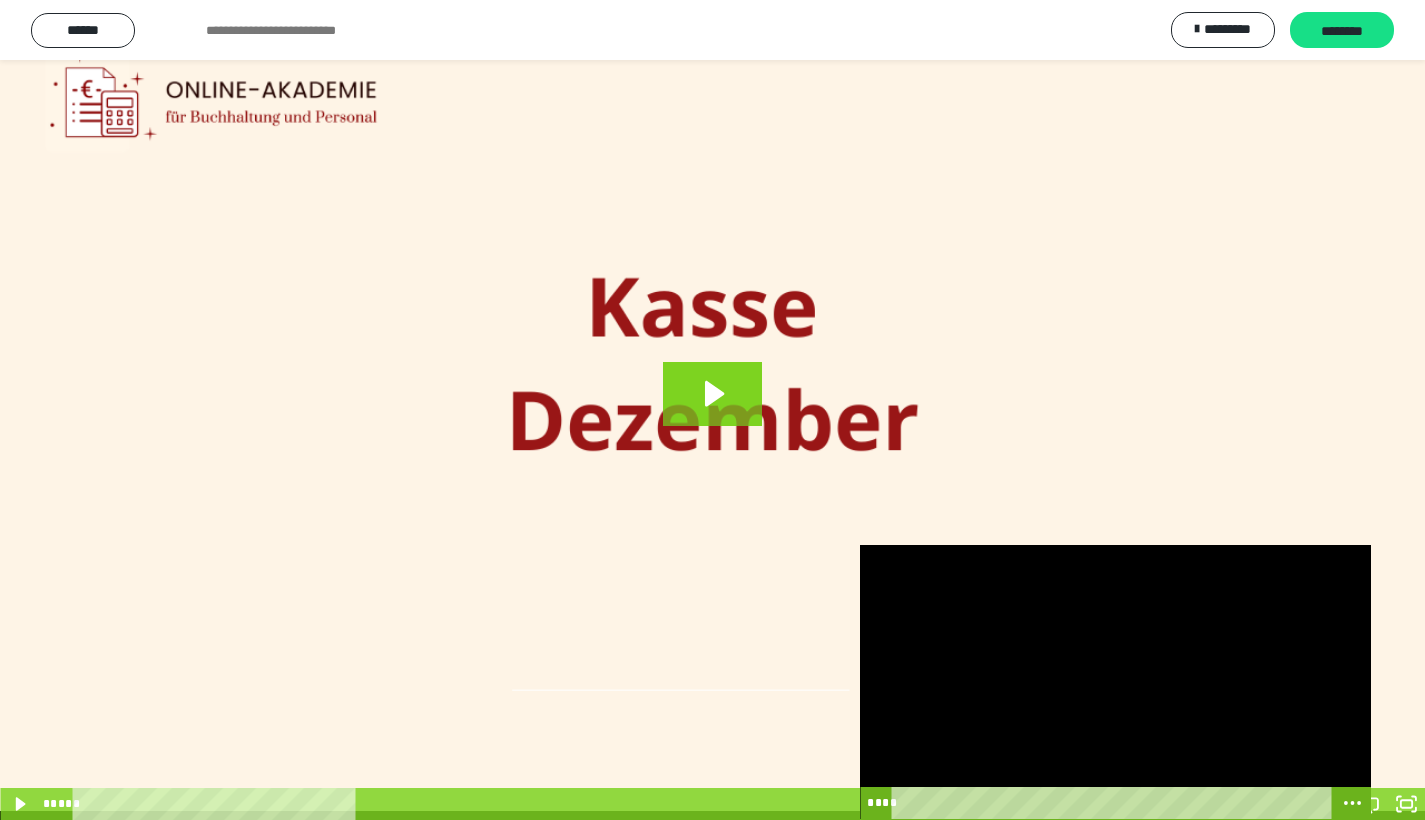 scroll, scrollTop: 313, scrollLeft: 0, axis: vertical 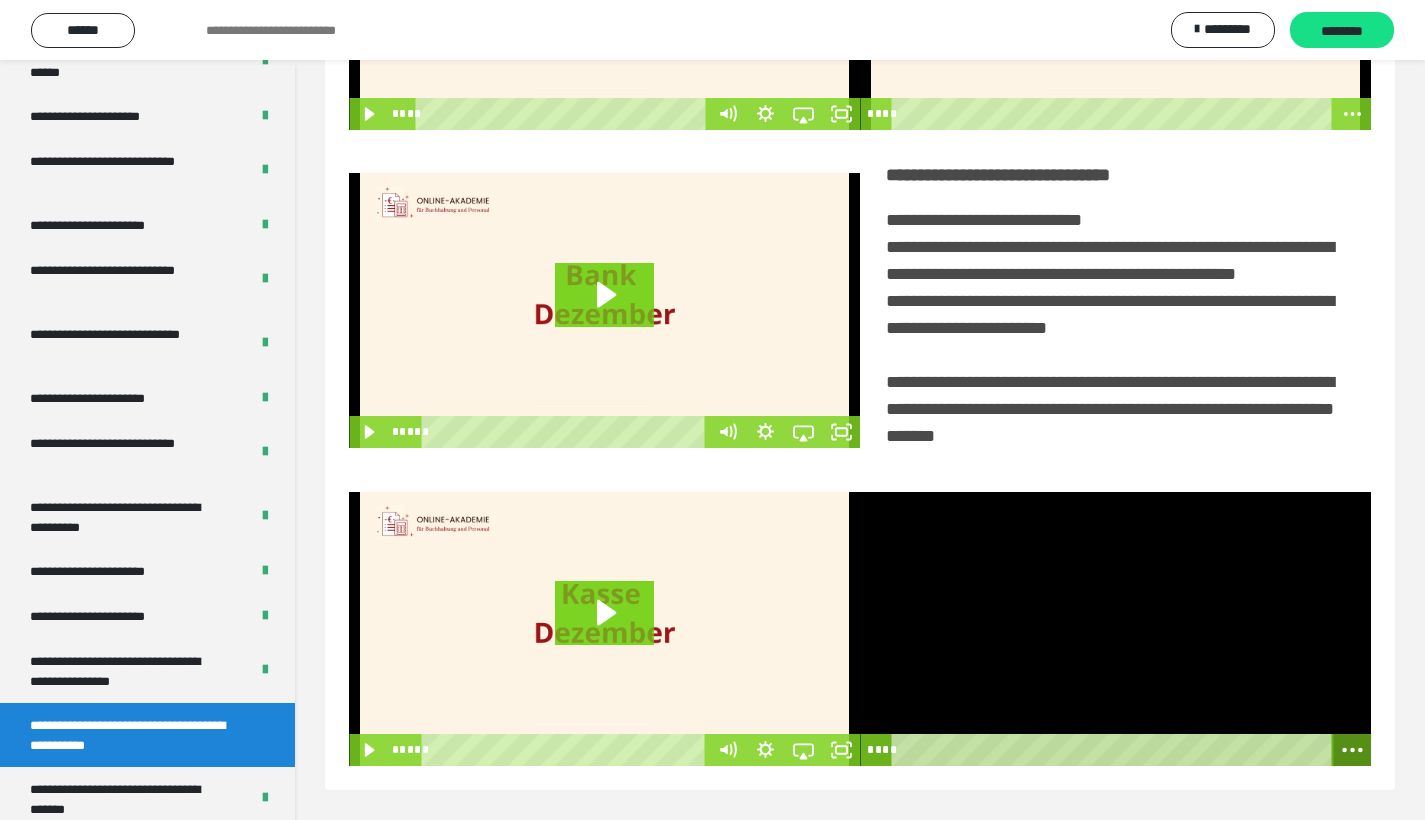 click 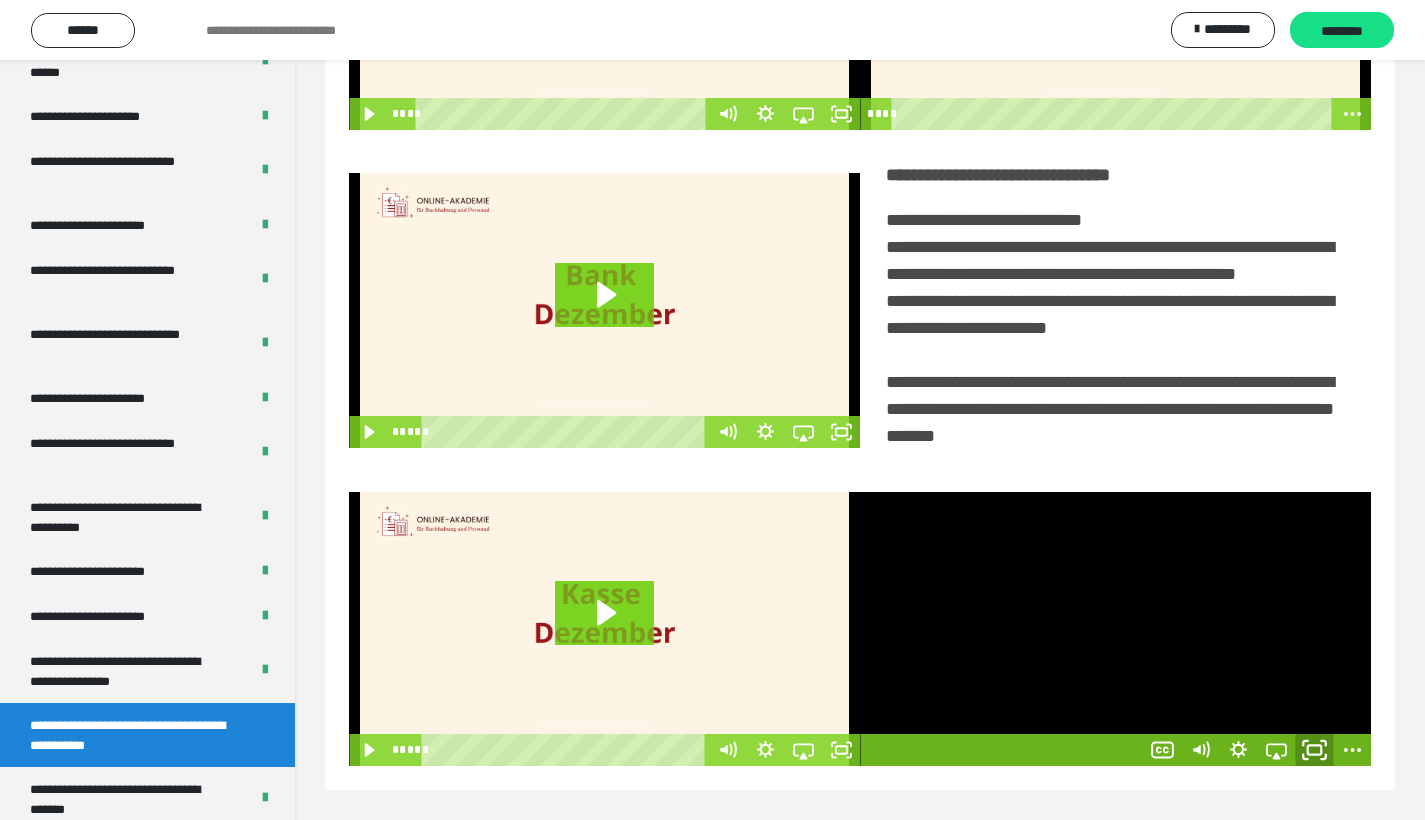 click 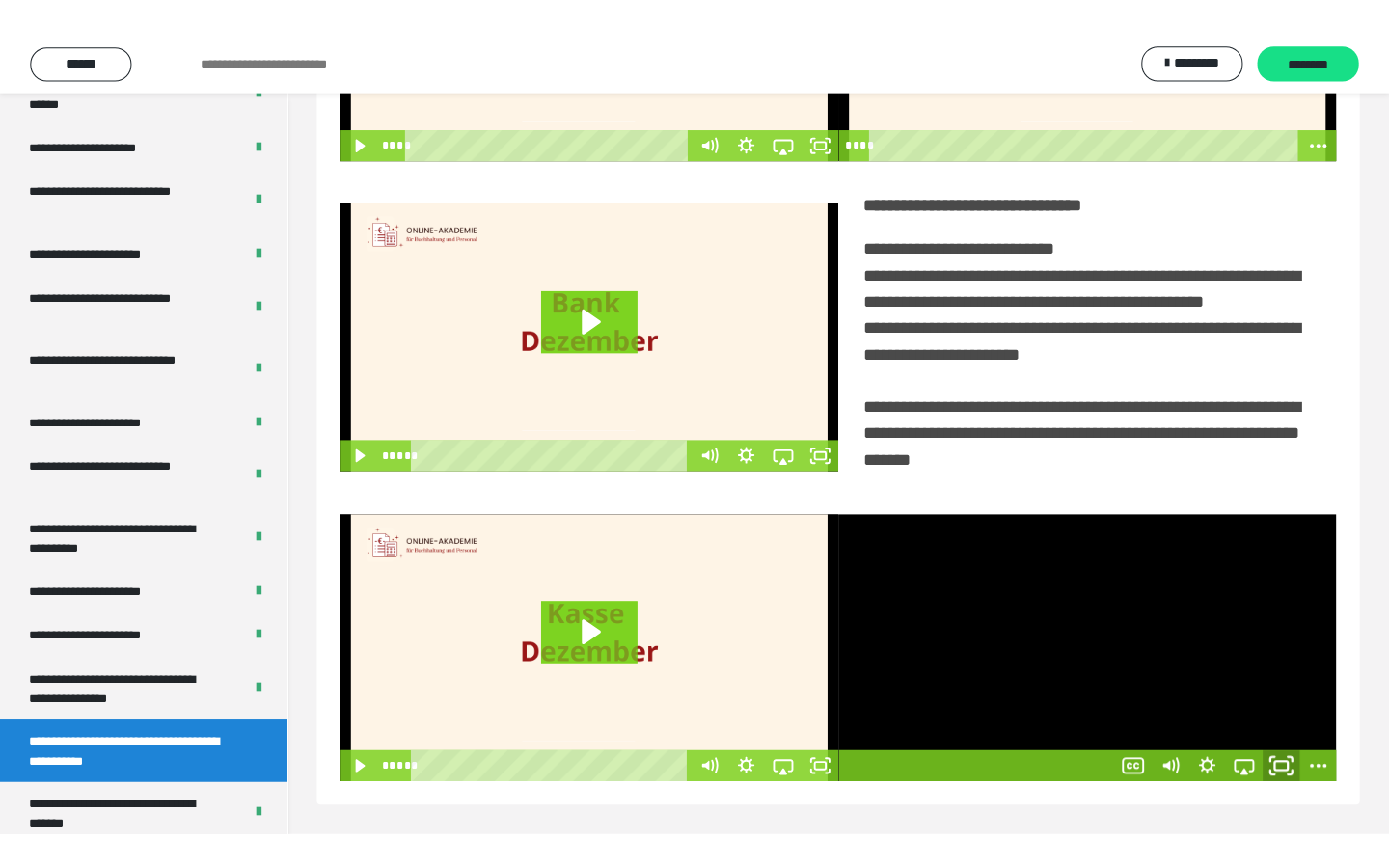 scroll, scrollTop: 0, scrollLeft: 0, axis: both 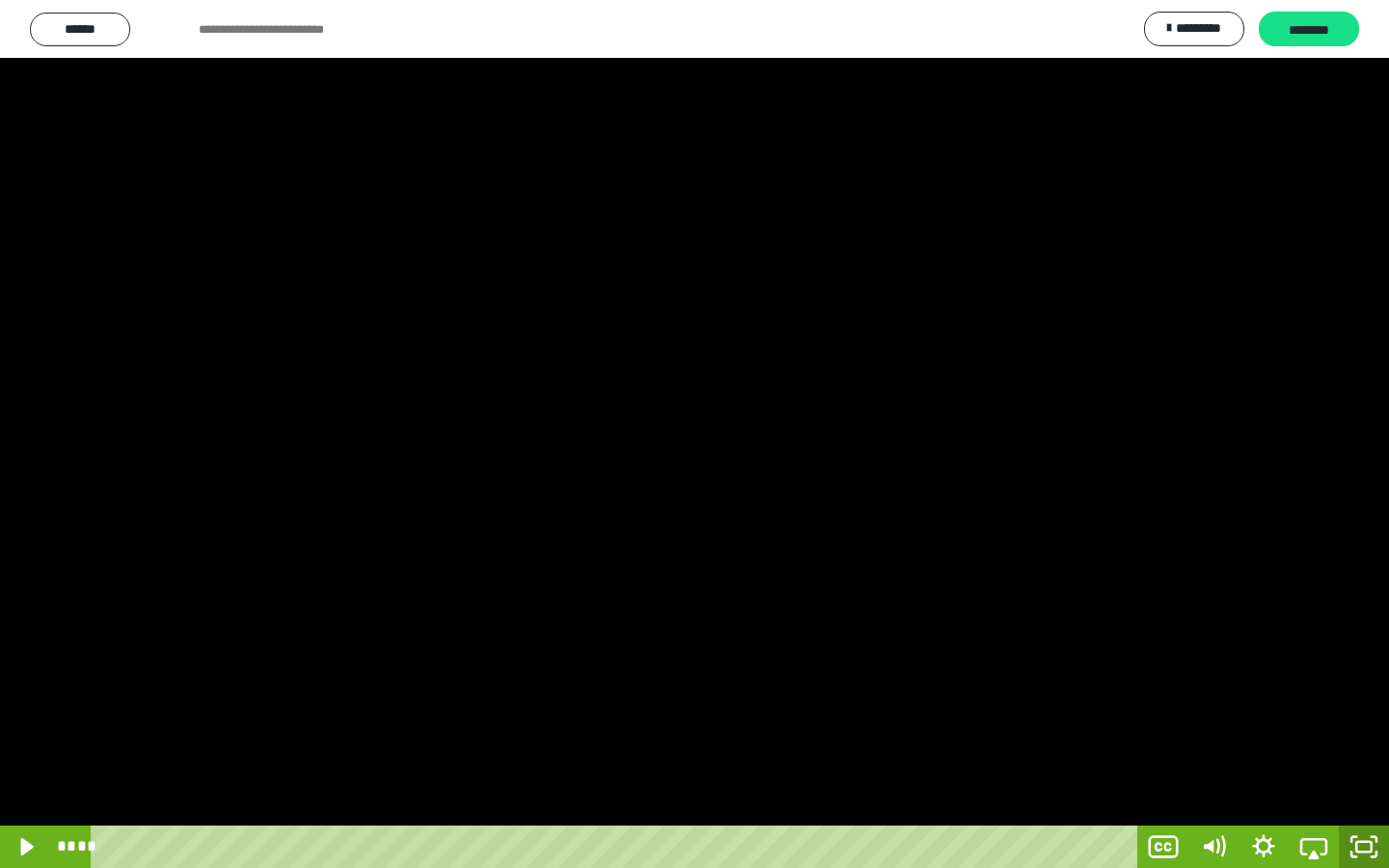 click 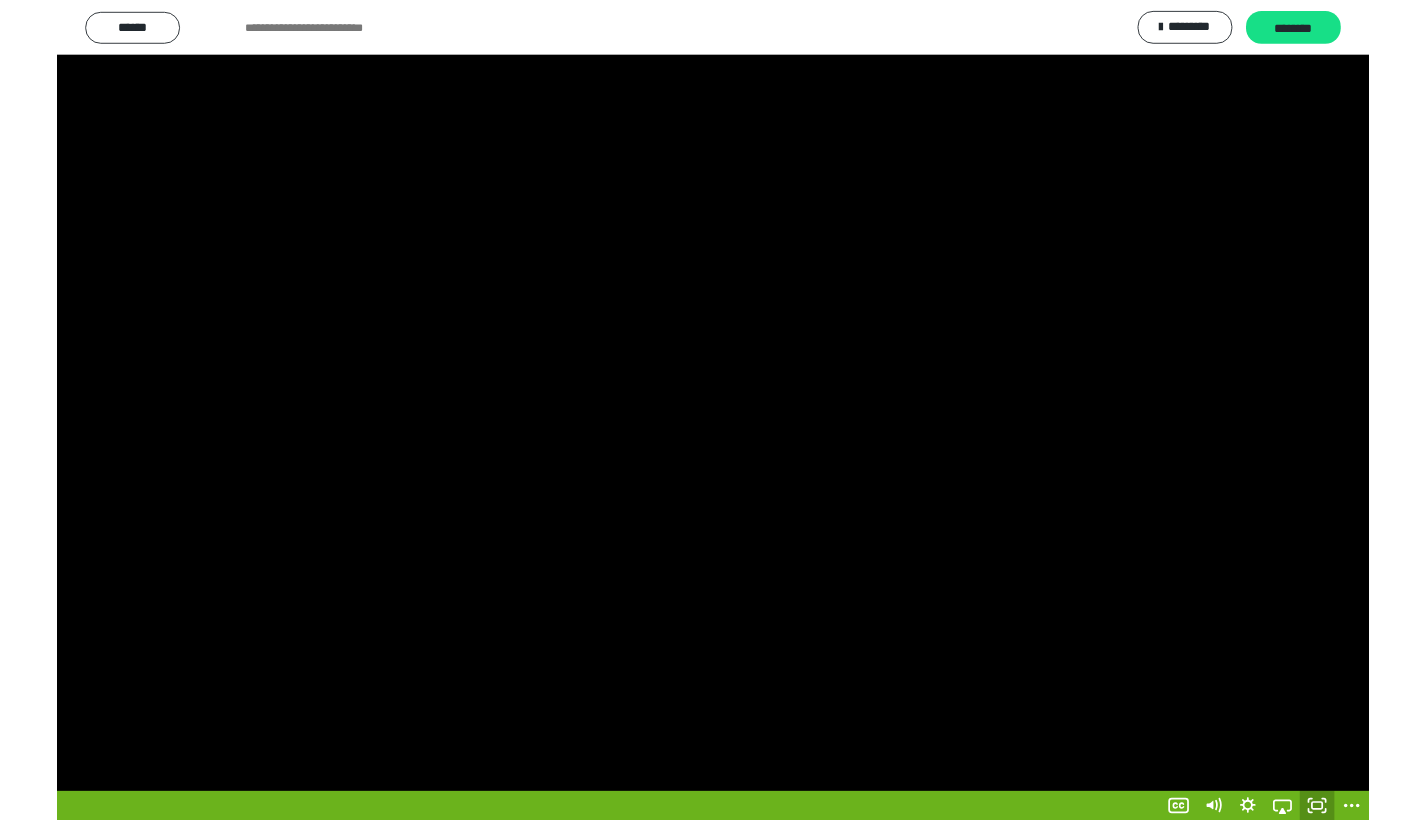 scroll, scrollTop: 233, scrollLeft: 0, axis: vertical 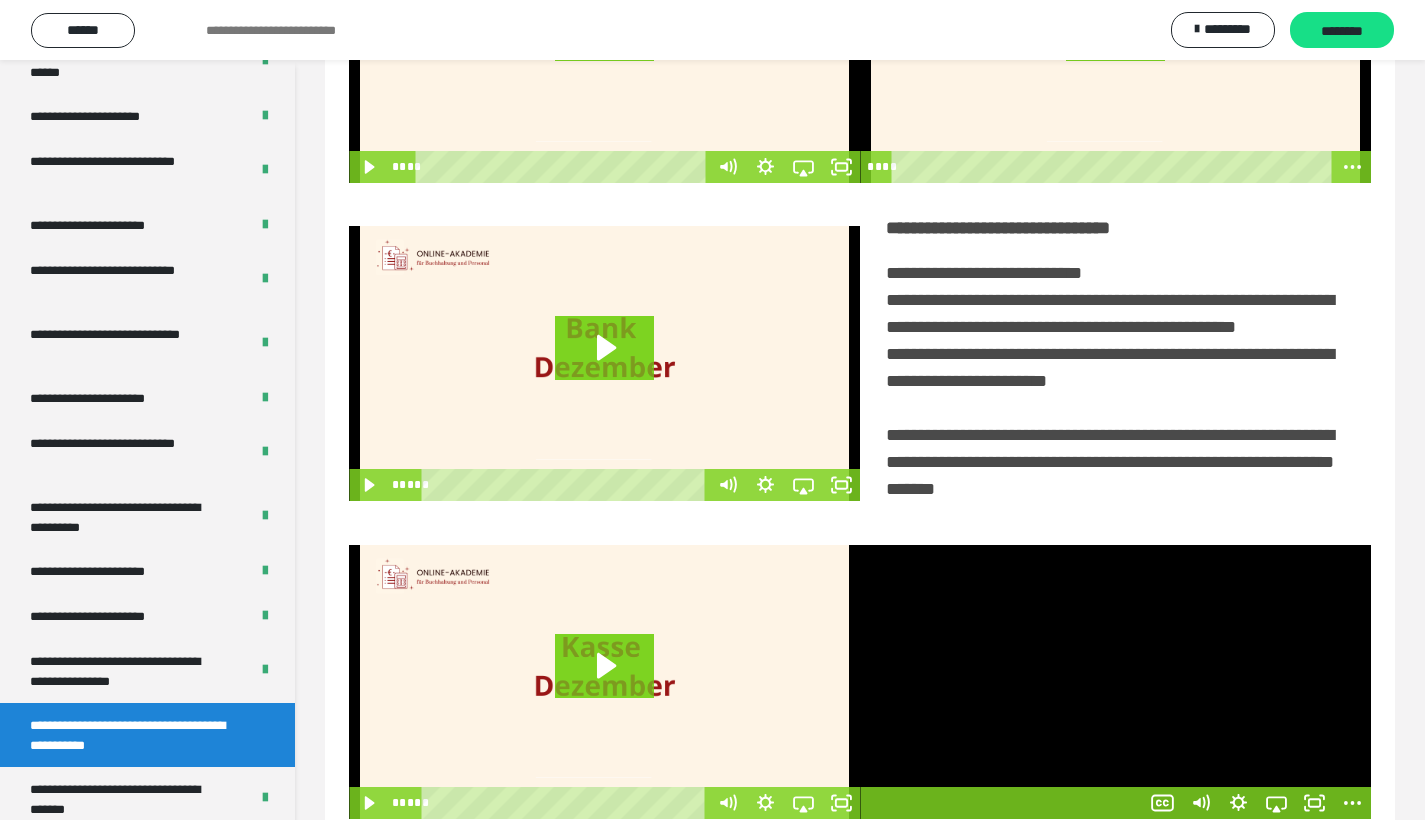click at bounding box center (1115, 682) 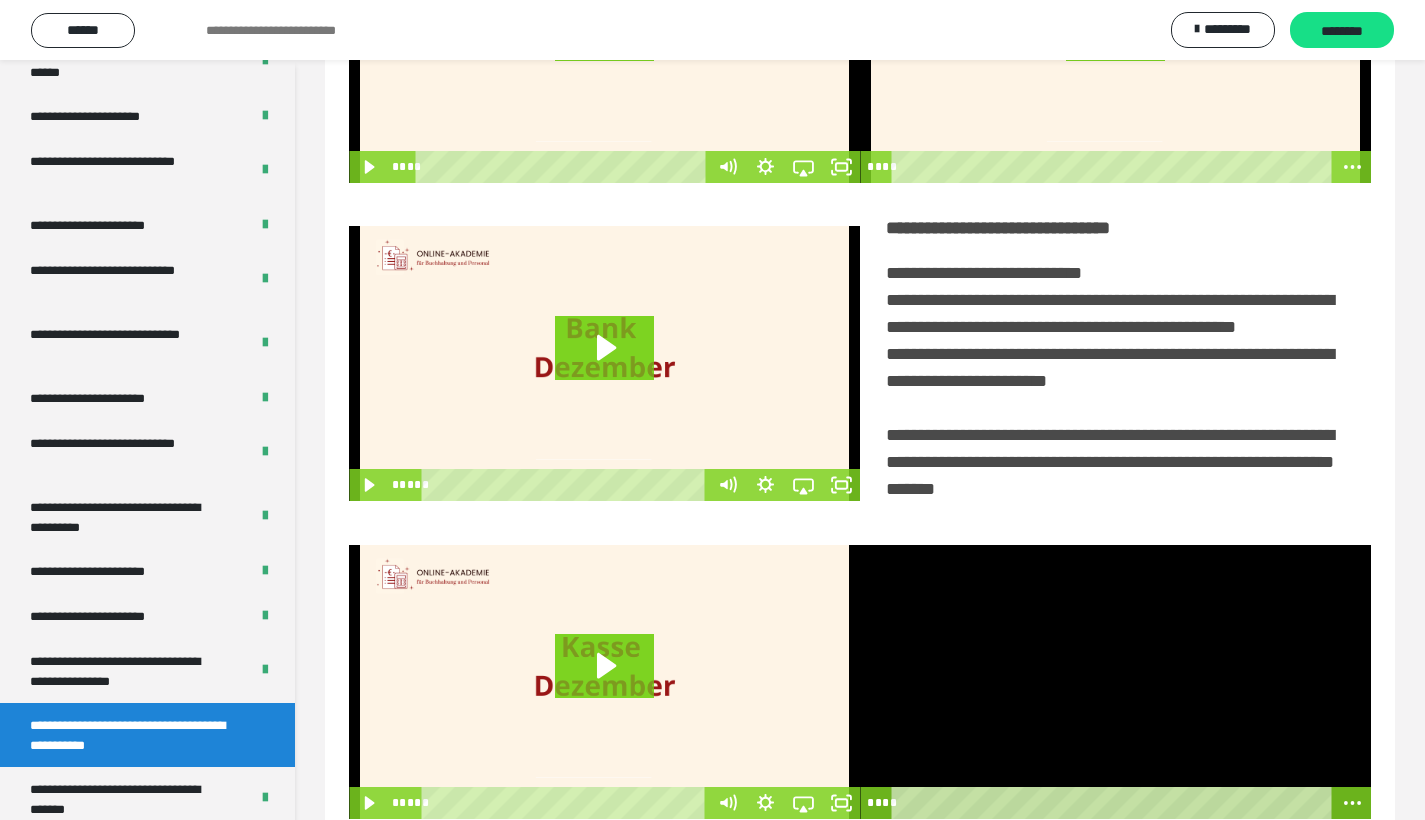 scroll, scrollTop: 313, scrollLeft: 0, axis: vertical 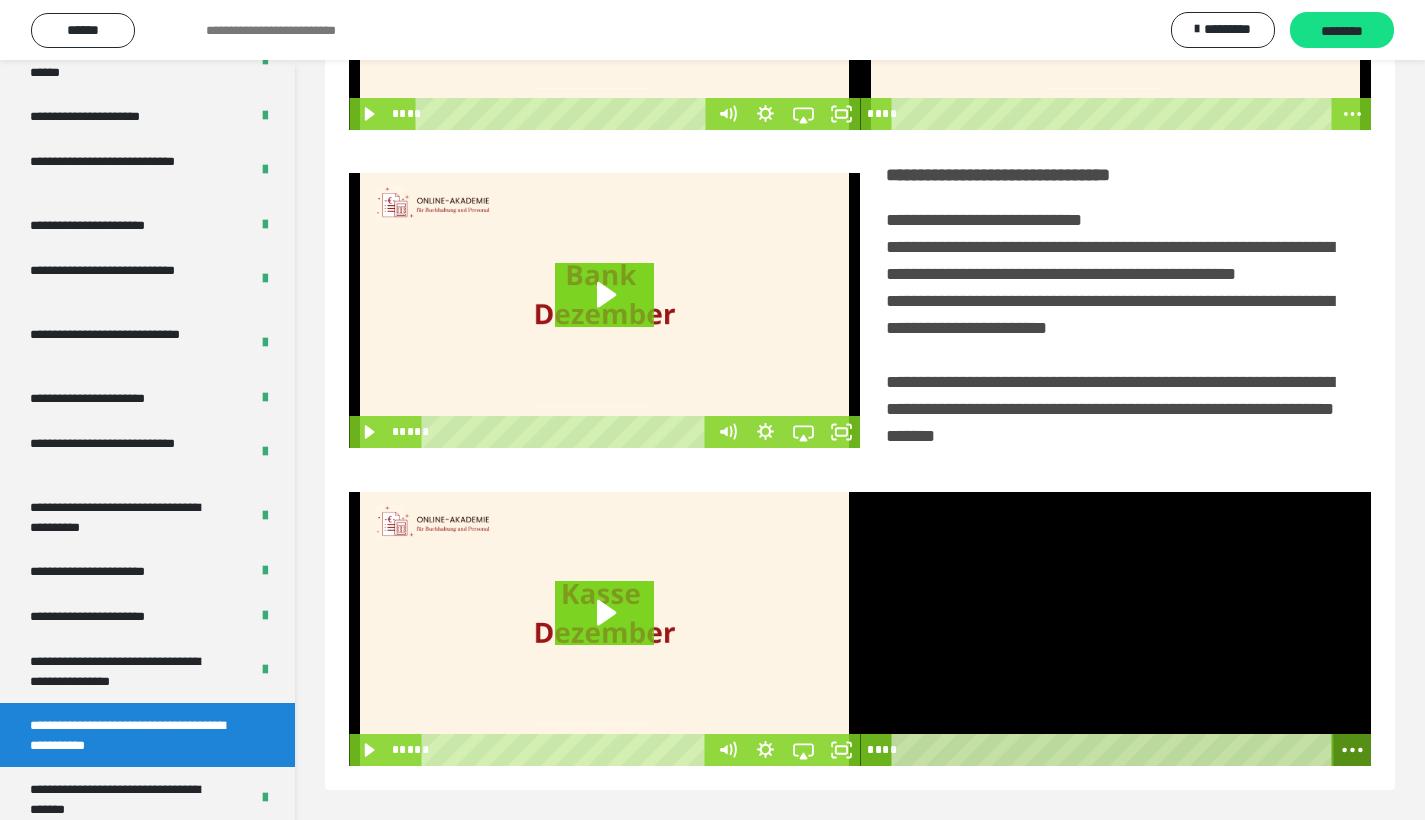 click 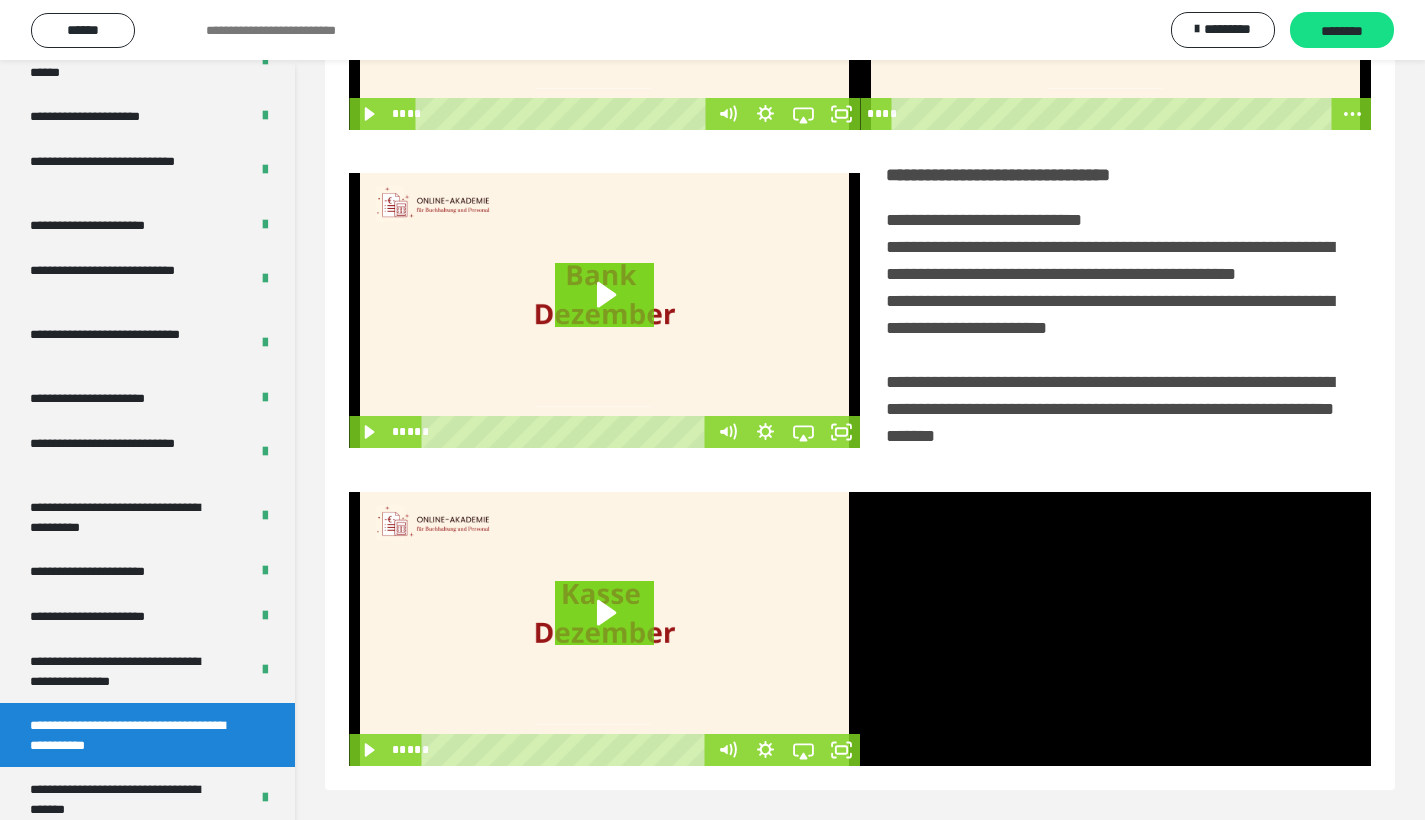 click at bounding box center (604, 629) 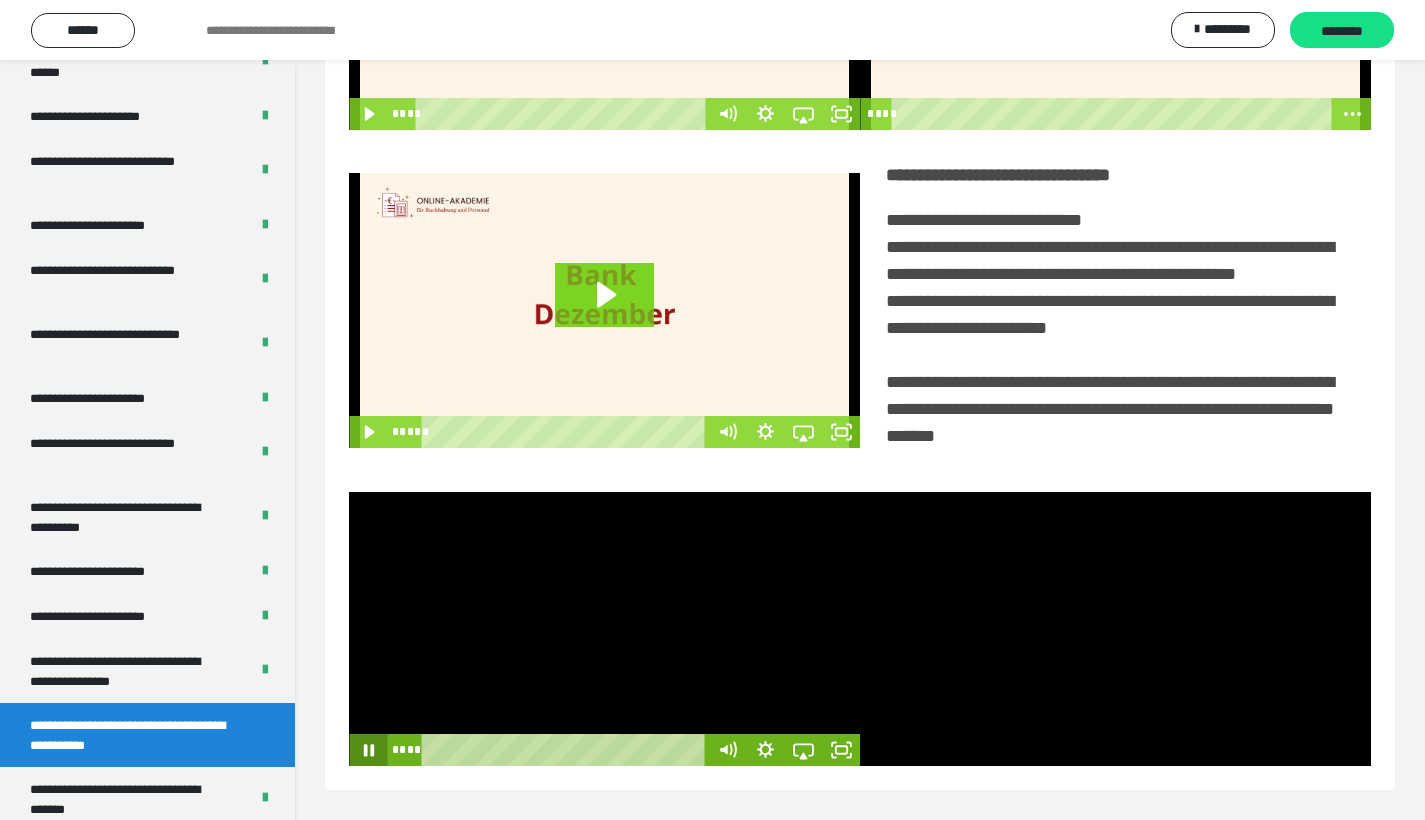 click 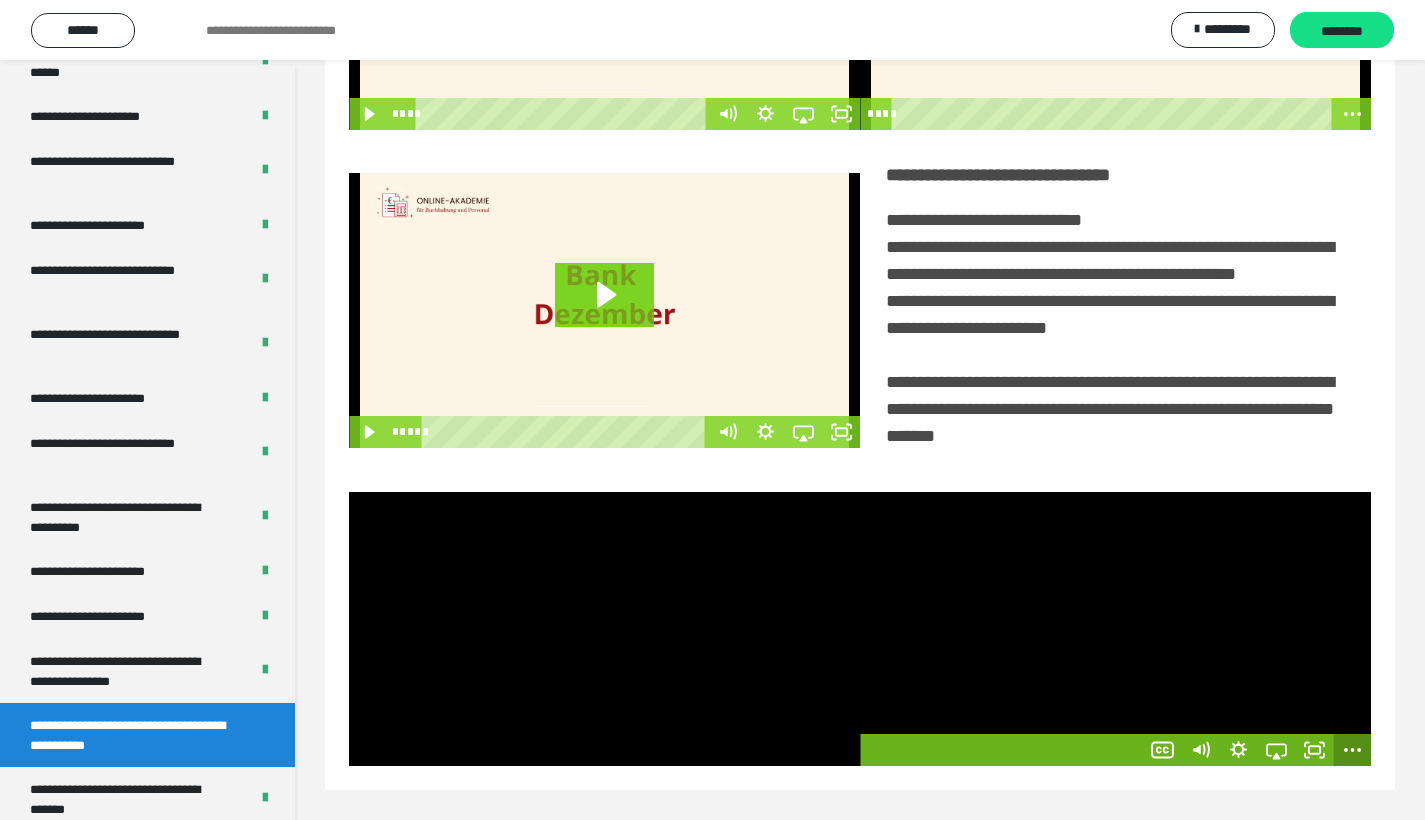click 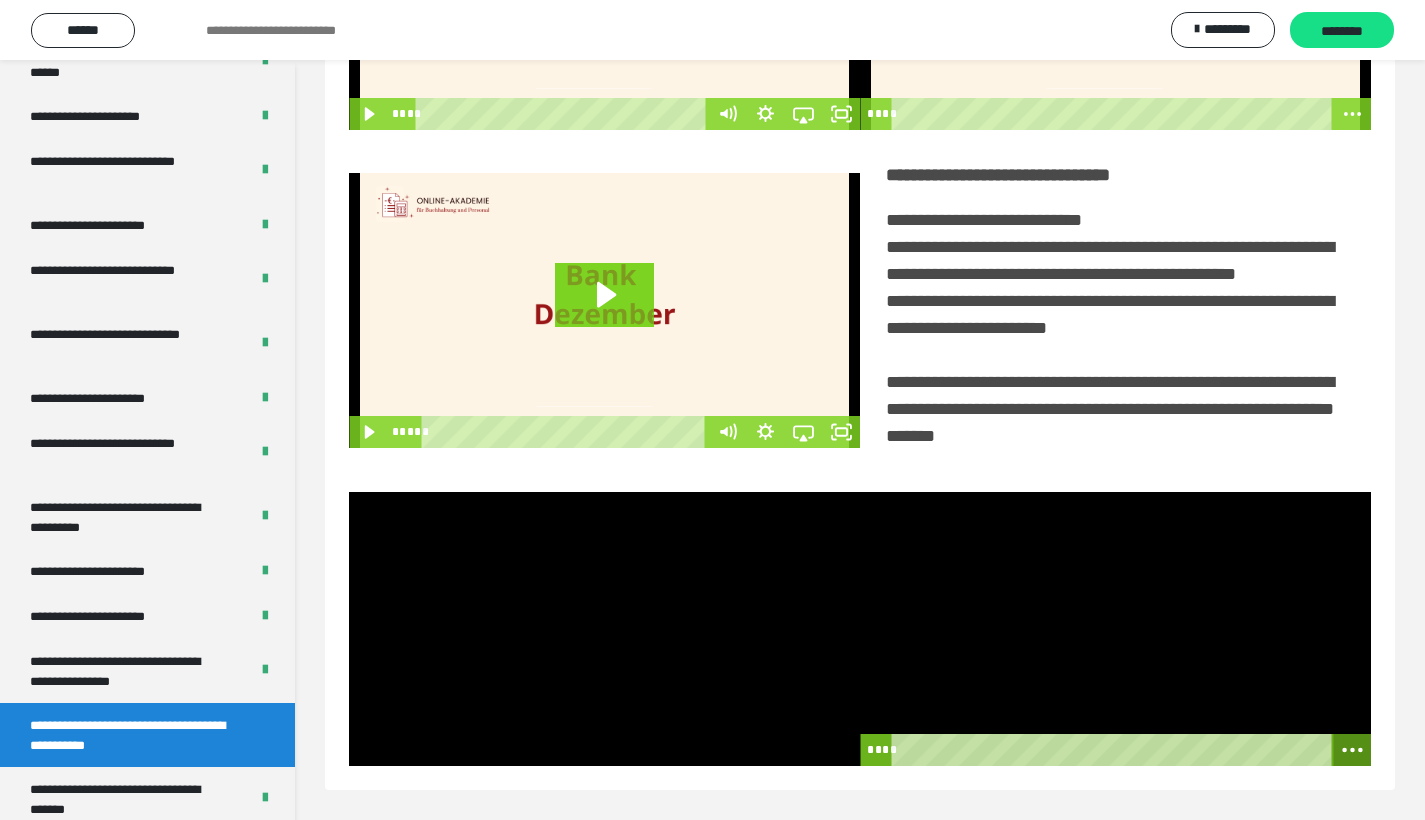click 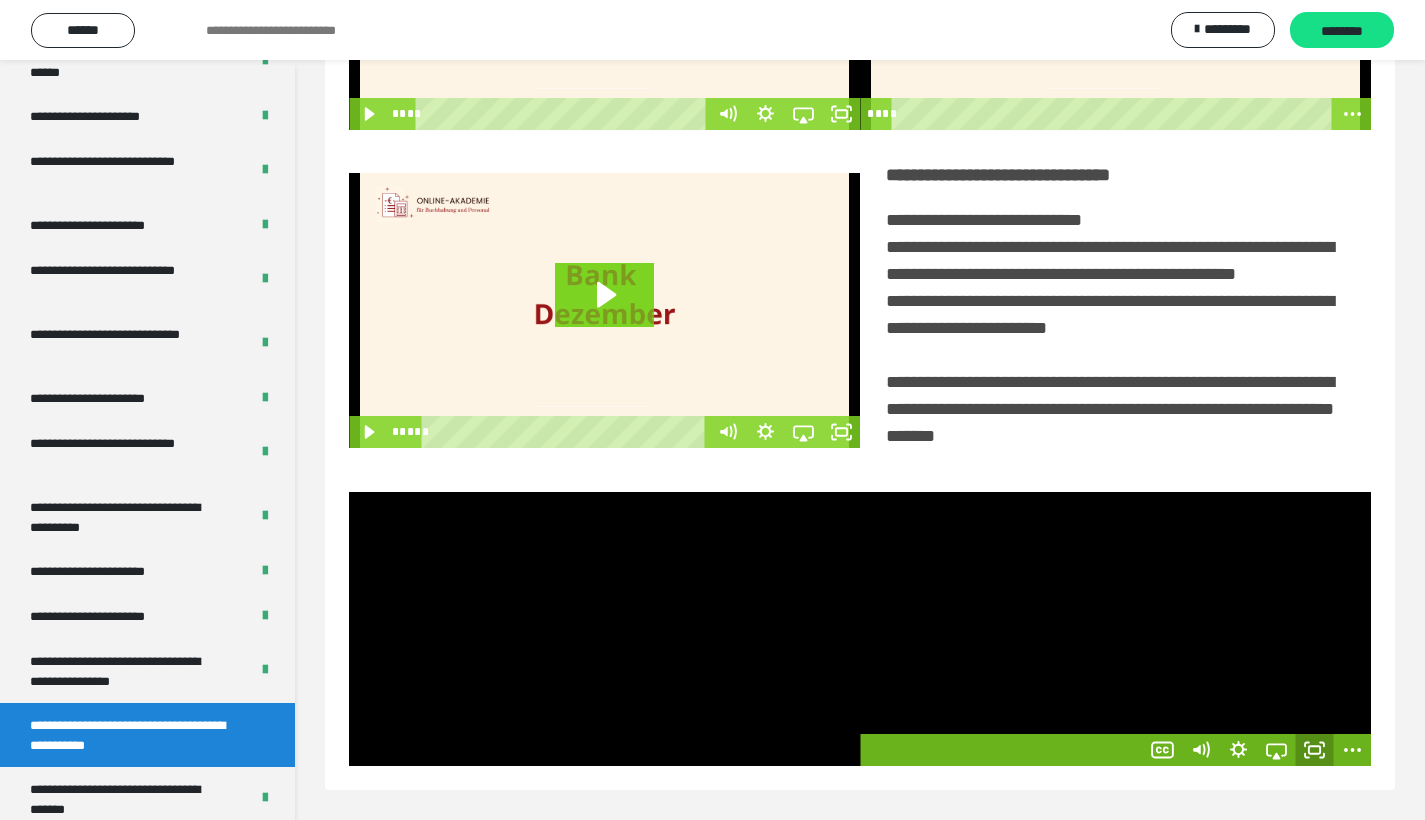 click 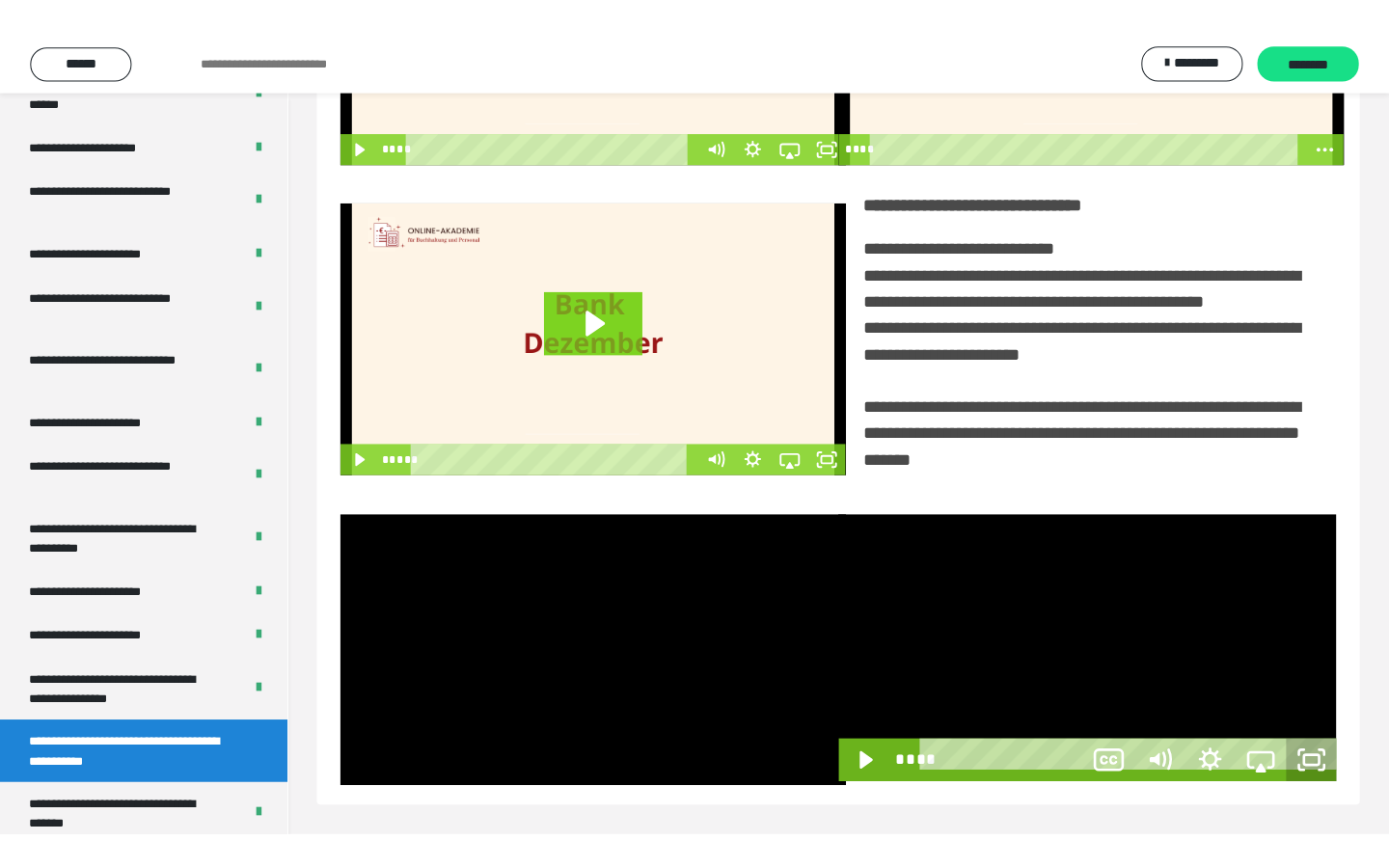 scroll, scrollTop: 0, scrollLeft: 0, axis: both 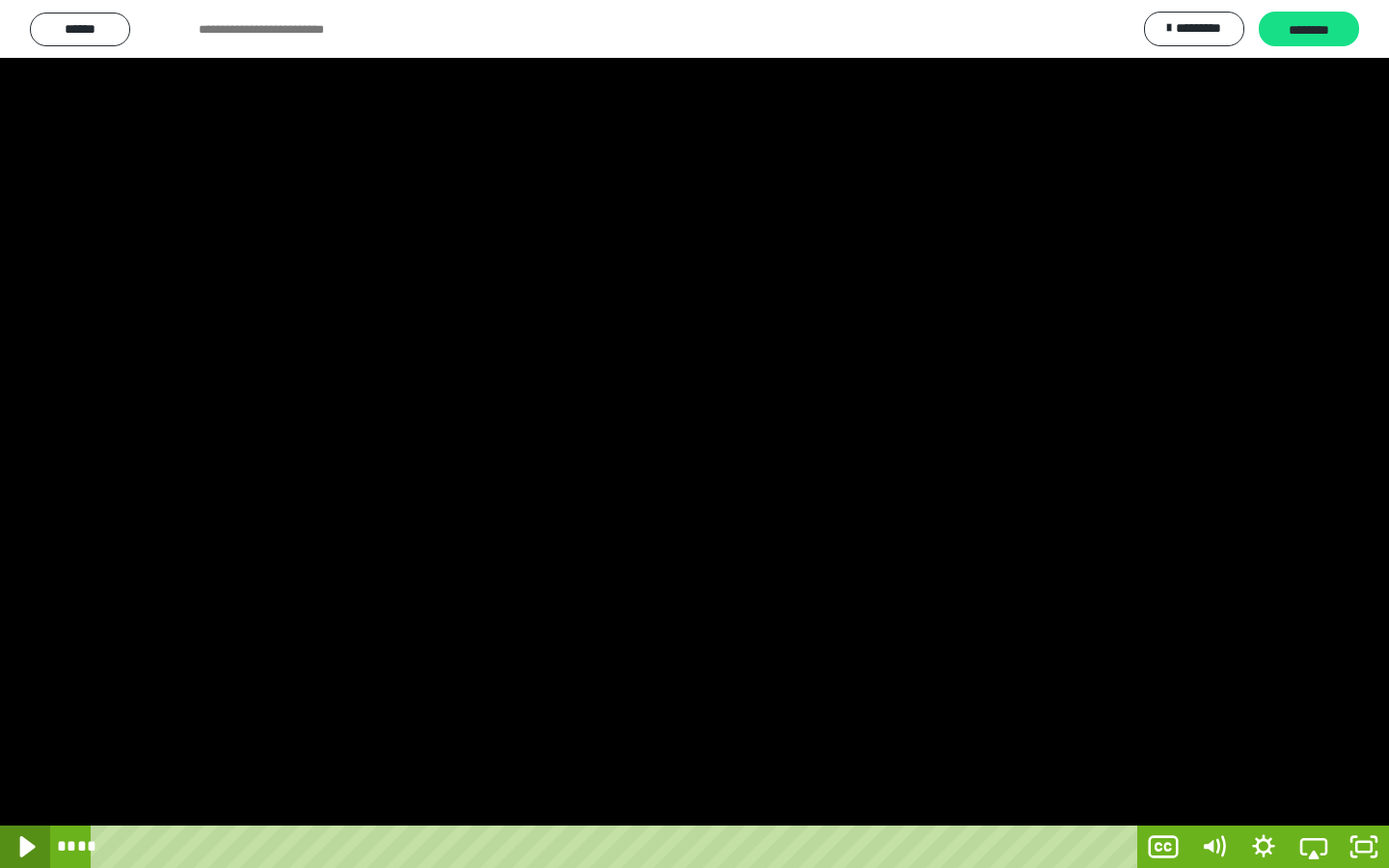 click 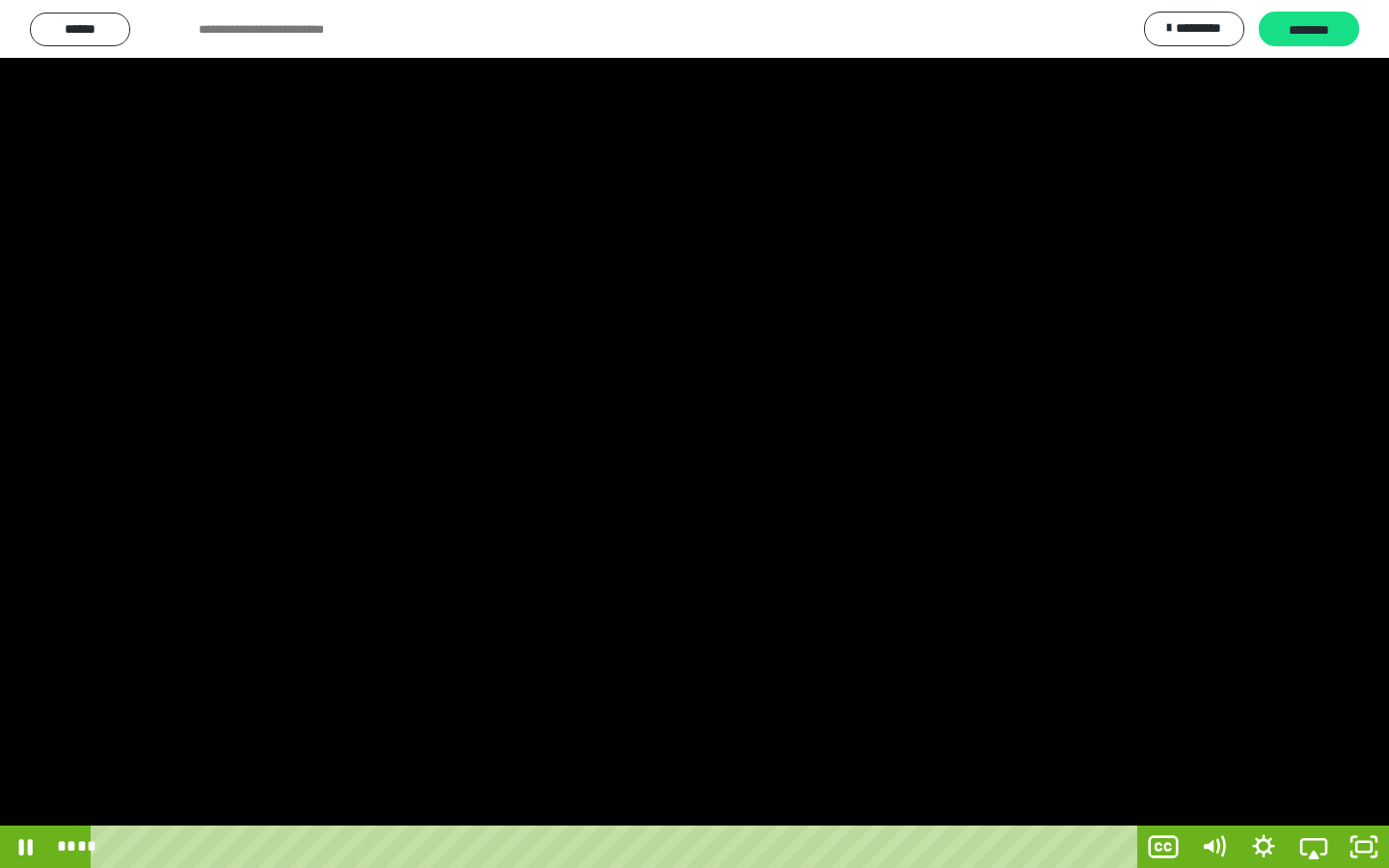 click at bounding box center [694, 434] 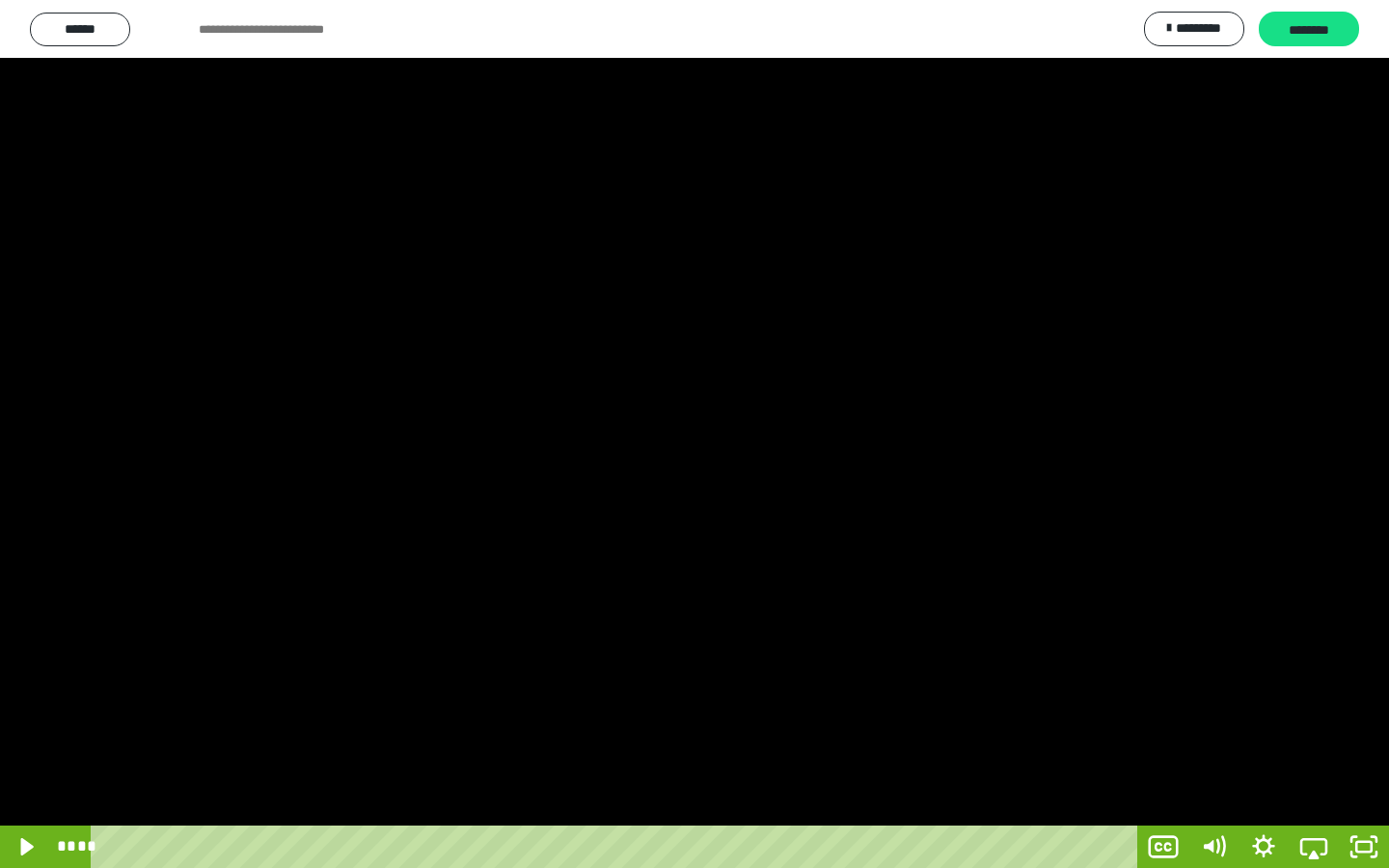 type 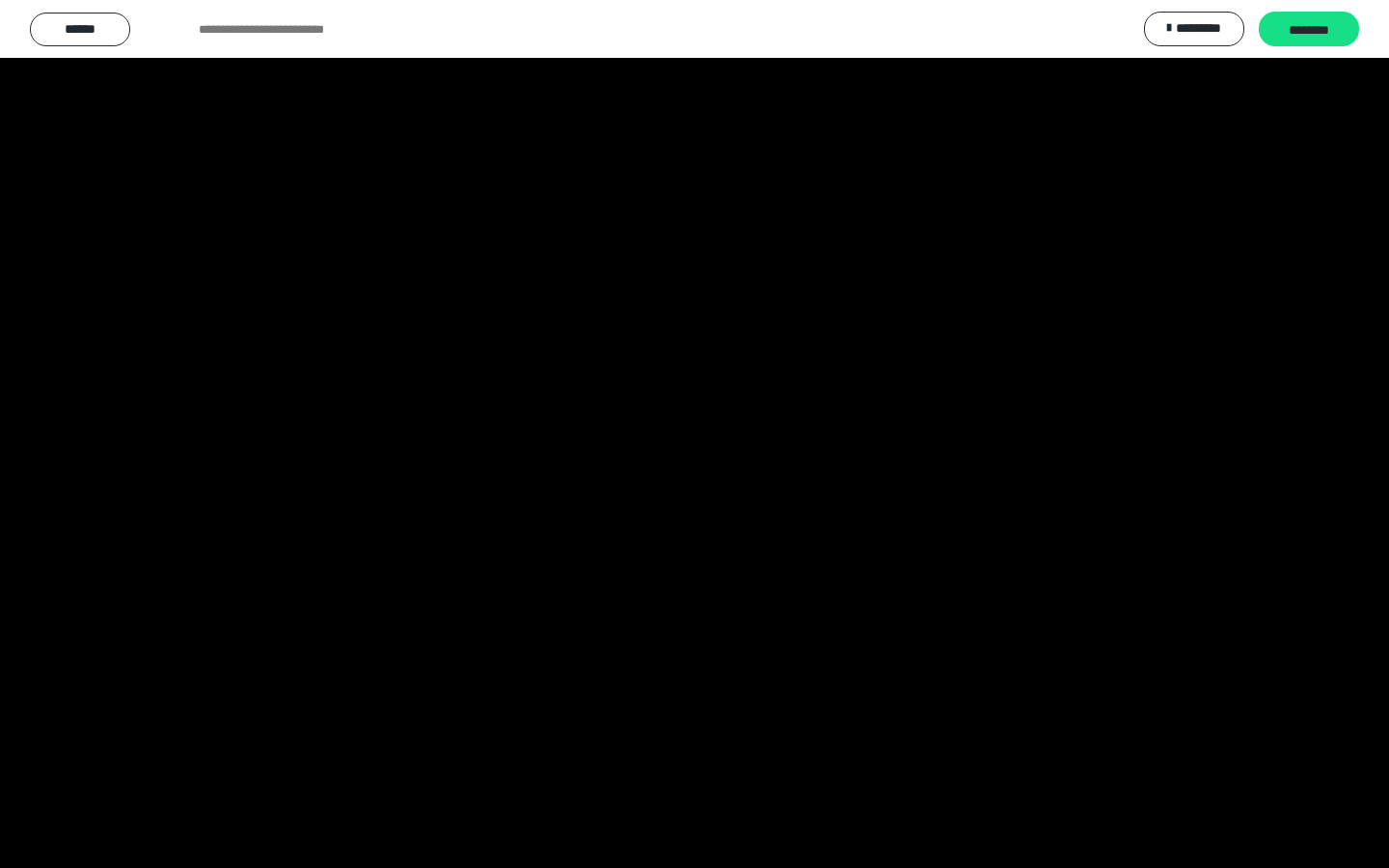 click at bounding box center [0, 0] 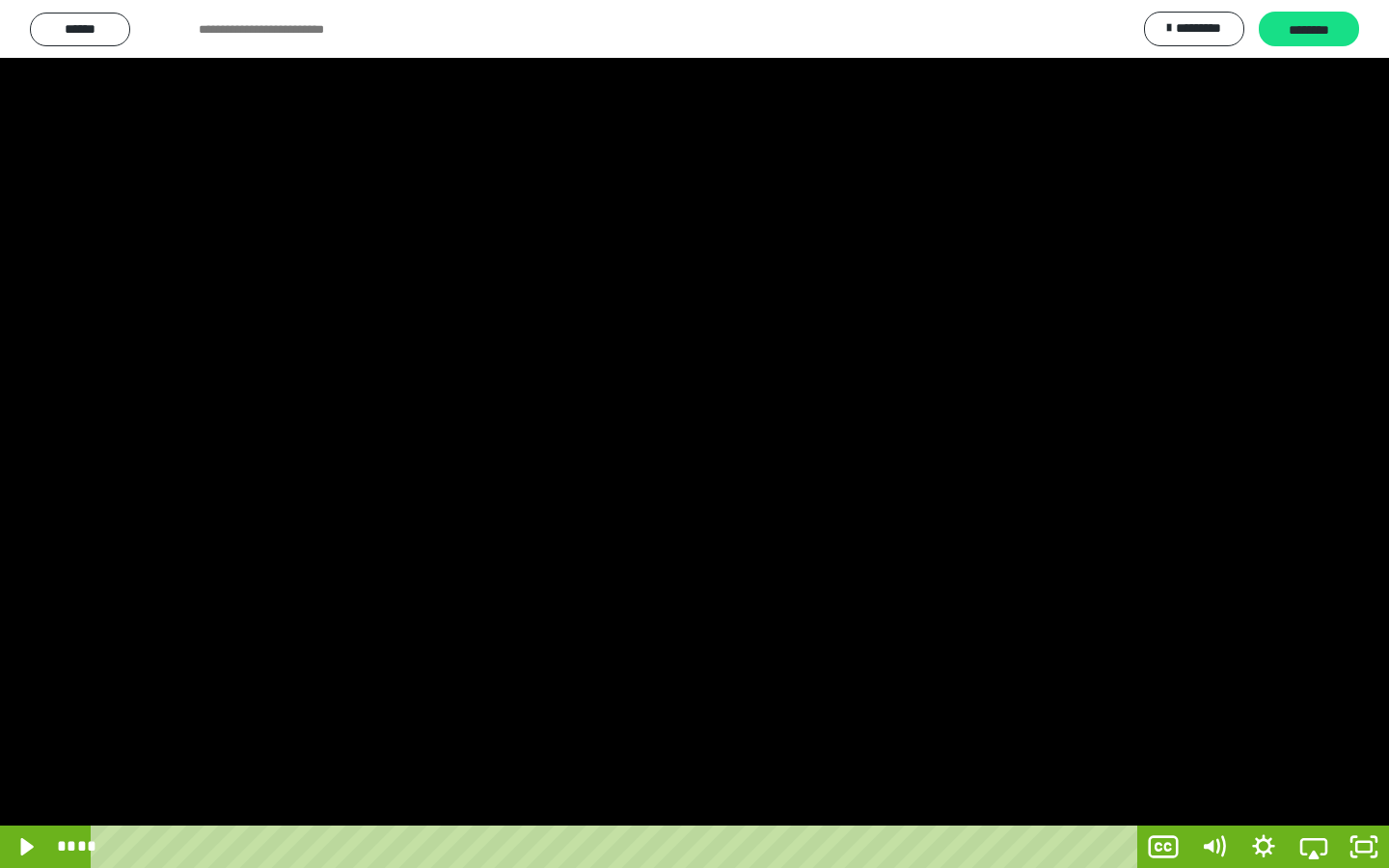 click at bounding box center (0, 0) 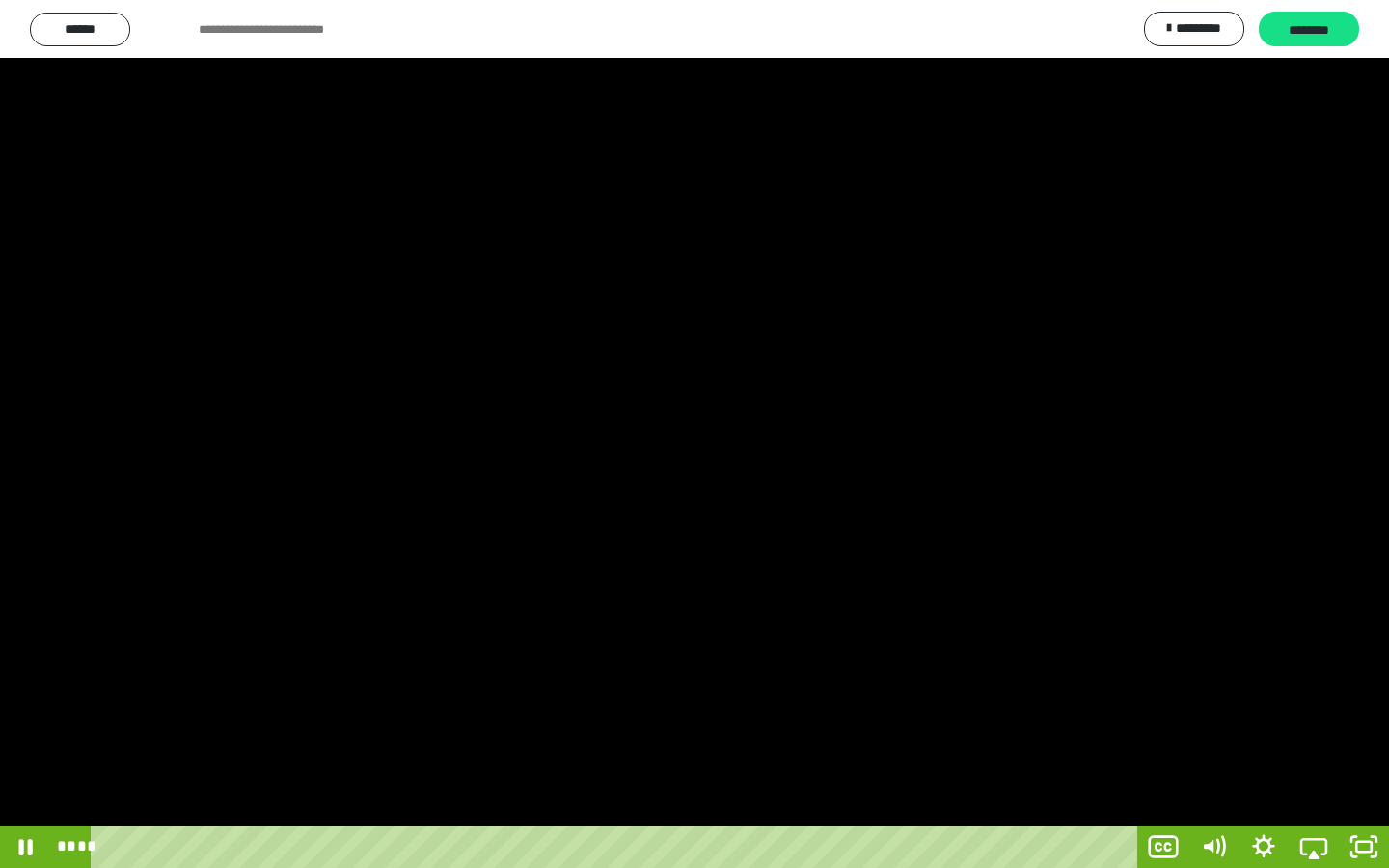 click at bounding box center [0, 0] 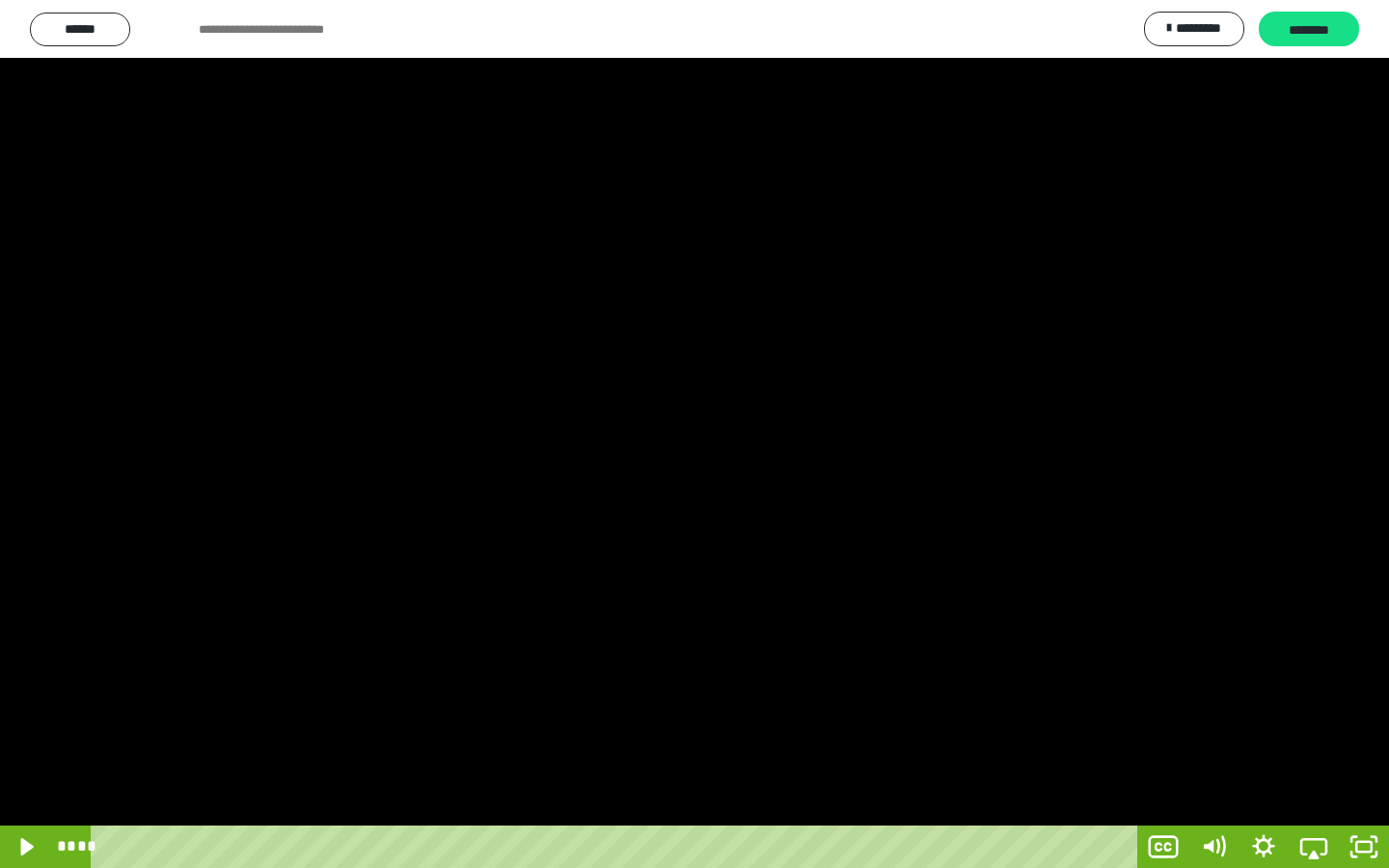 click at bounding box center [0, 0] 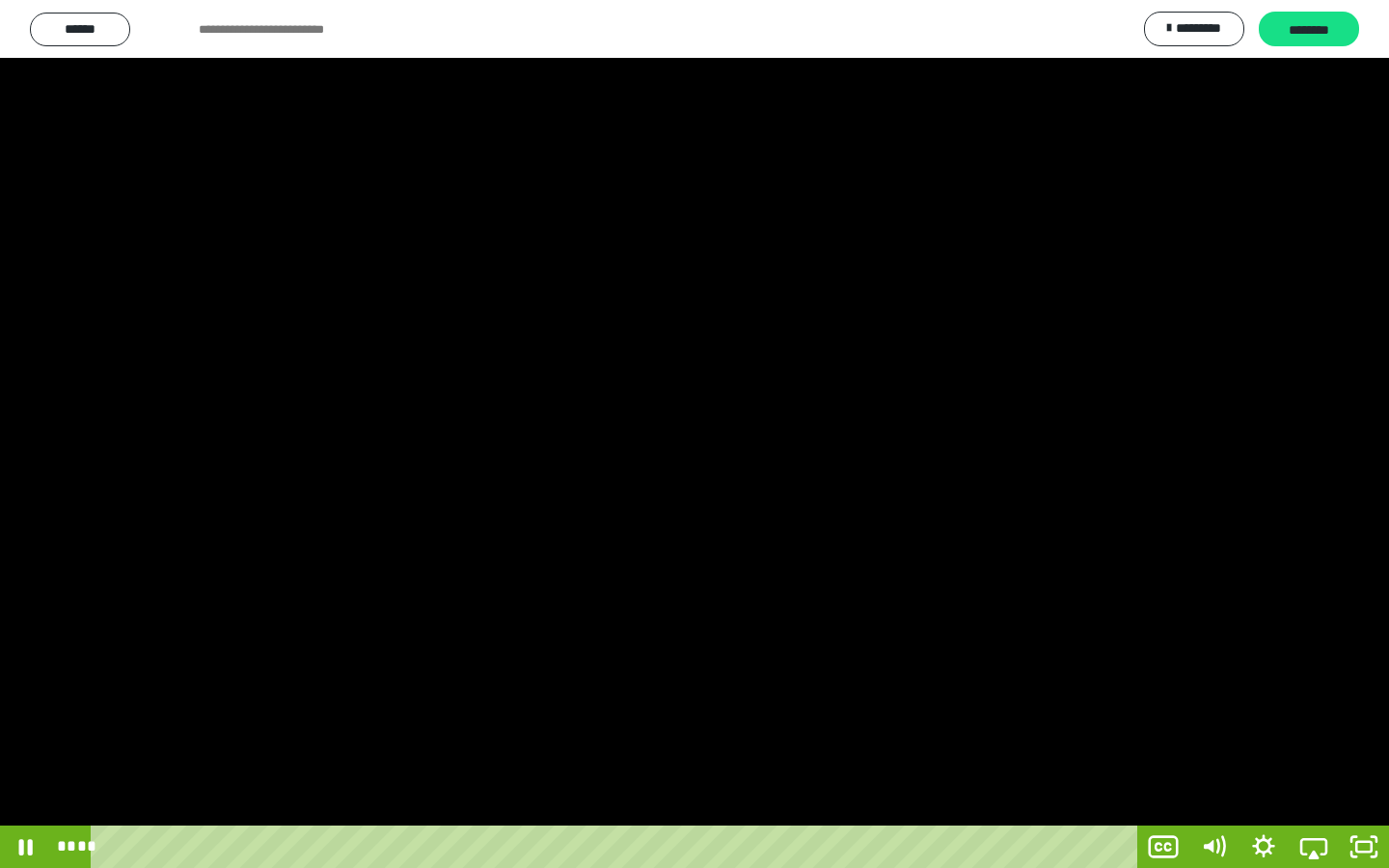 click at bounding box center [0, 0] 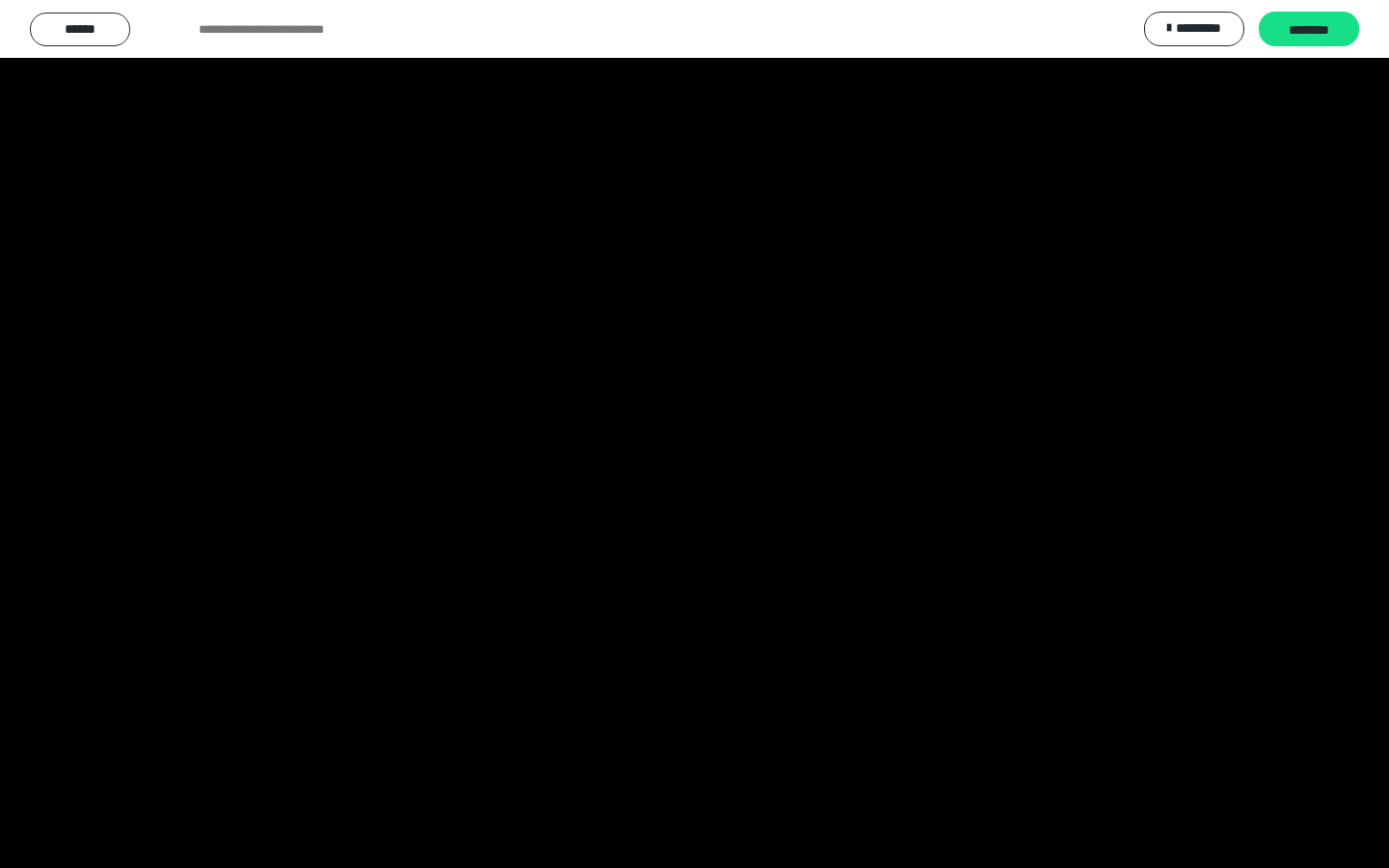 click at bounding box center (0, 0) 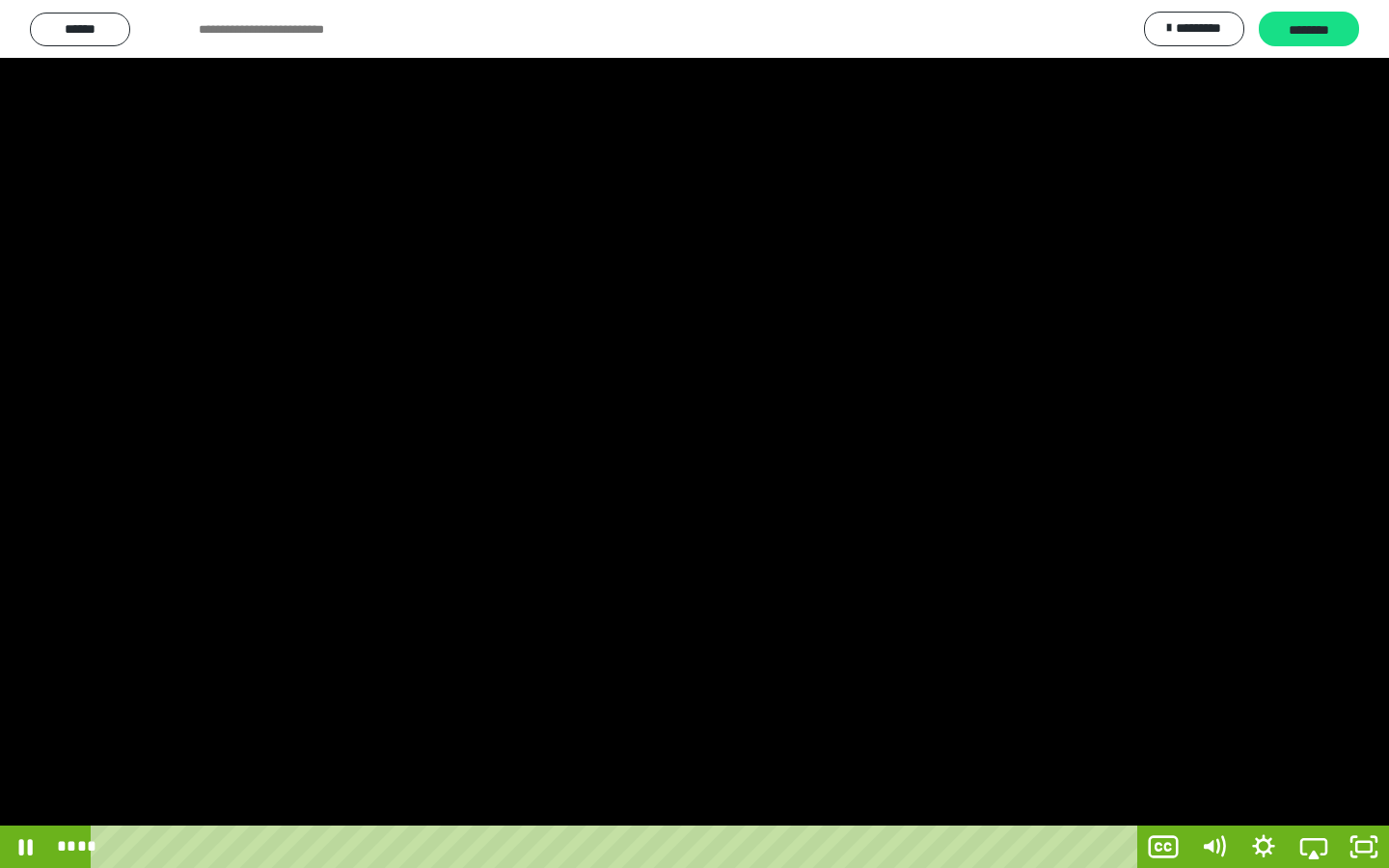 click at bounding box center [0, 0] 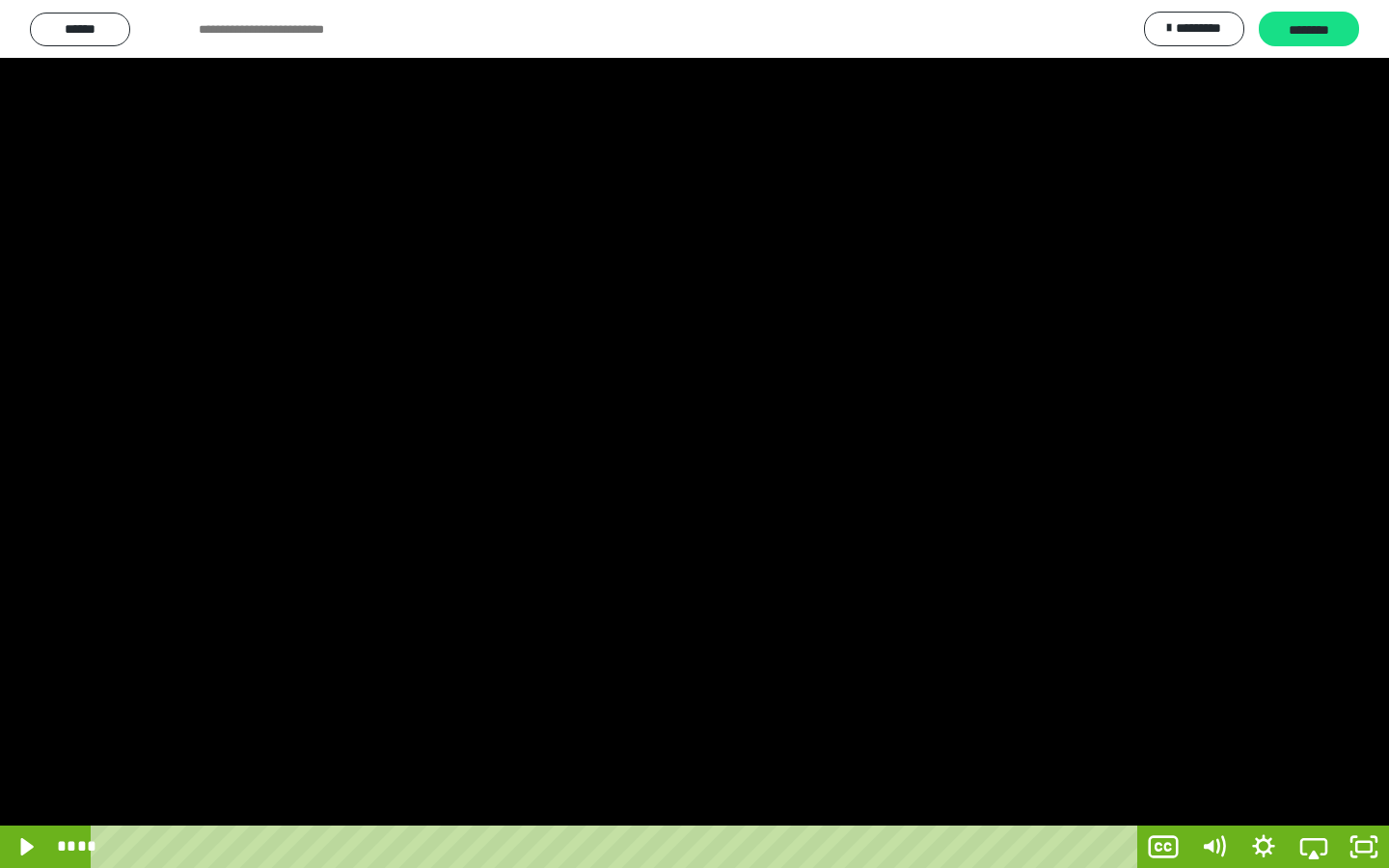 click at bounding box center (0, 0) 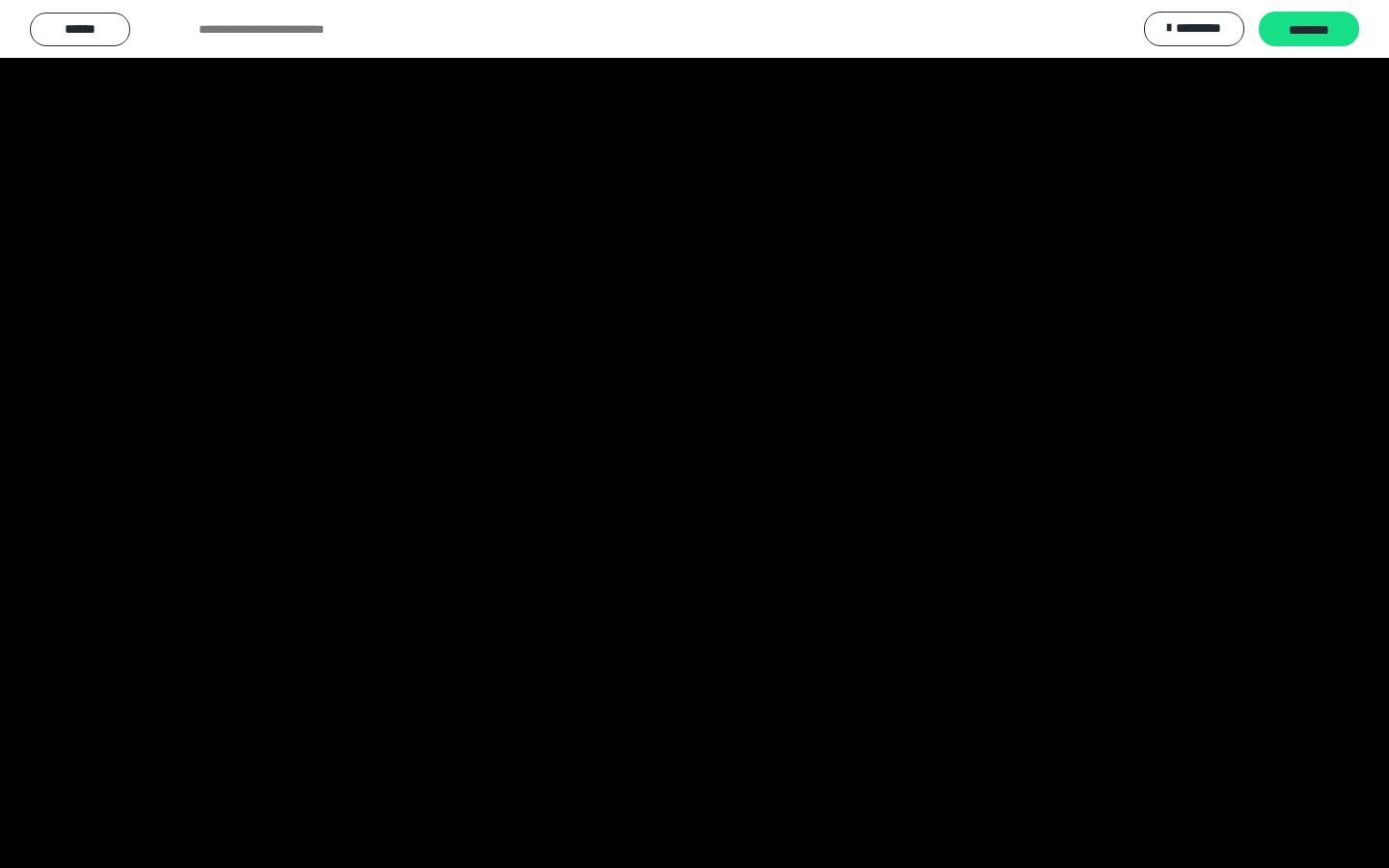 click at bounding box center [0, 0] 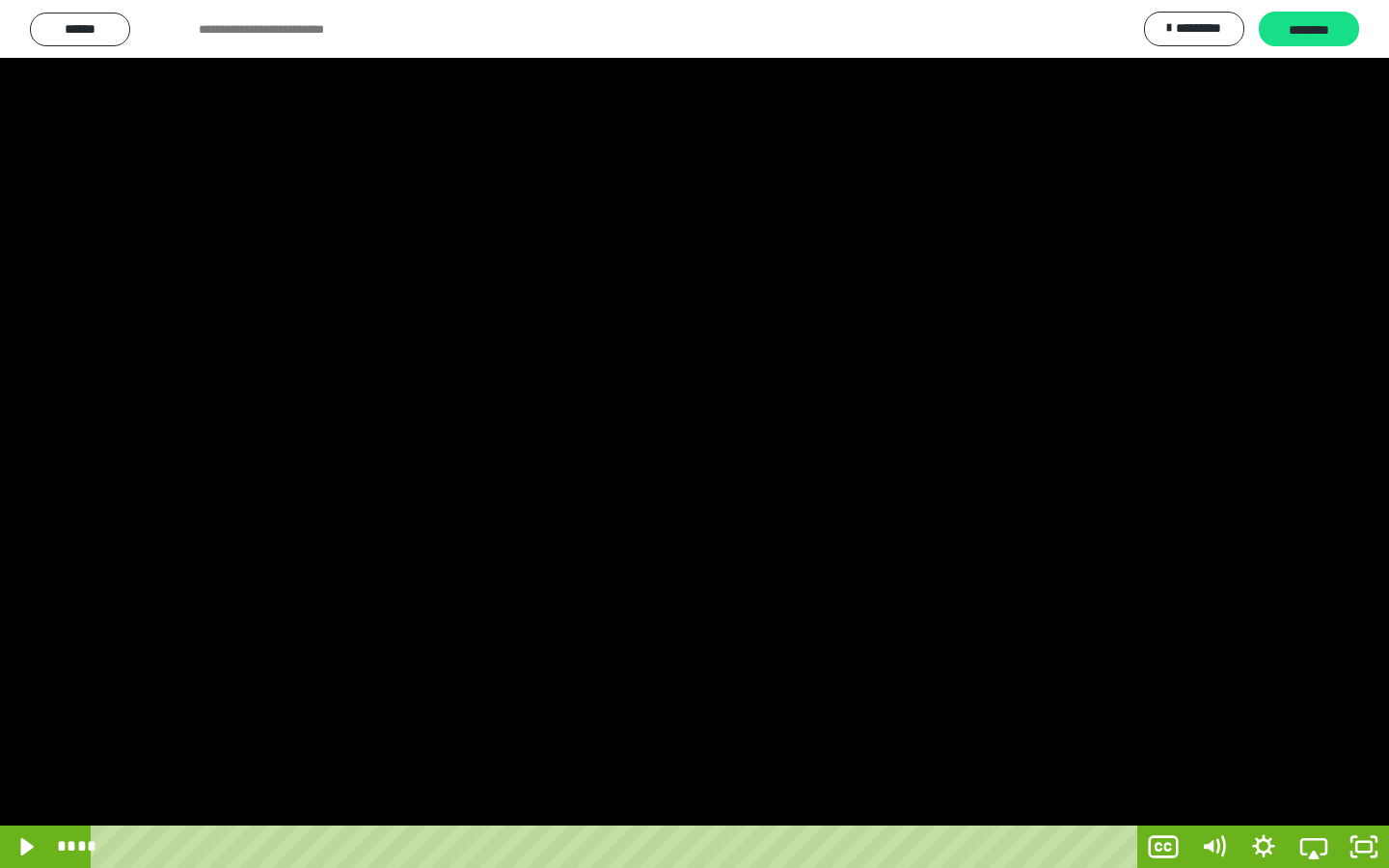 click at bounding box center [0, 0] 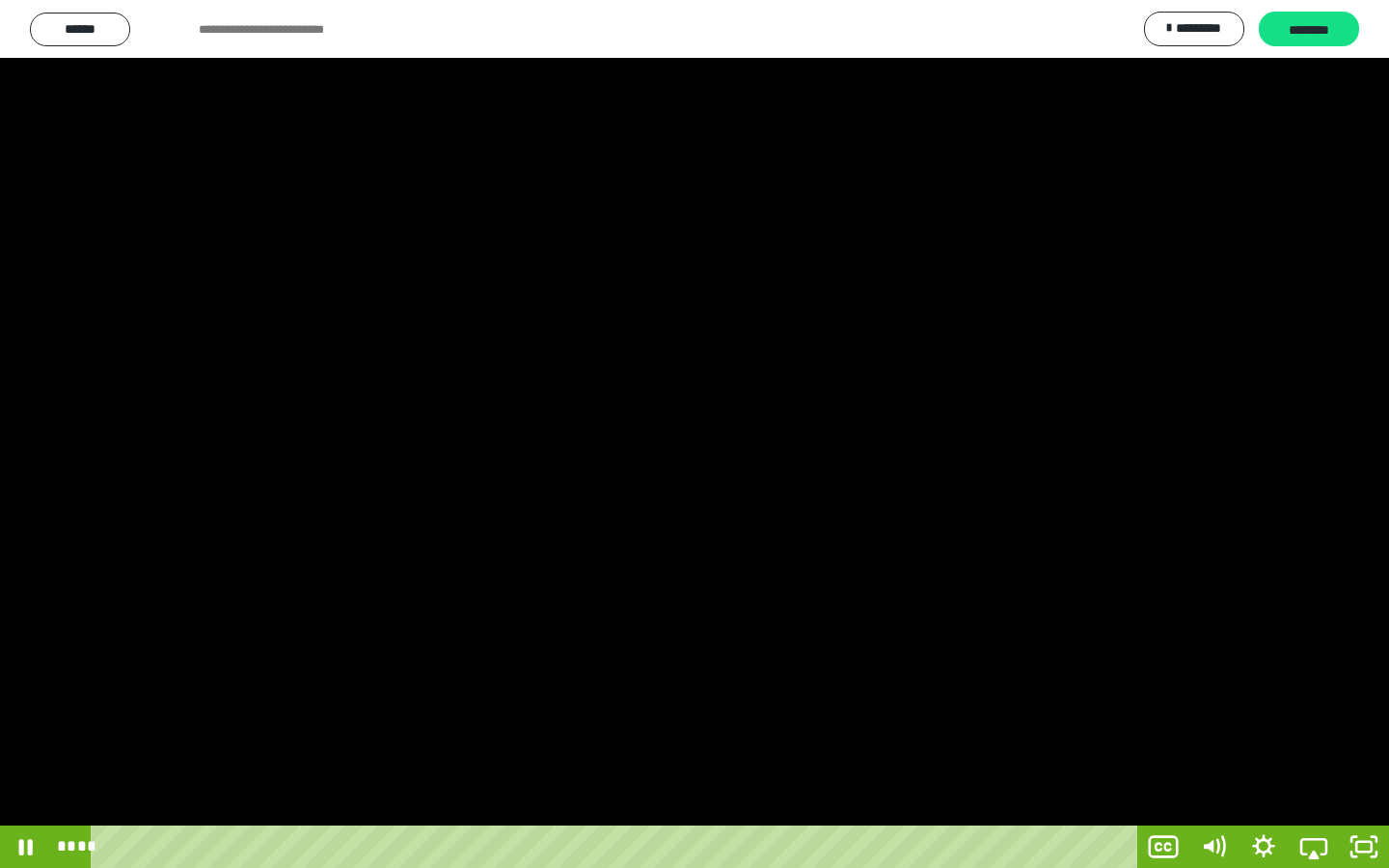 click at bounding box center [0, 0] 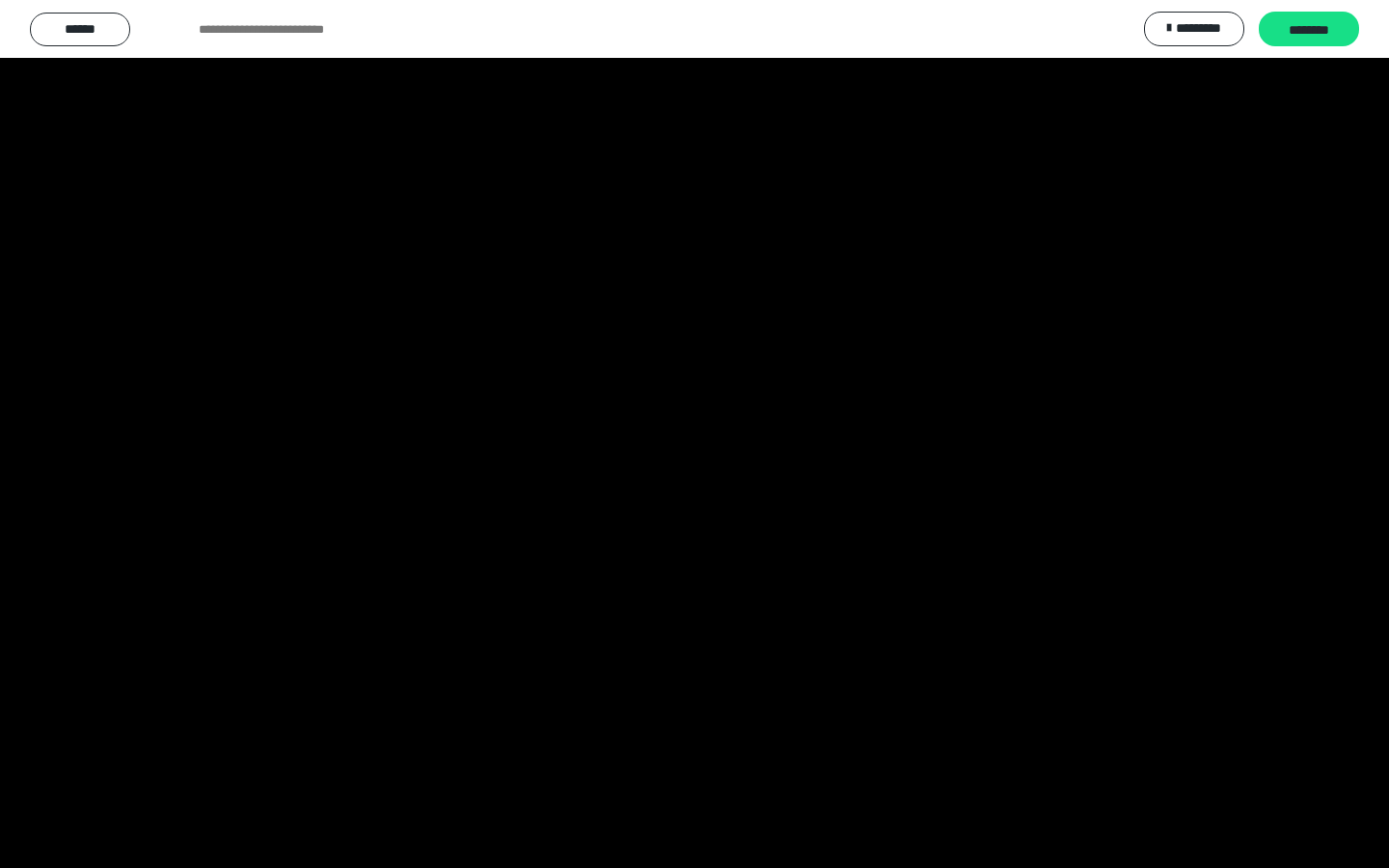 click at bounding box center [0, 0] 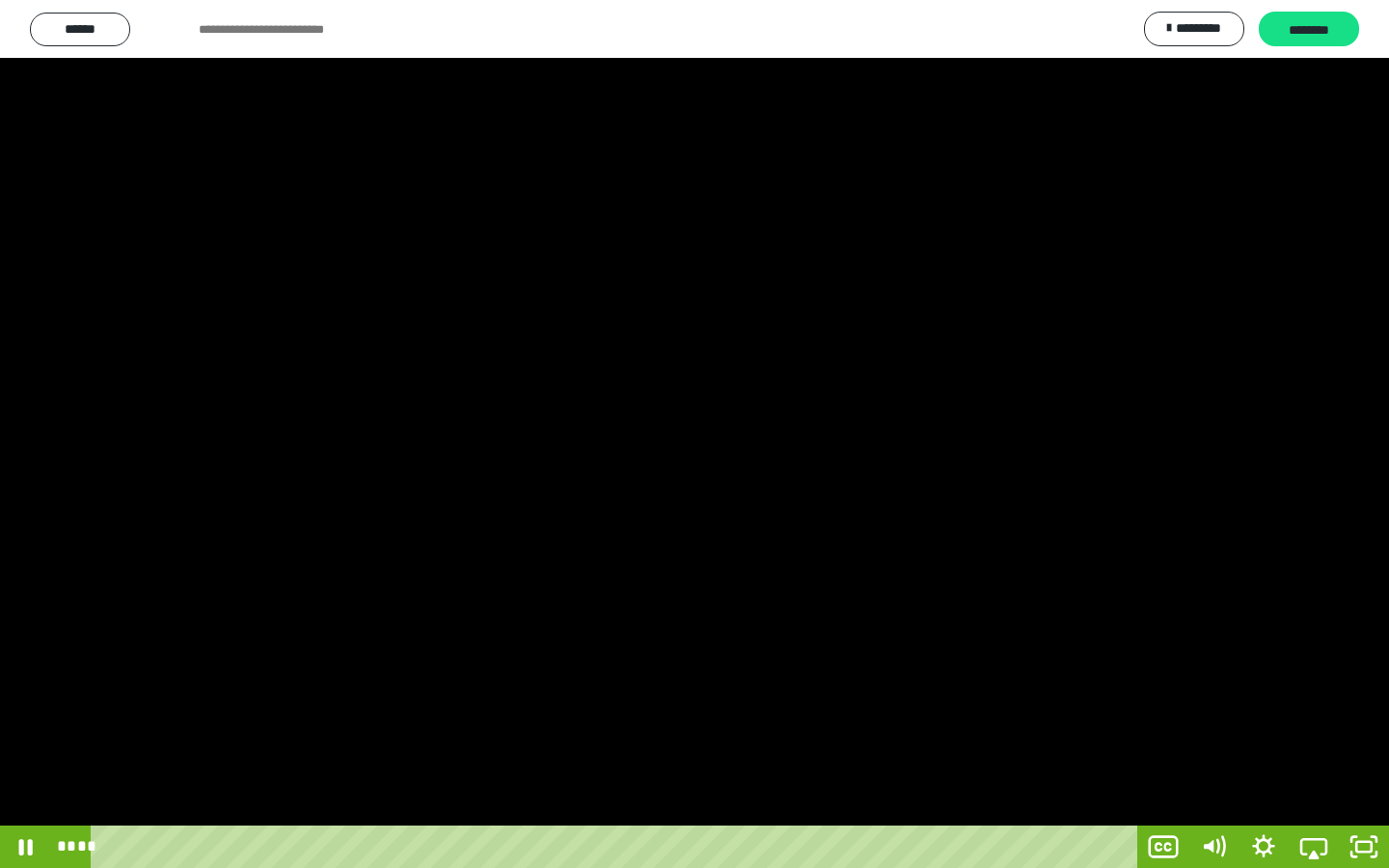 click at bounding box center [0, 0] 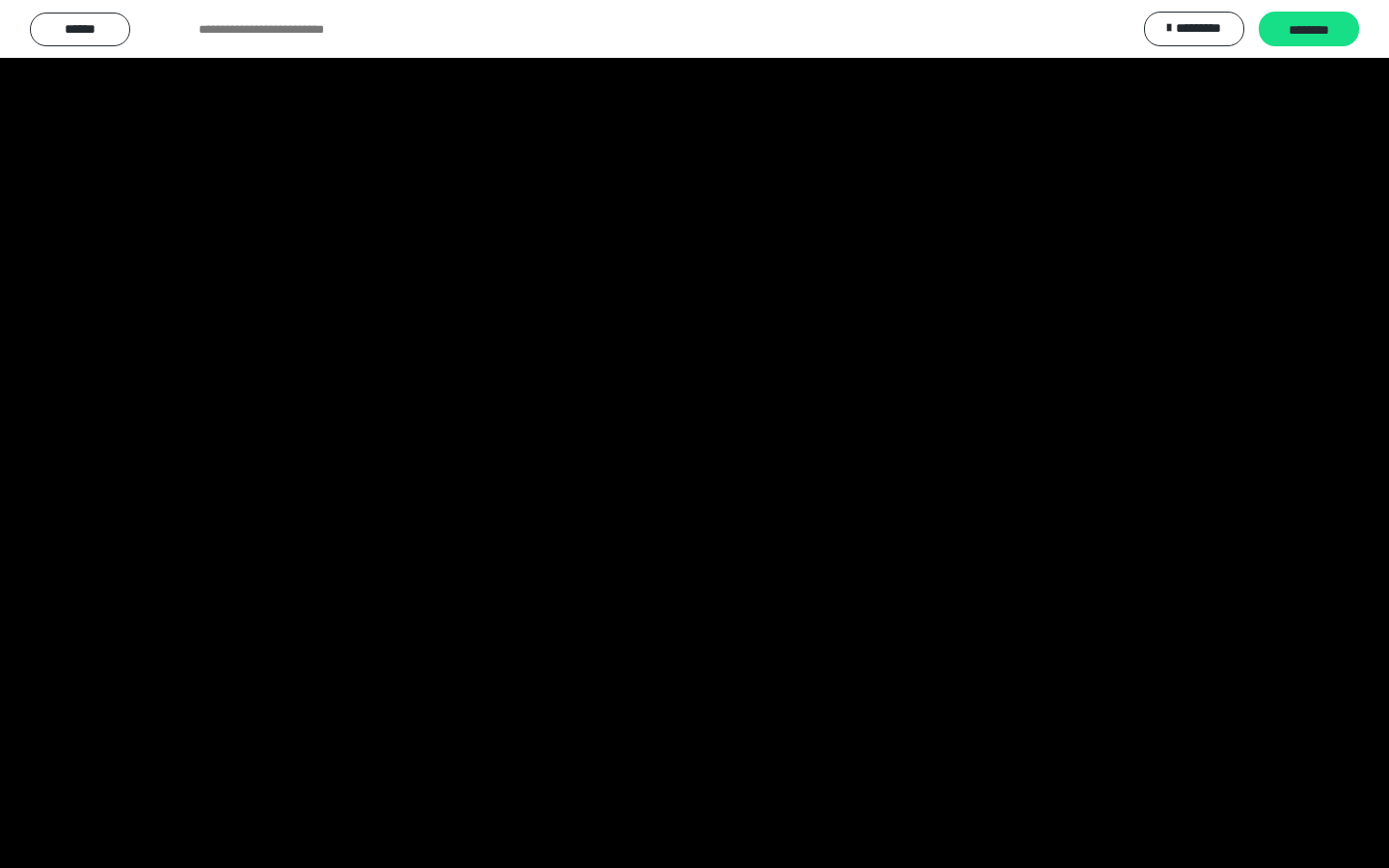 click at bounding box center (0, 0) 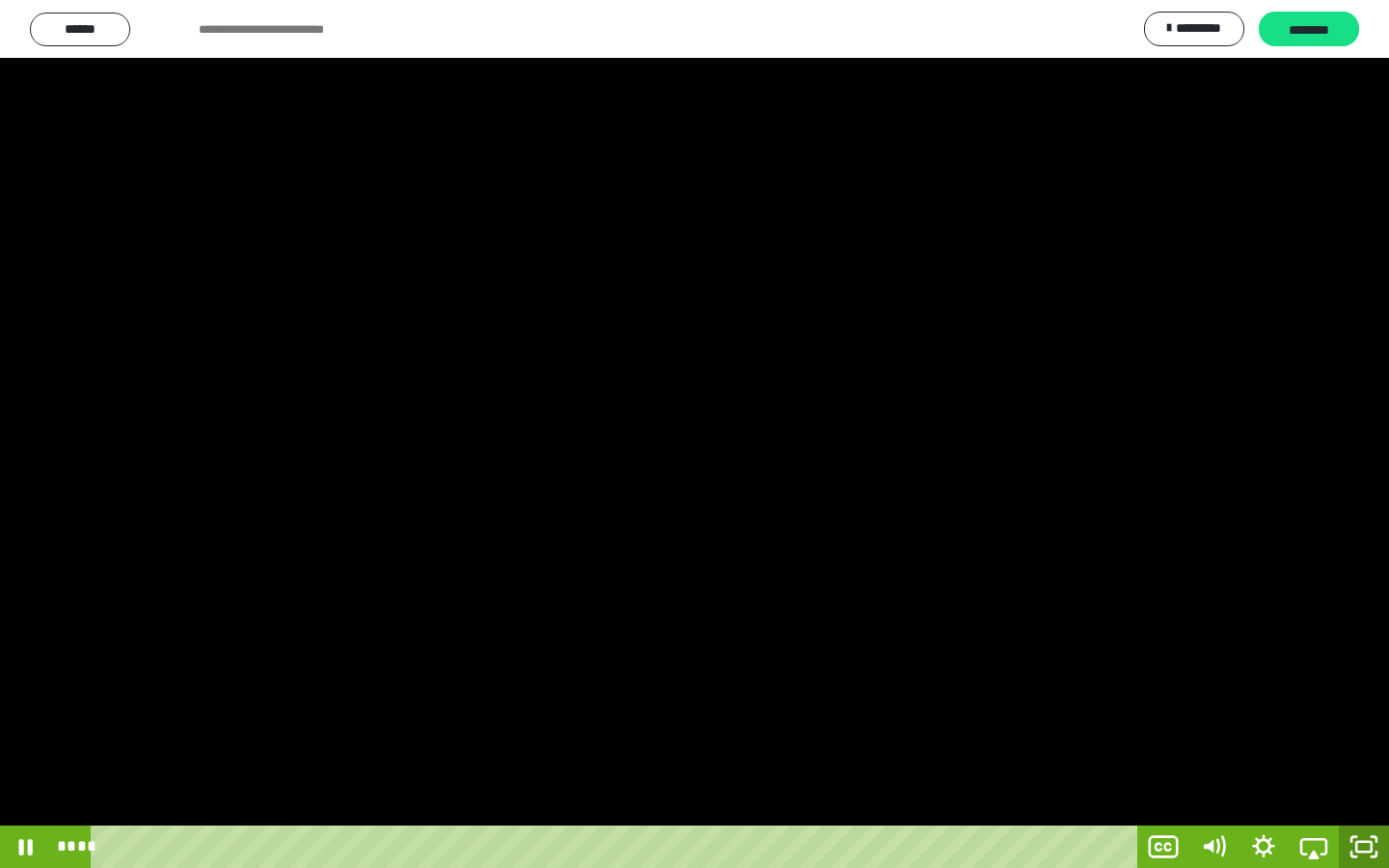 click 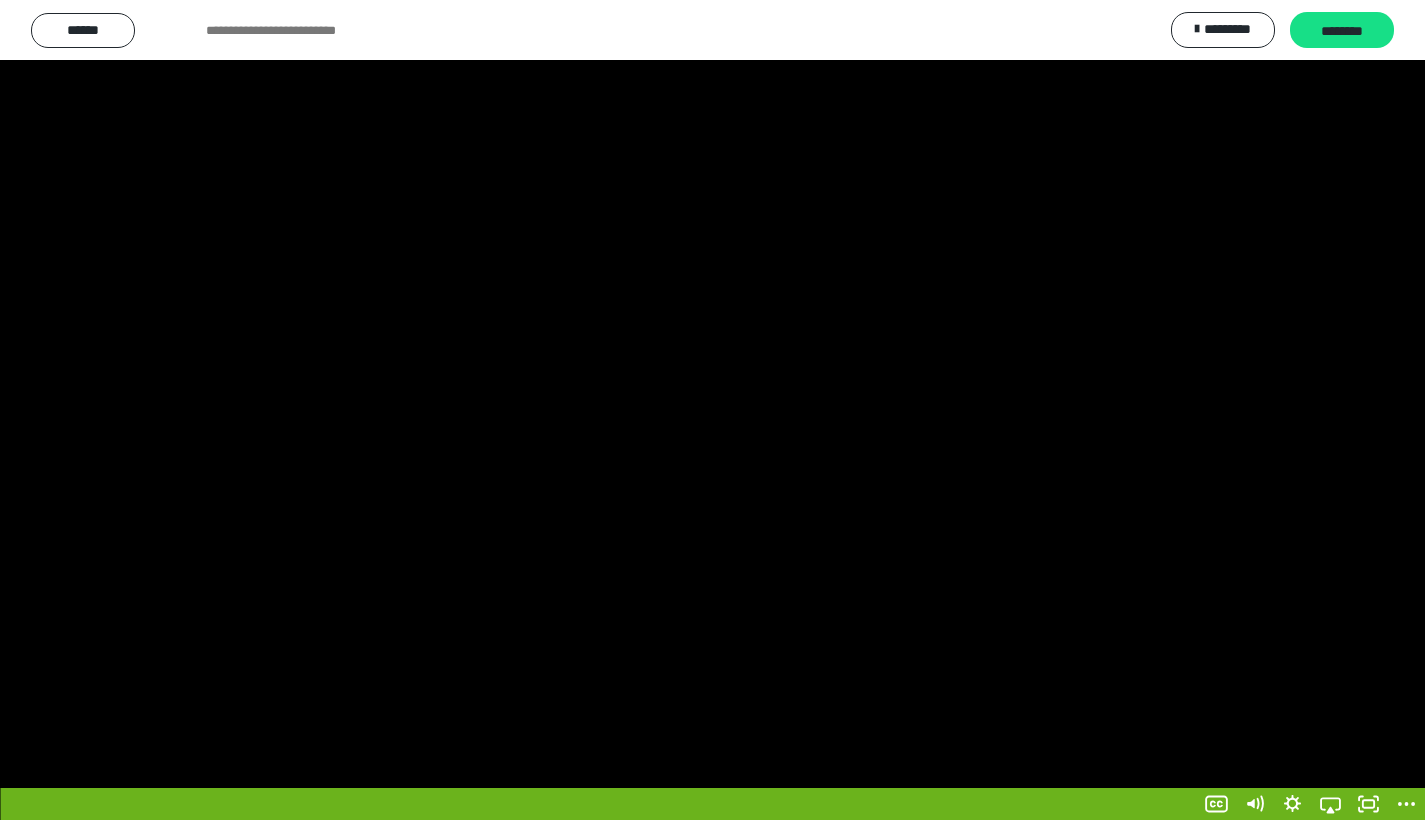 scroll, scrollTop: 313, scrollLeft: 0, axis: vertical 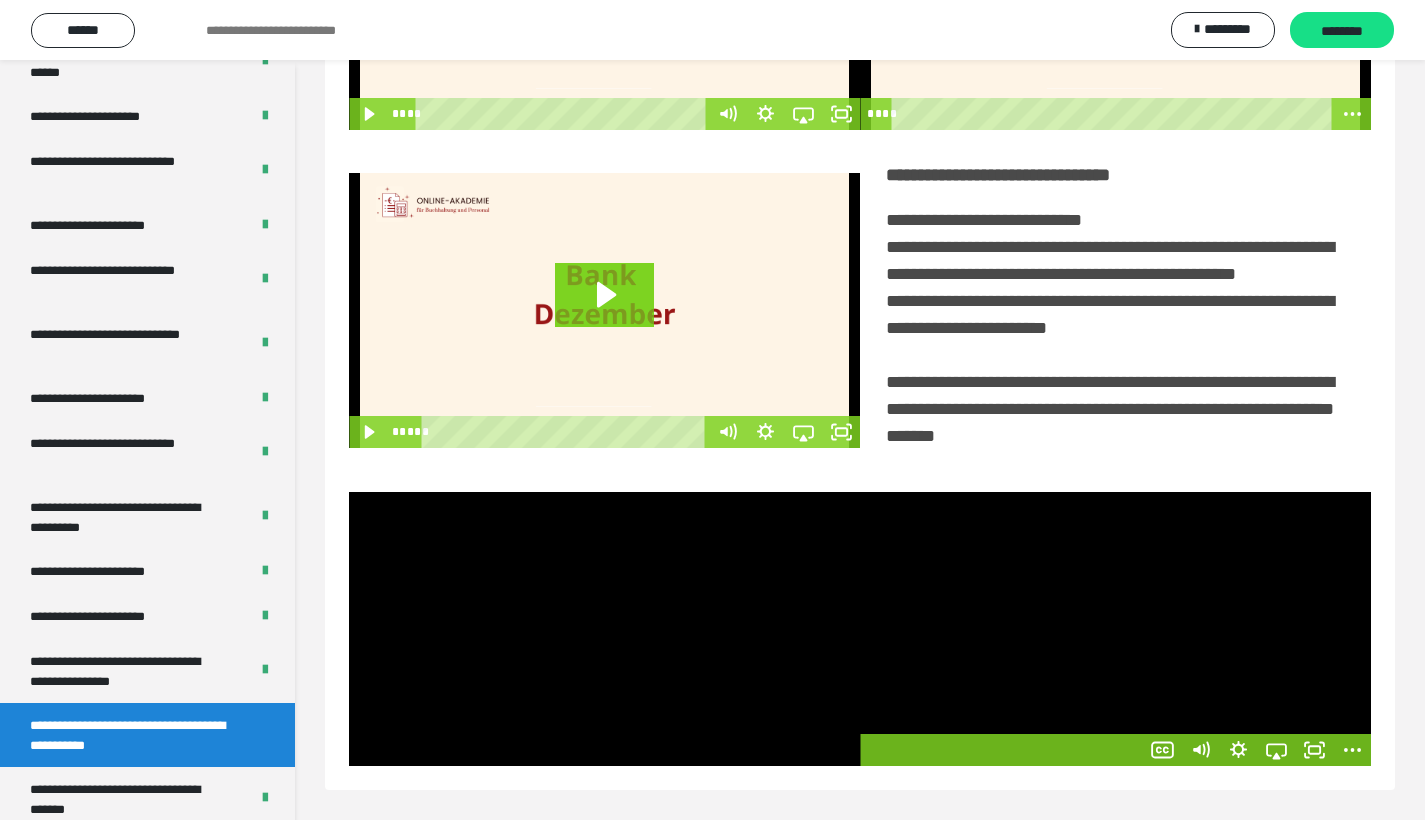 click at bounding box center [1115, 629] 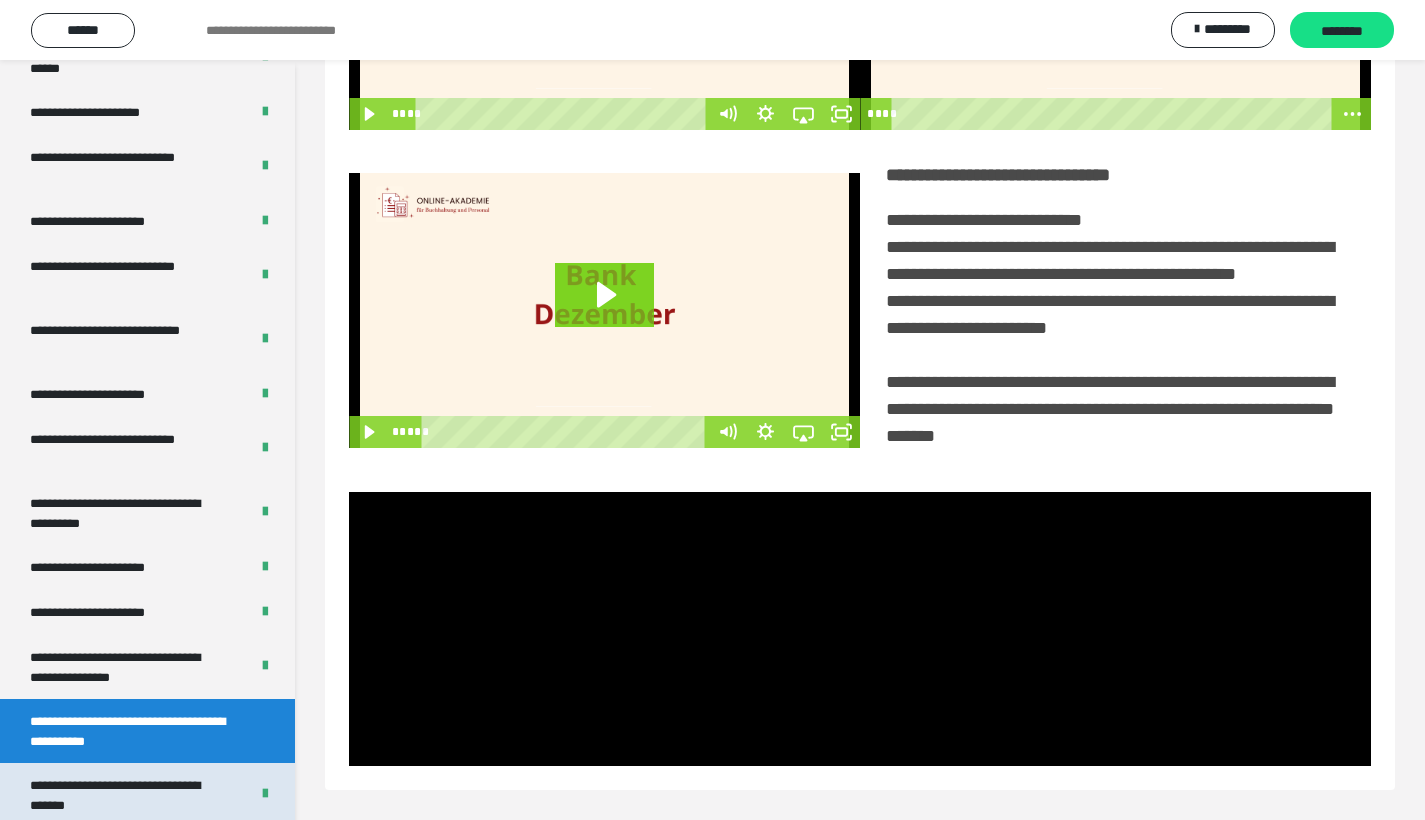 scroll, scrollTop: 3813, scrollLeft: 0, axis: vertical 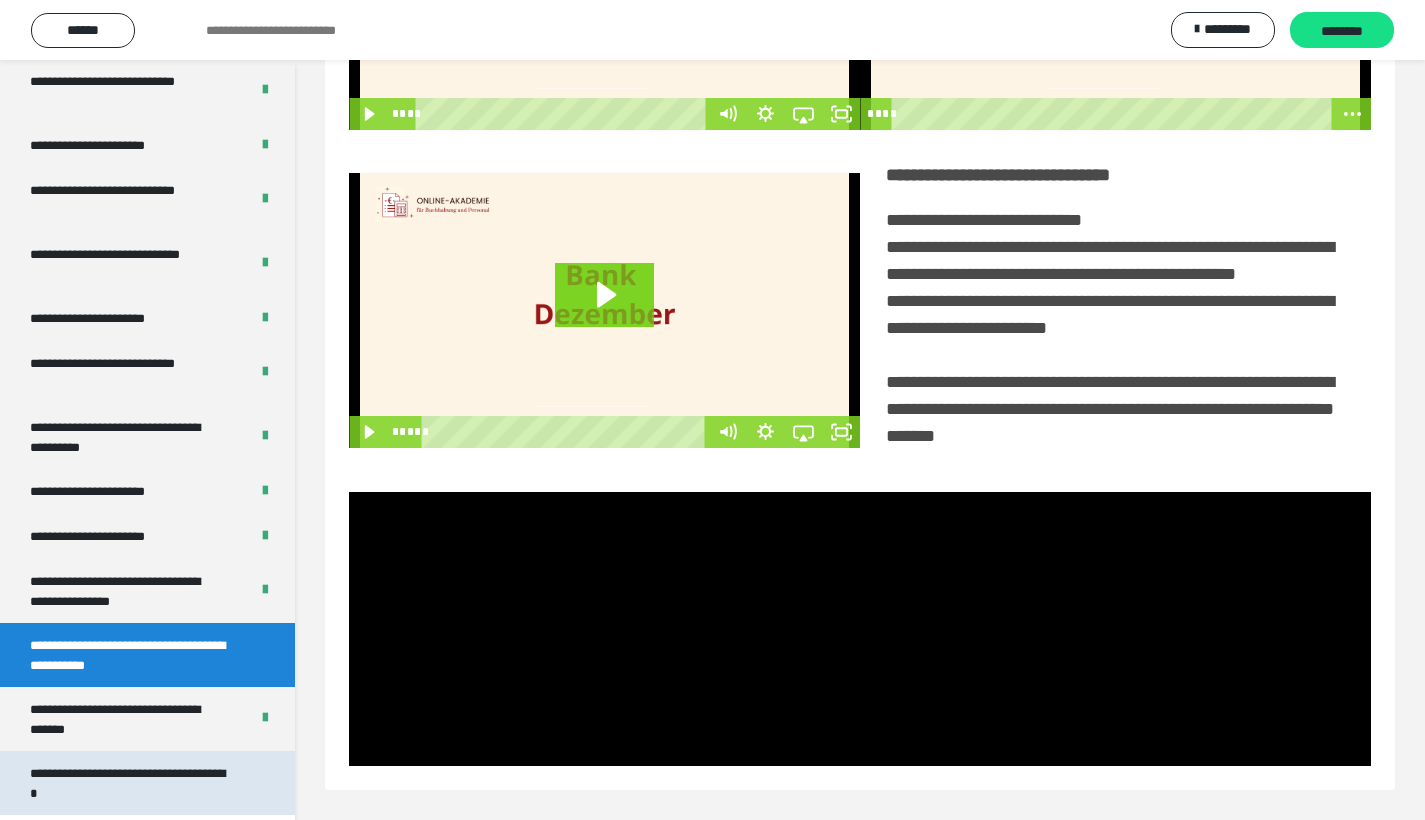 click on "**********" at bounding box center [132, 783] 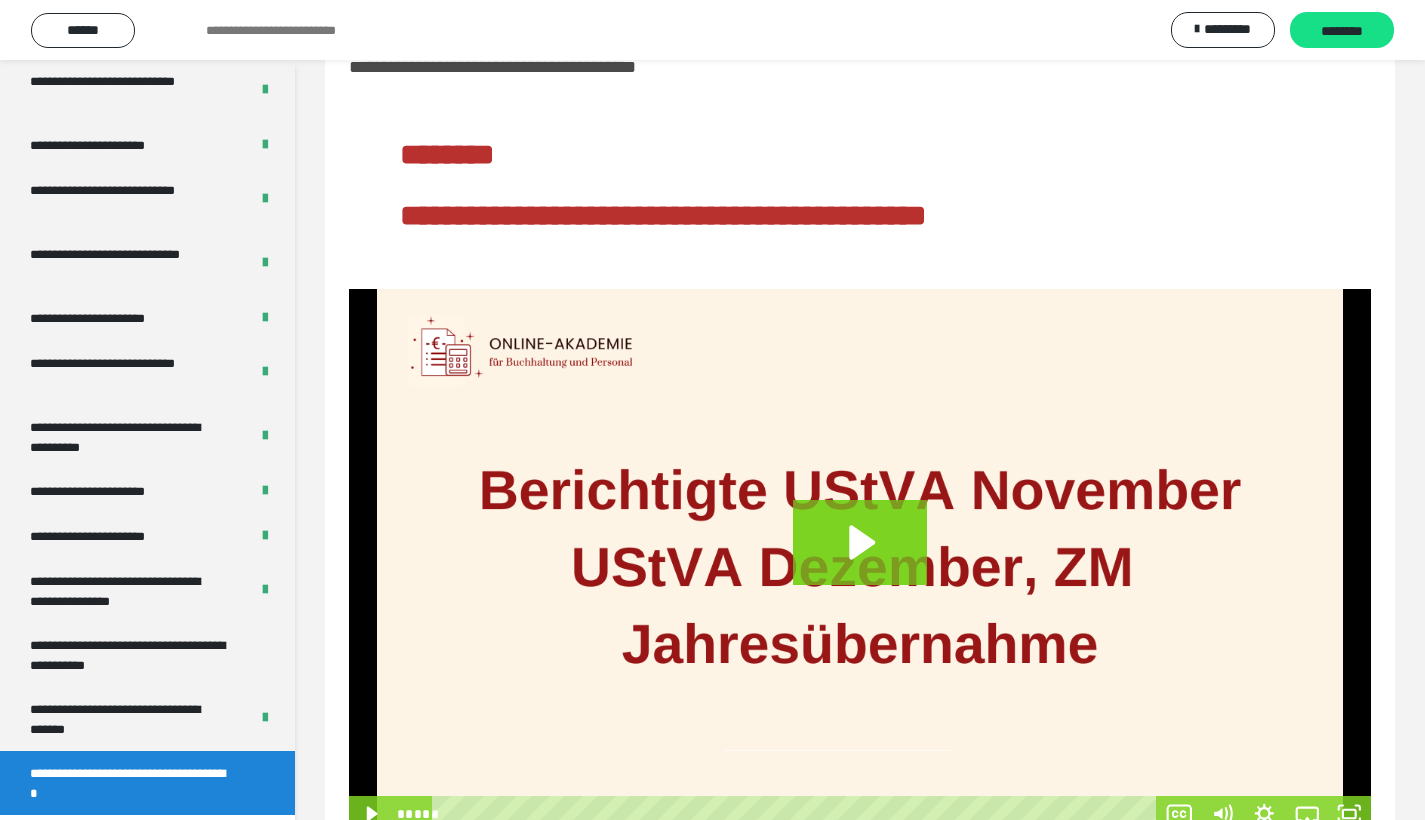 scroll, scrollTop: 126, scrollLeft: 0, axis: vertical 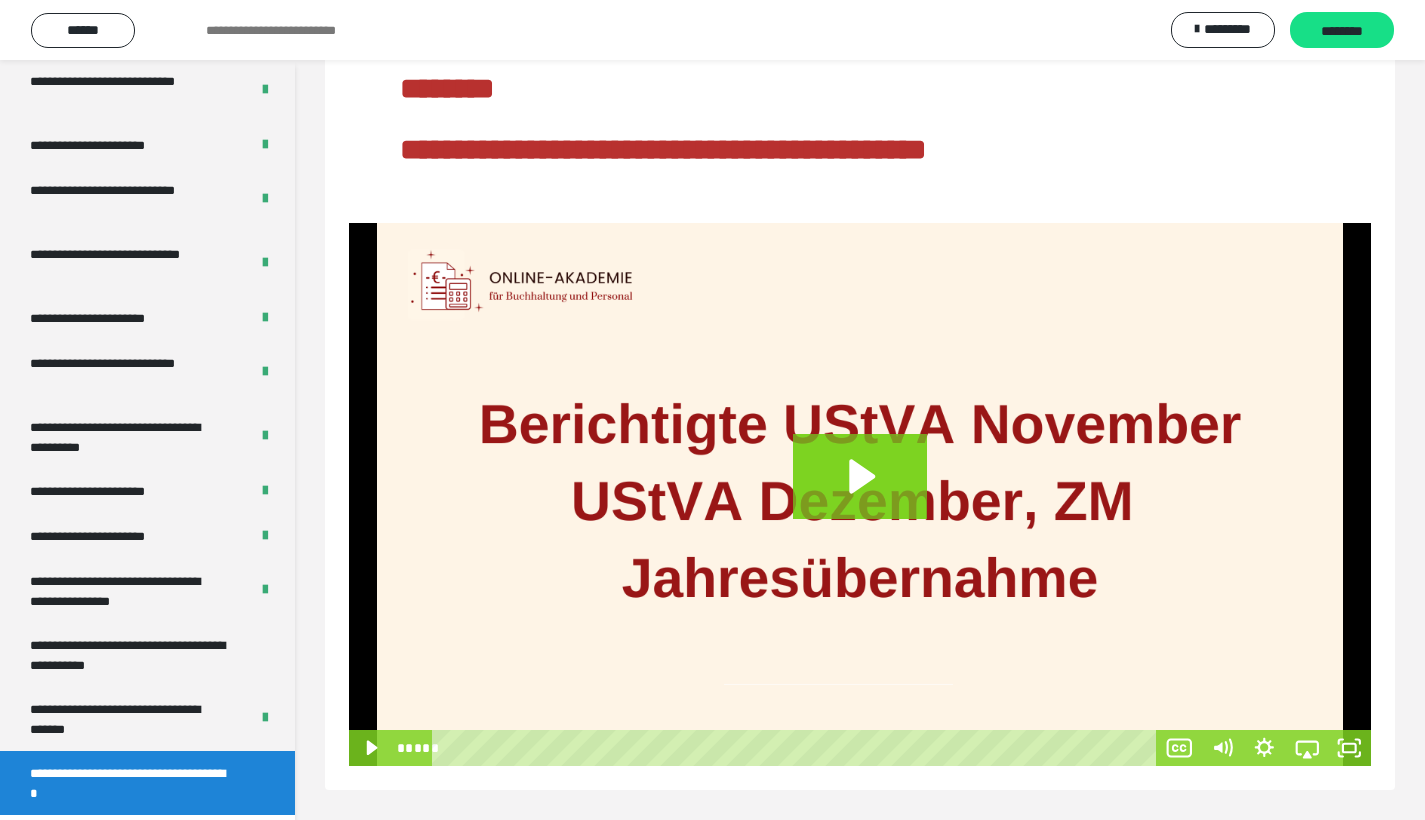 click at bounding box center [860, 494] 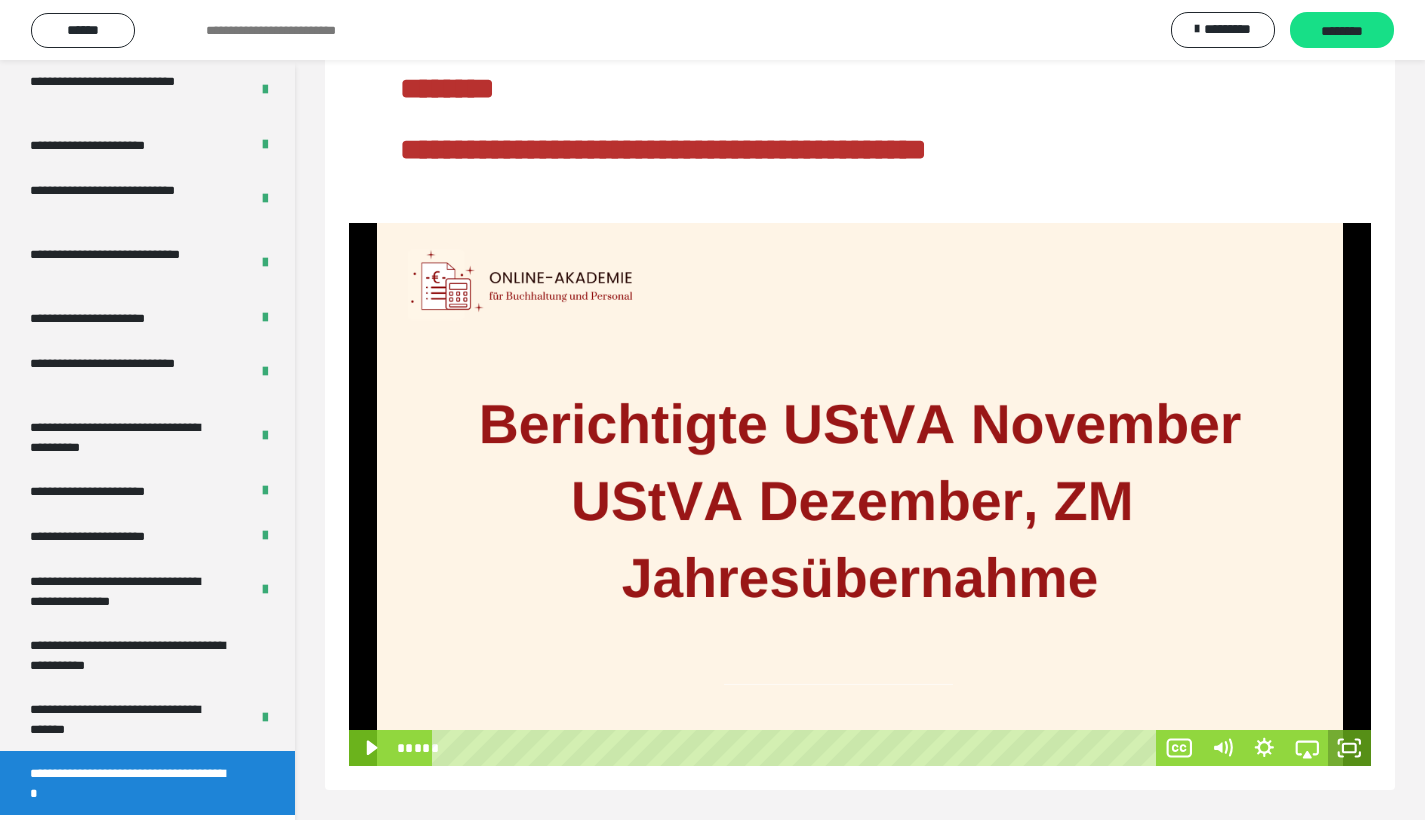 click 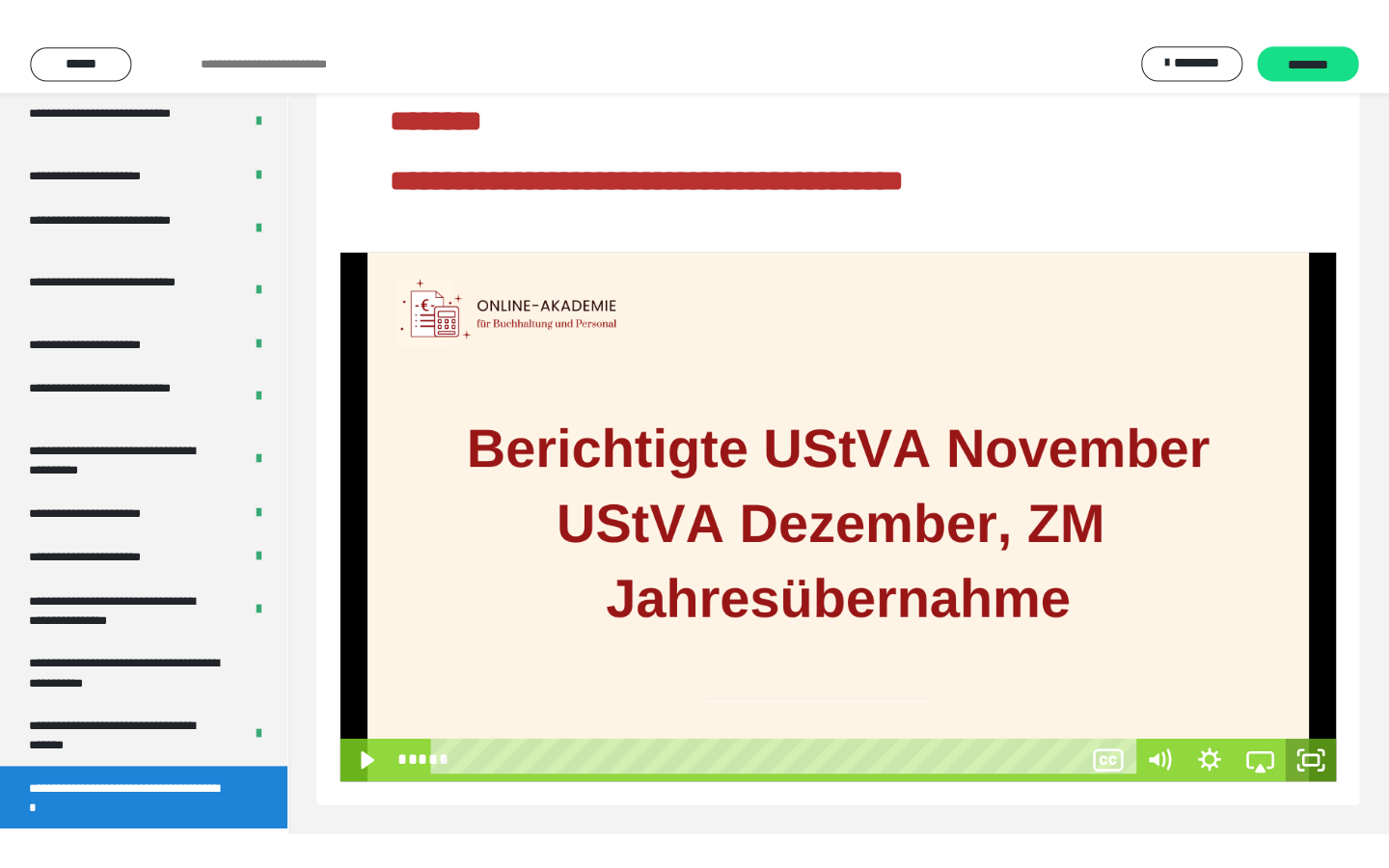 scroll, scrollTop: 0, scrollLeft: 0, axis: both 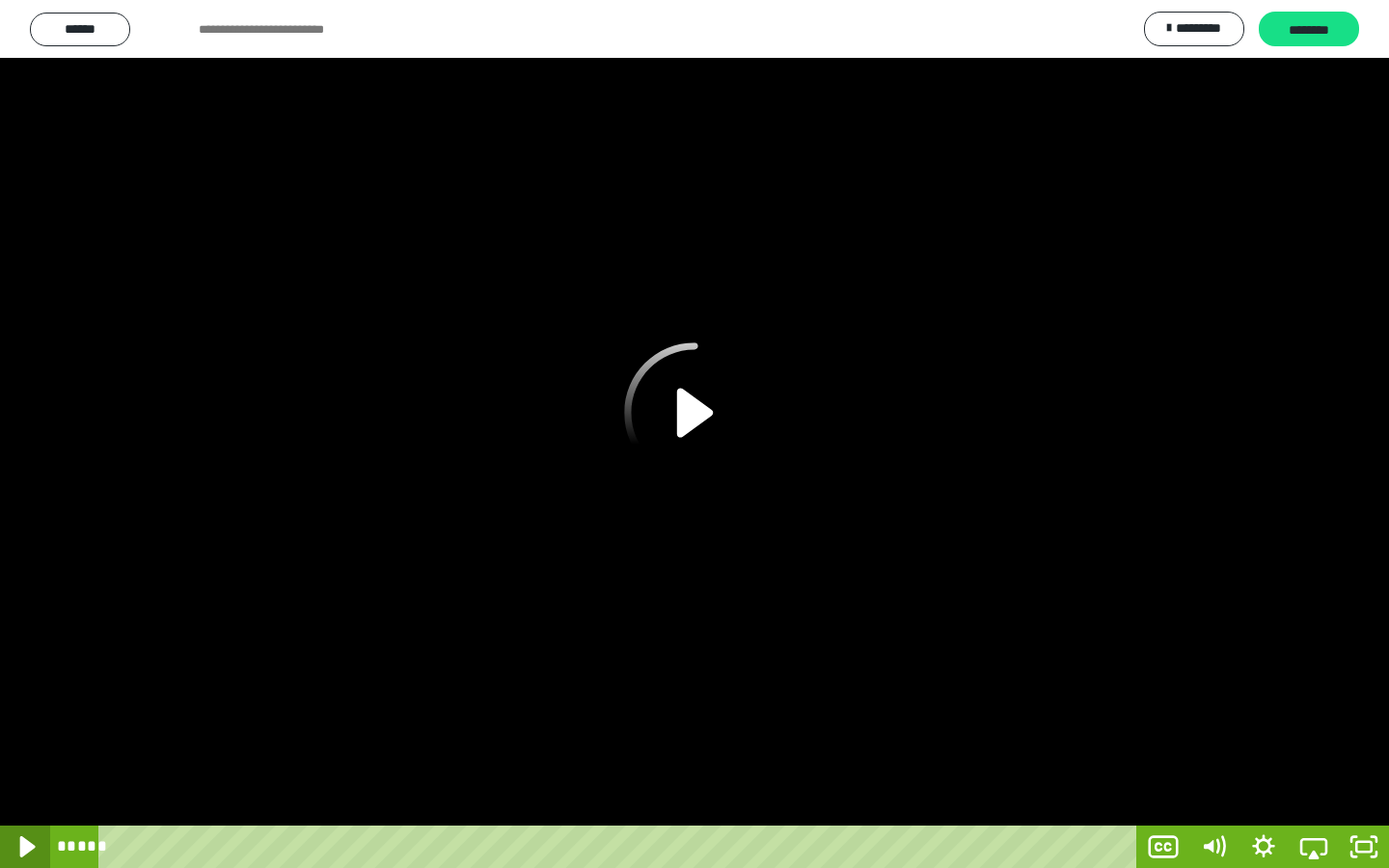 click 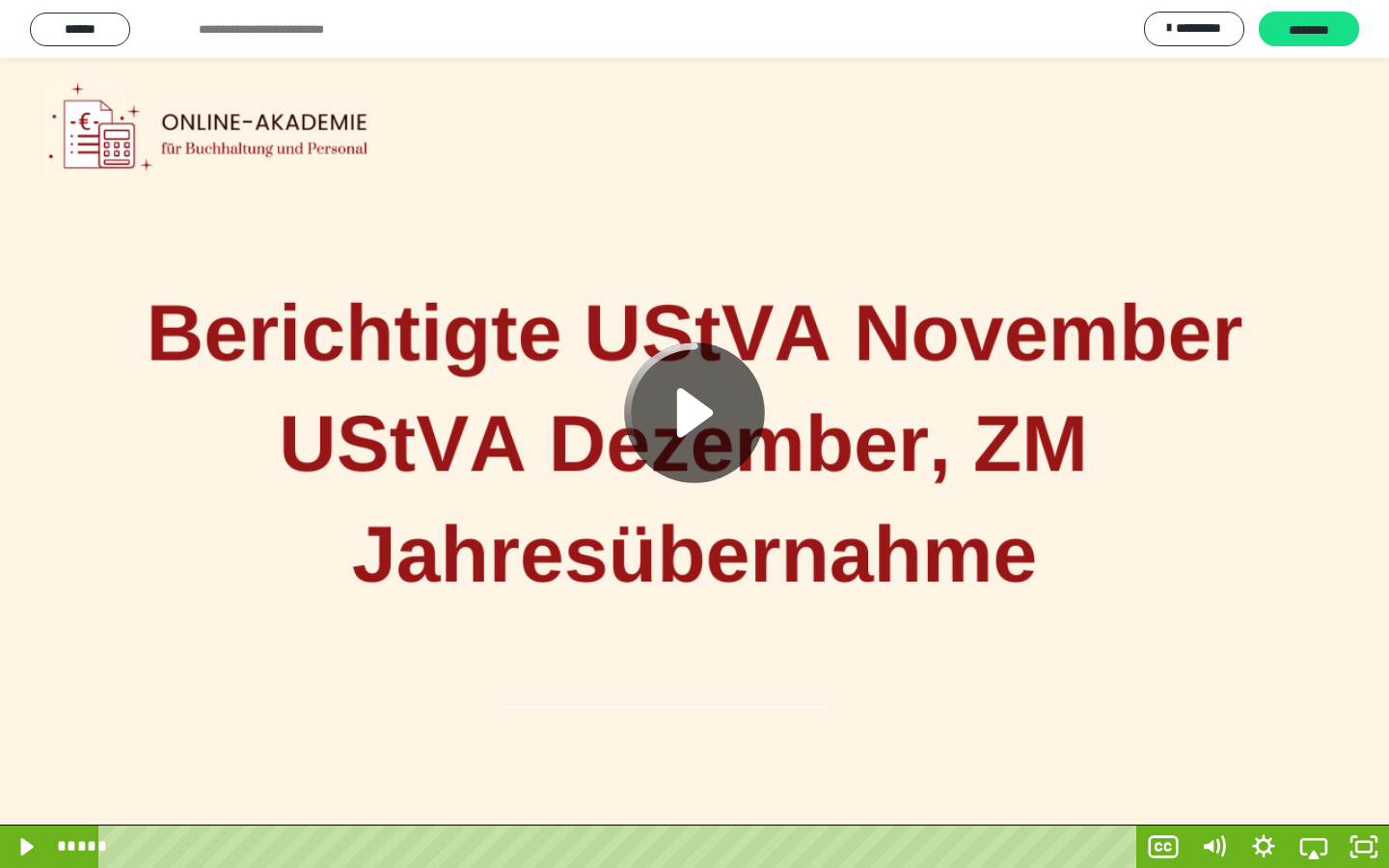 type 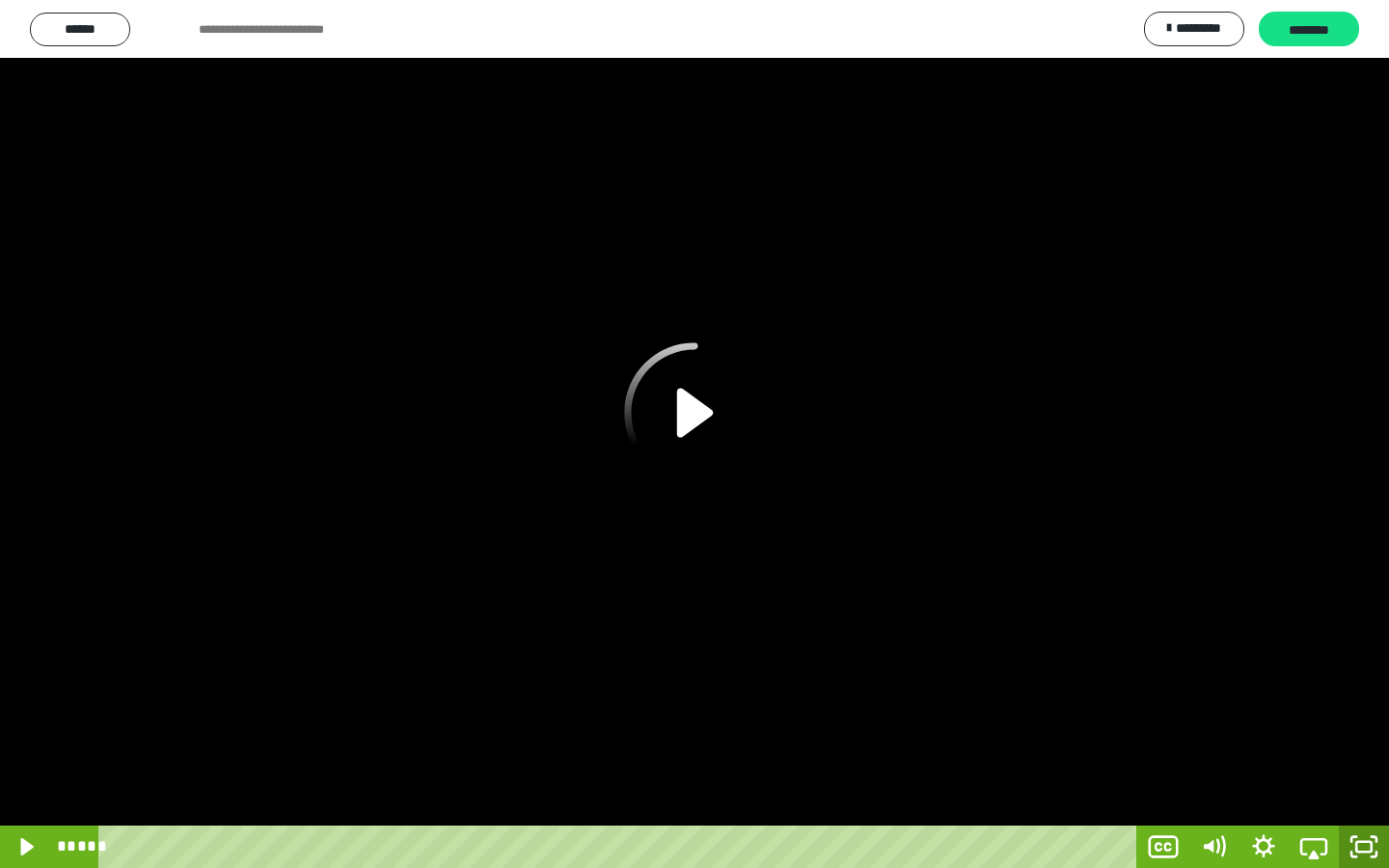 click 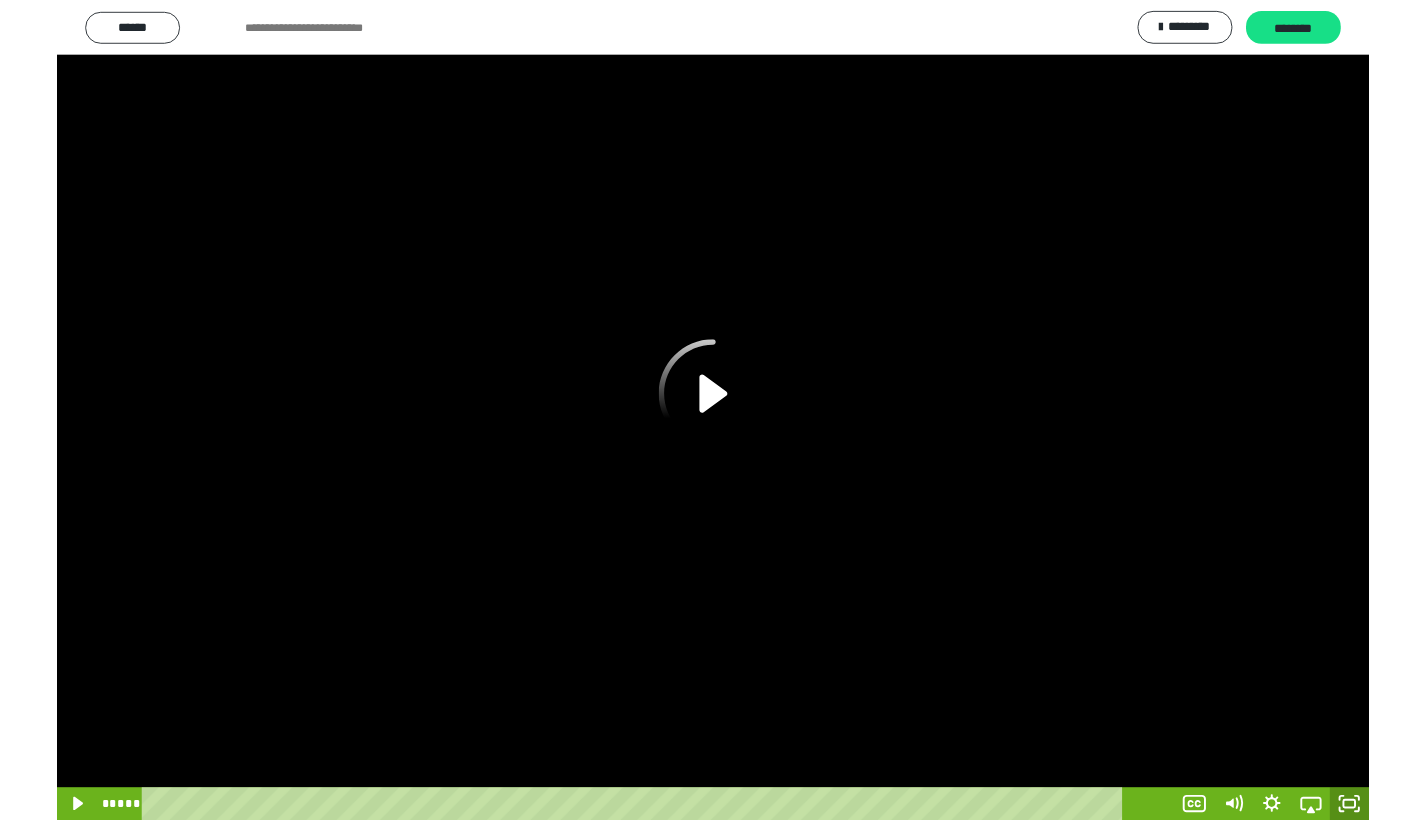 scroll, scrollTop: 60, scrollLeft: 0, axis: vertical 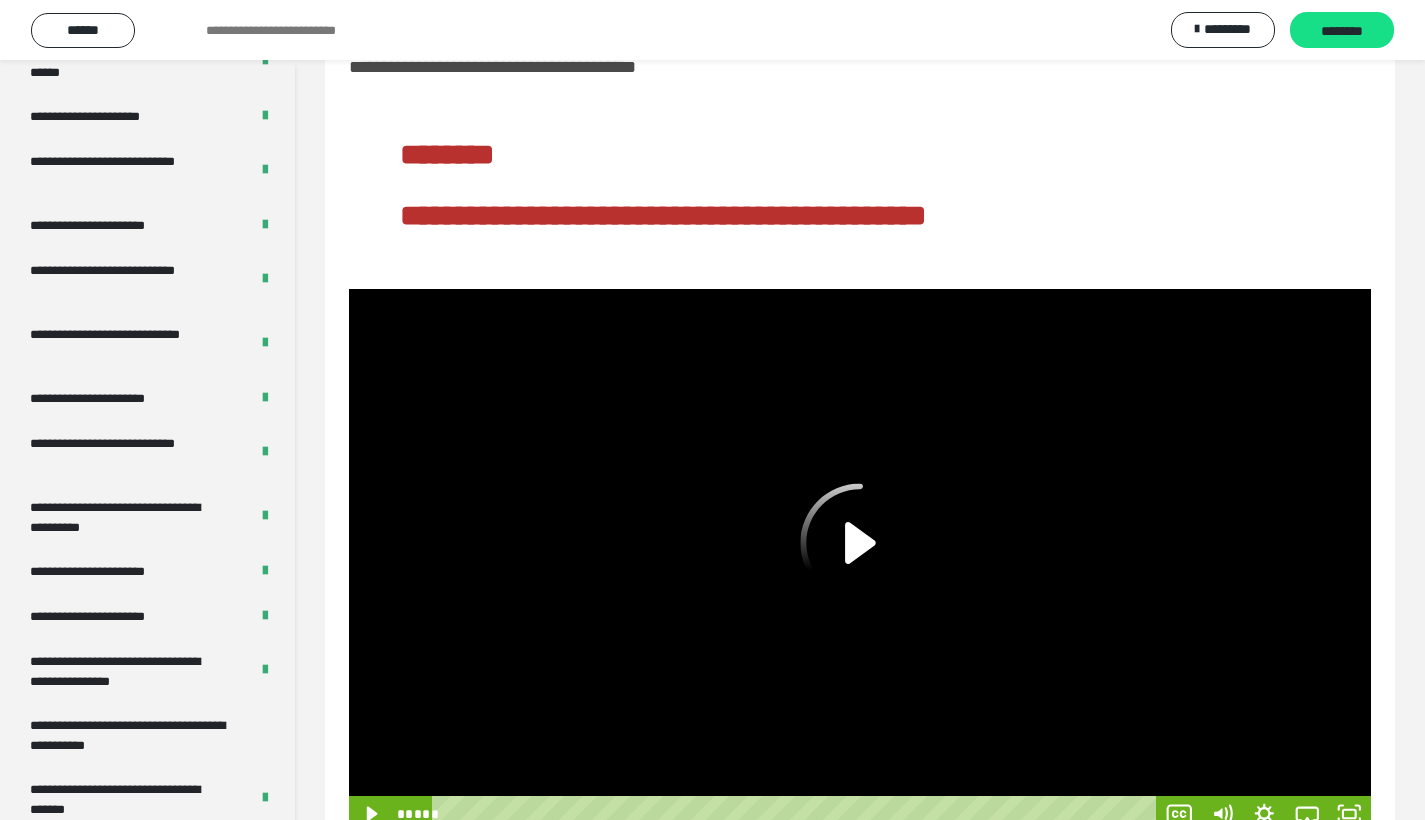 click at bounding box center [860, 560] 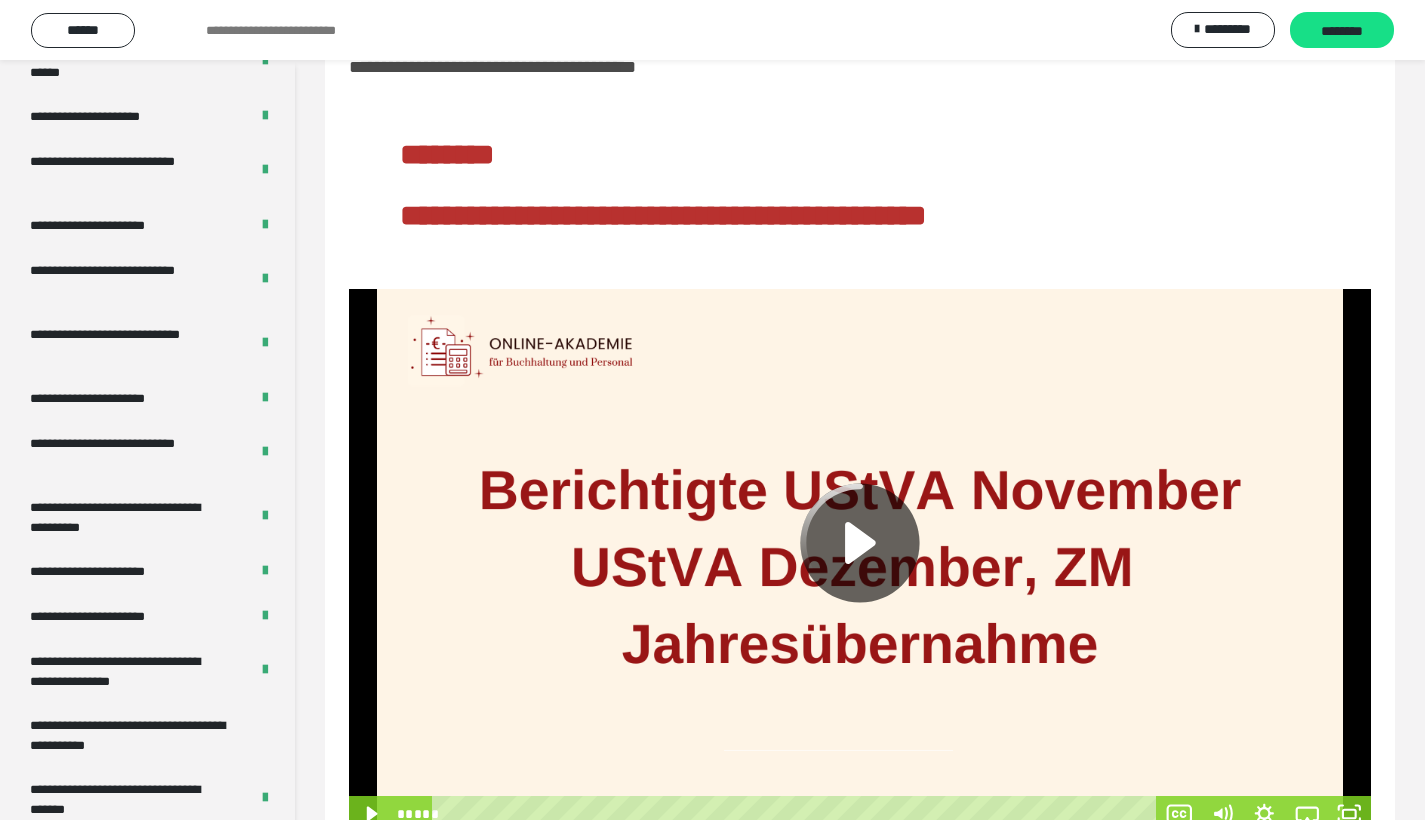 scroll, scrollTop: 126, scrollLeft: 0, axis: vertical 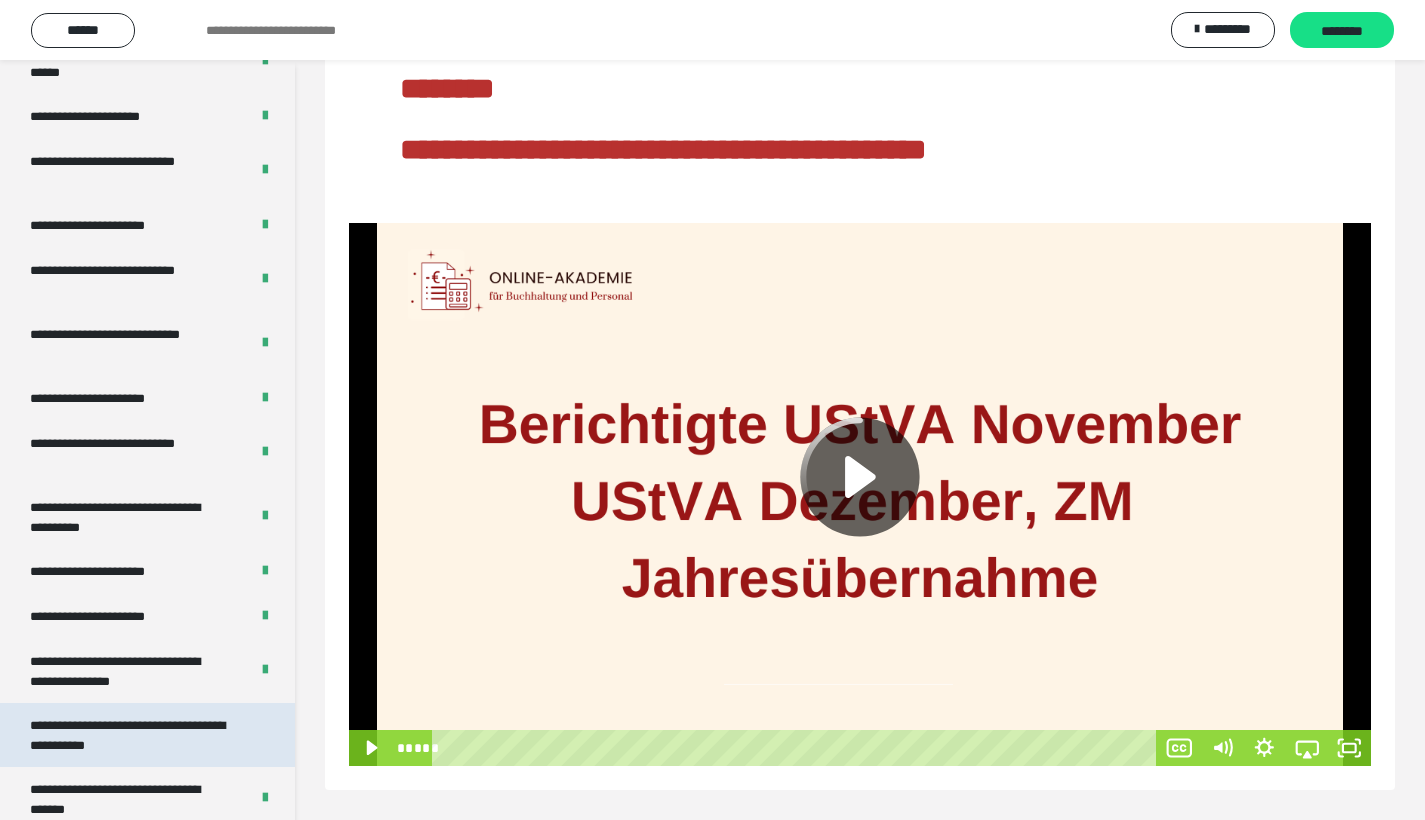 click on "**********" at bounding box center (132, 735) 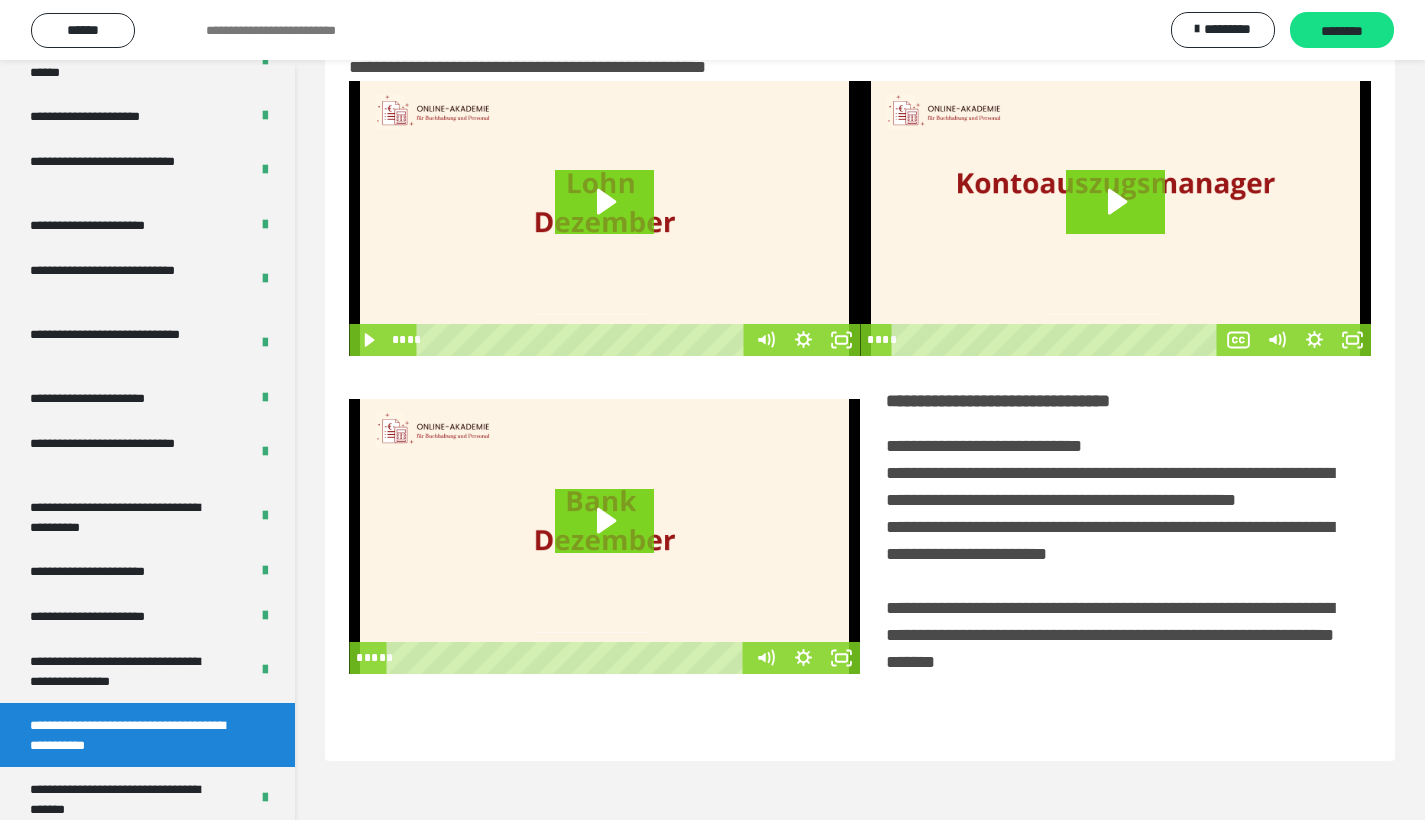 scroll, scrollTop: 60, scrollLeft: 0, axis: vertical 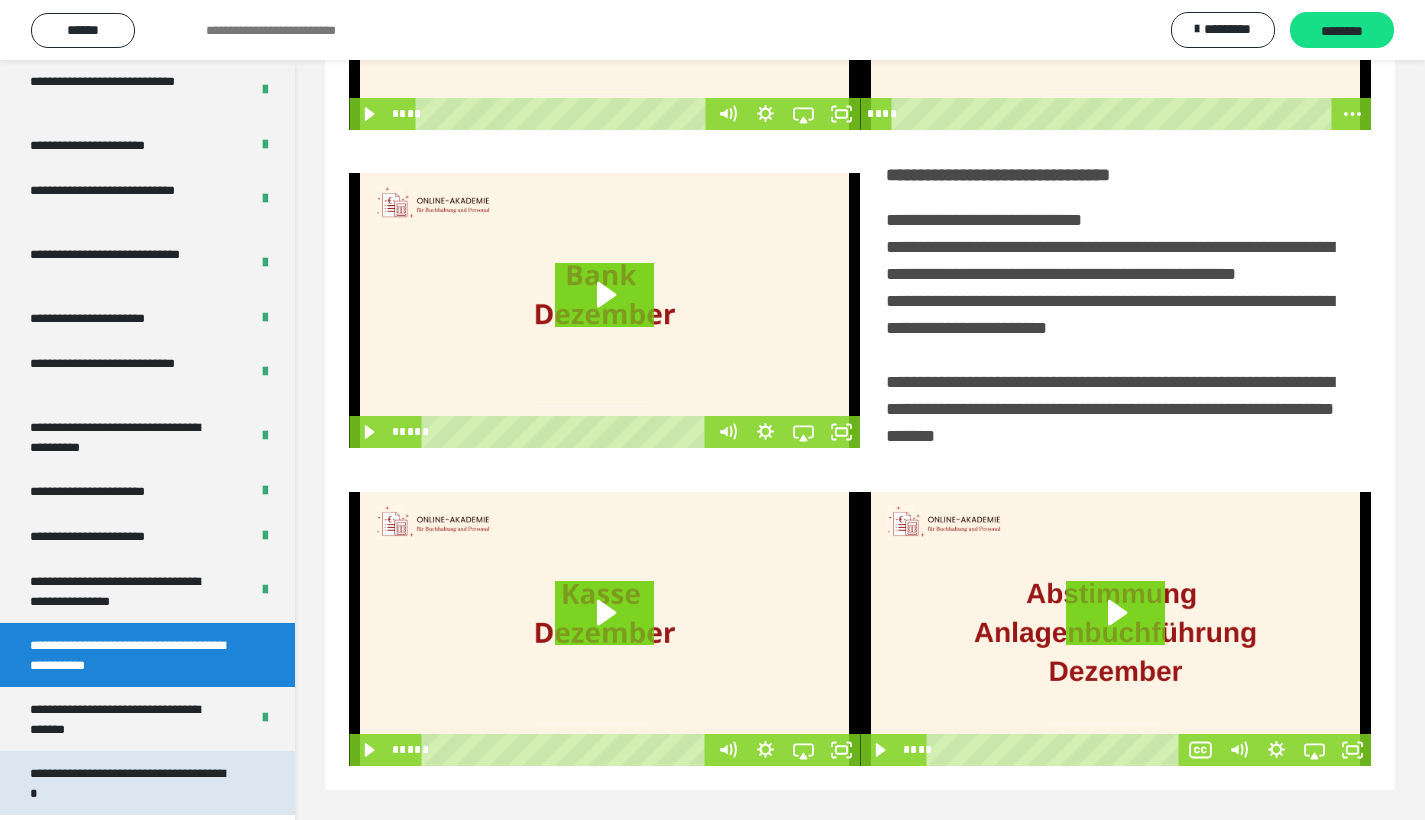 click on "**********" at bounding box center [132, 783] 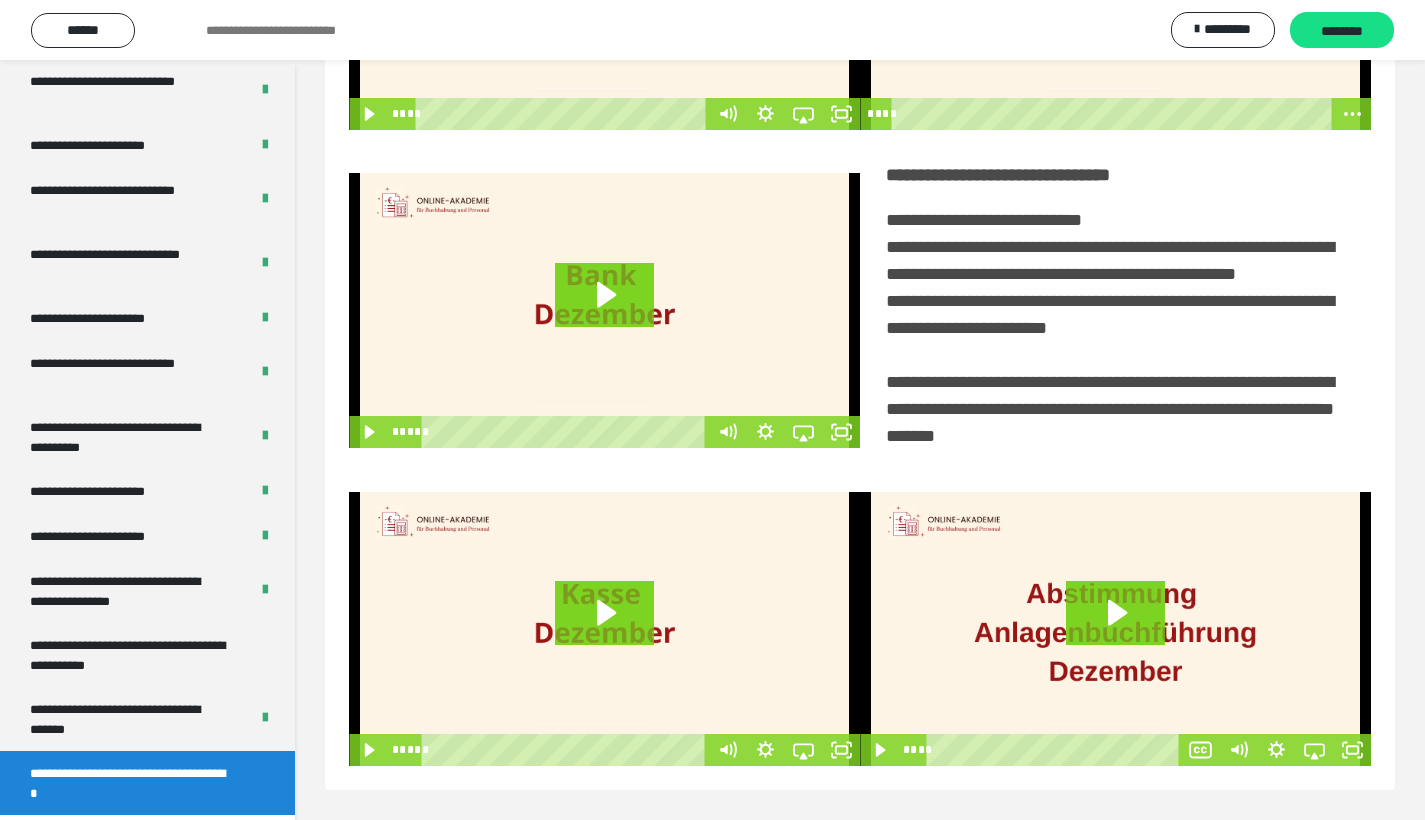 scroll, scrollTop: 60, scrollLeft: 0, axis: vertical 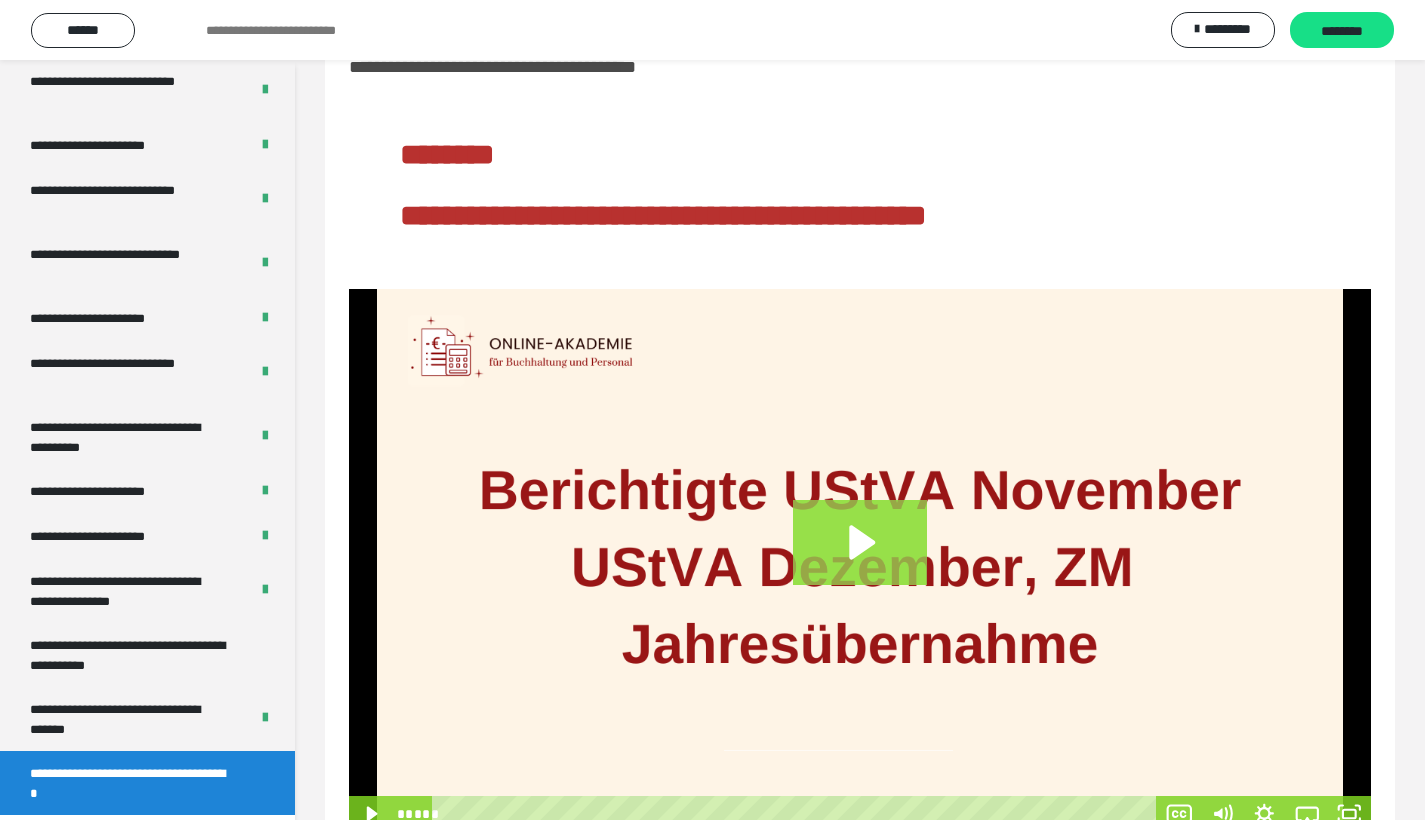 click 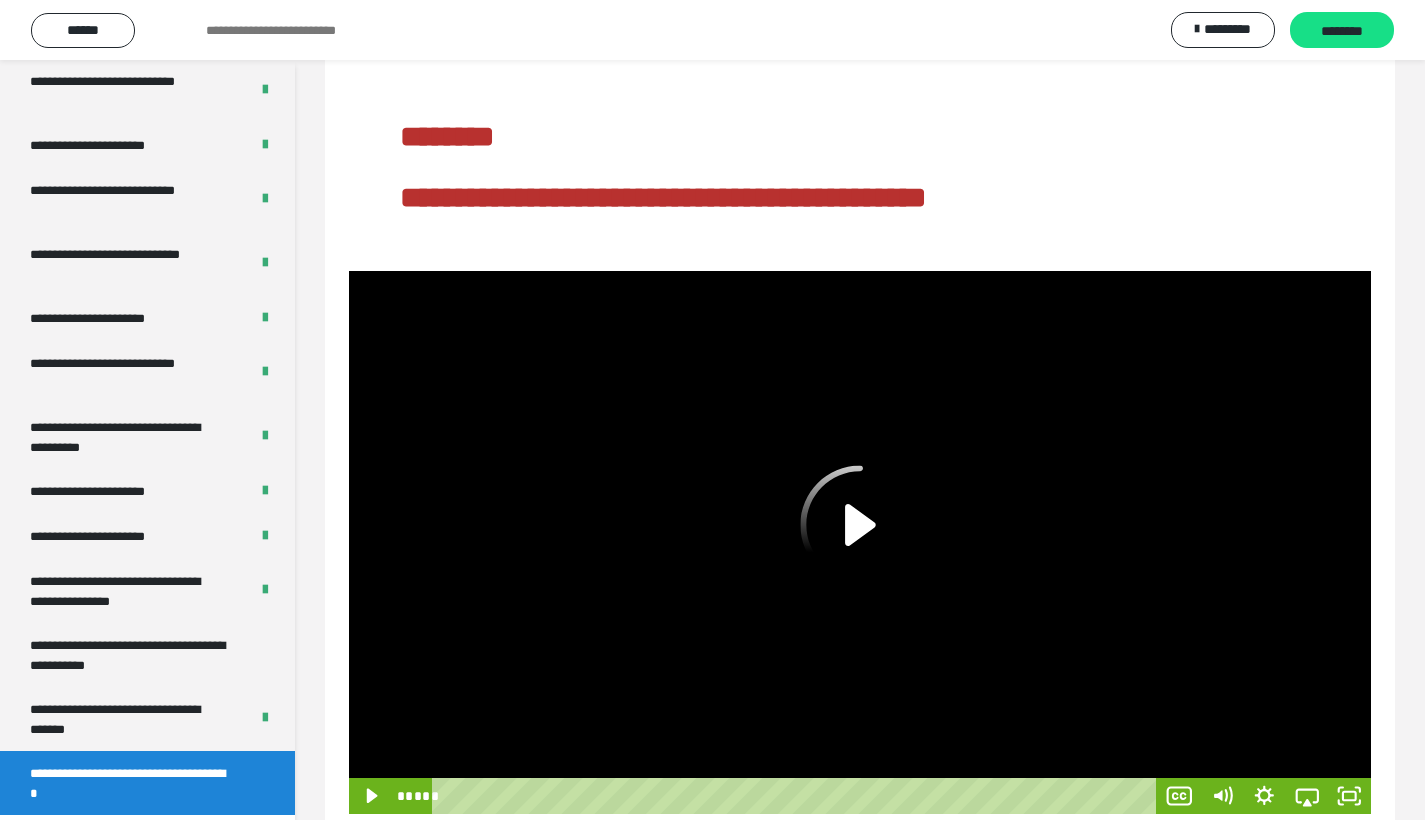 scroll, scrollTop: 126, scrollLeft: 0, axis: vertical 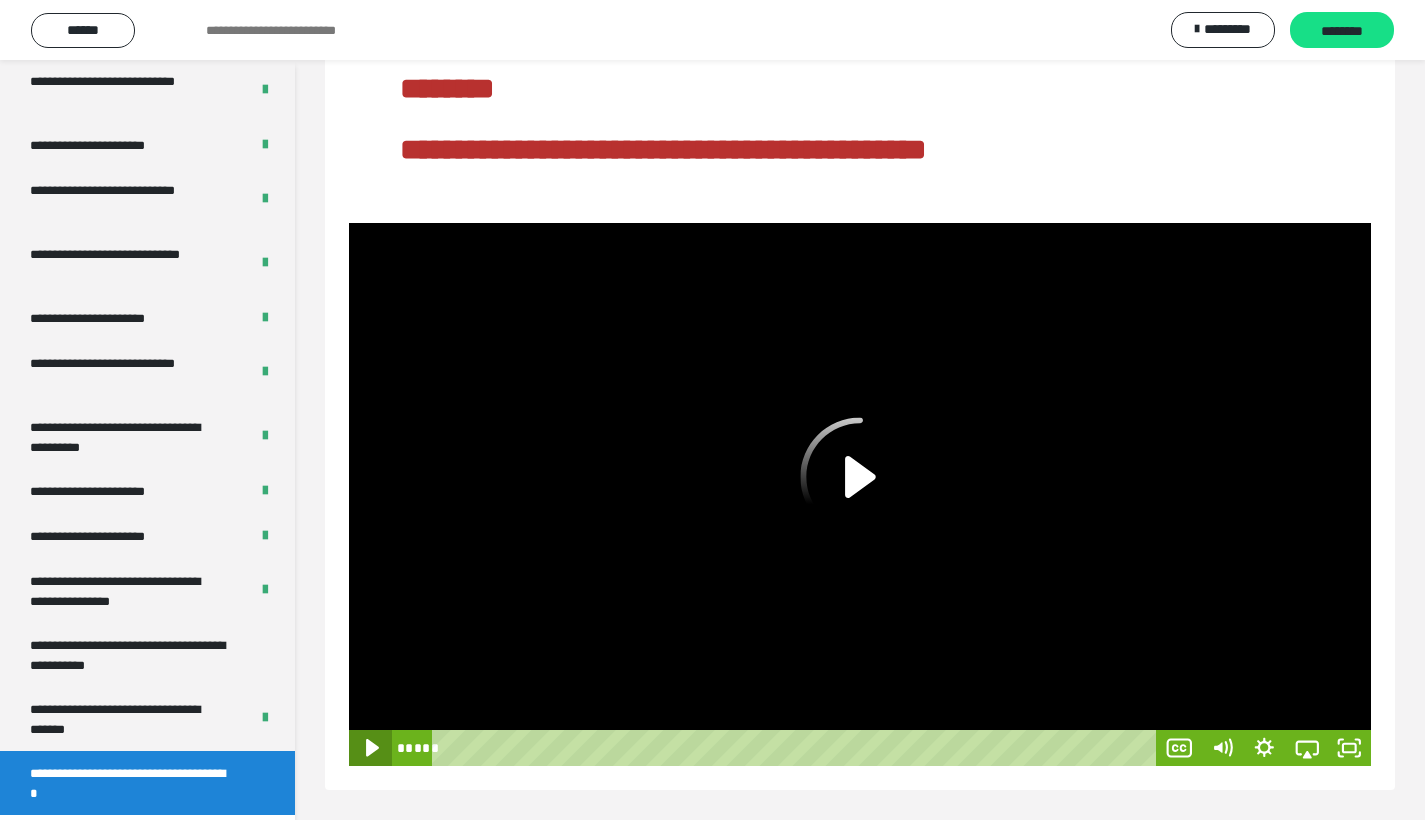 click 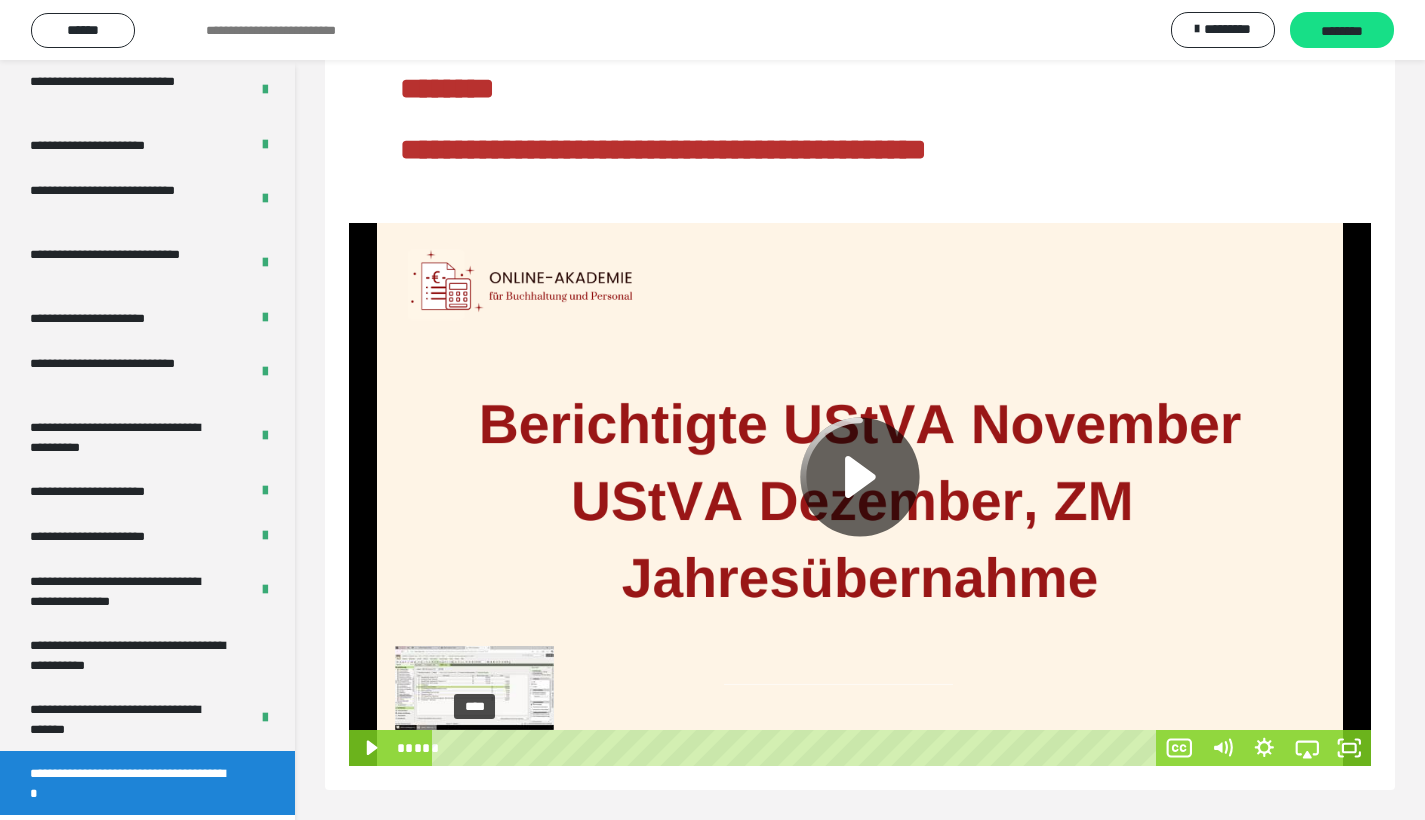 click on "****" at bounding box center [797, 748] 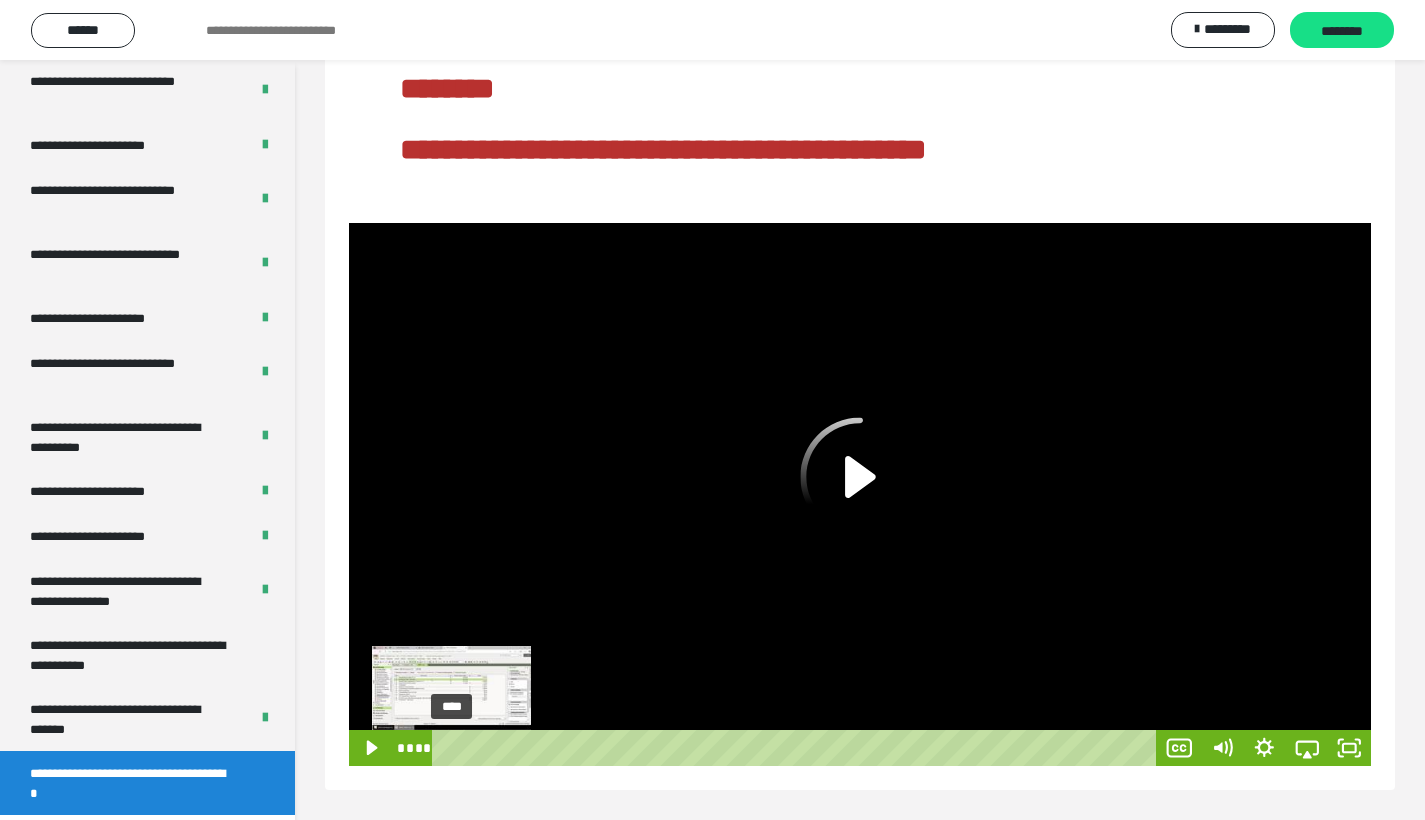 click on "****" at bounding box center [797, 748] 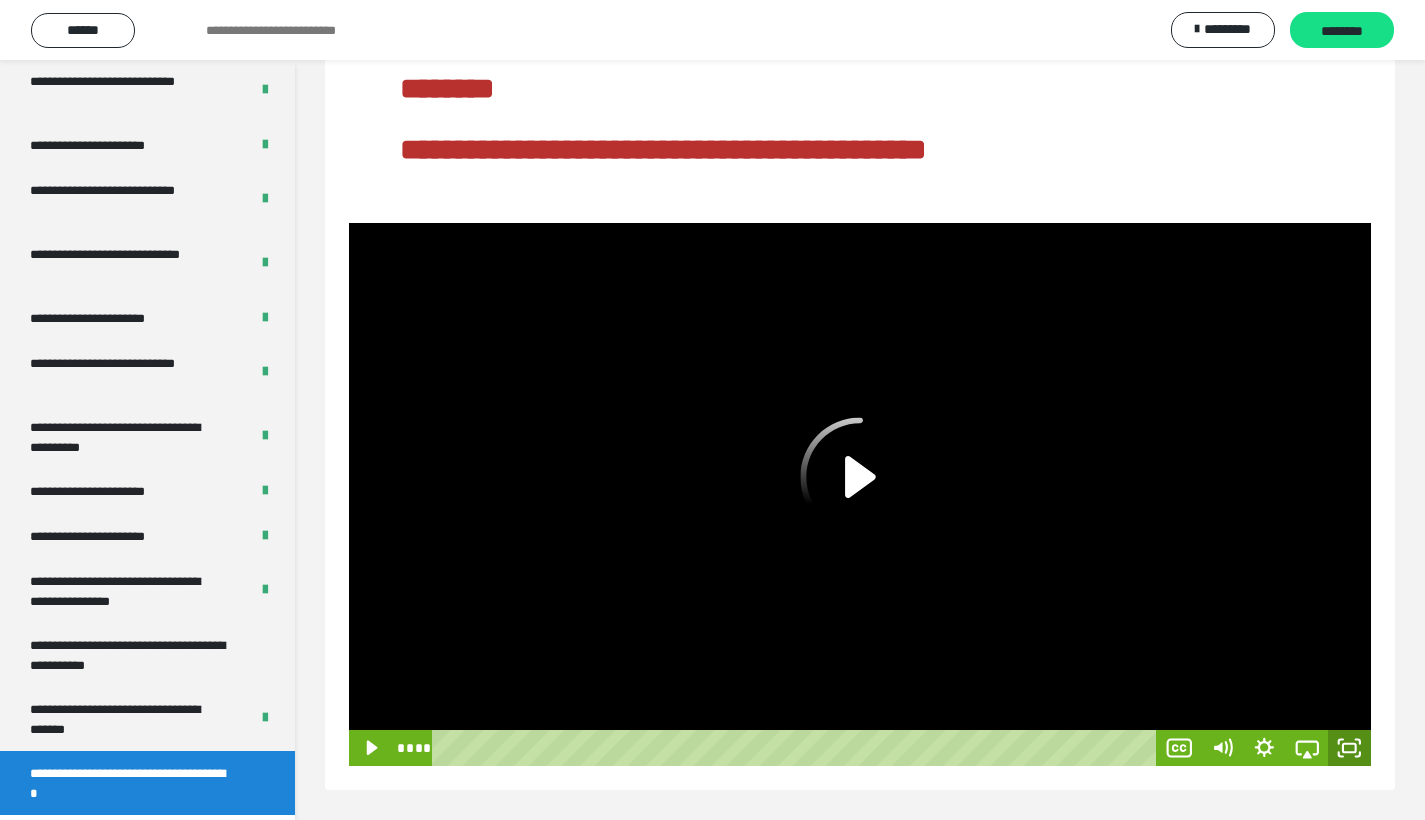 click 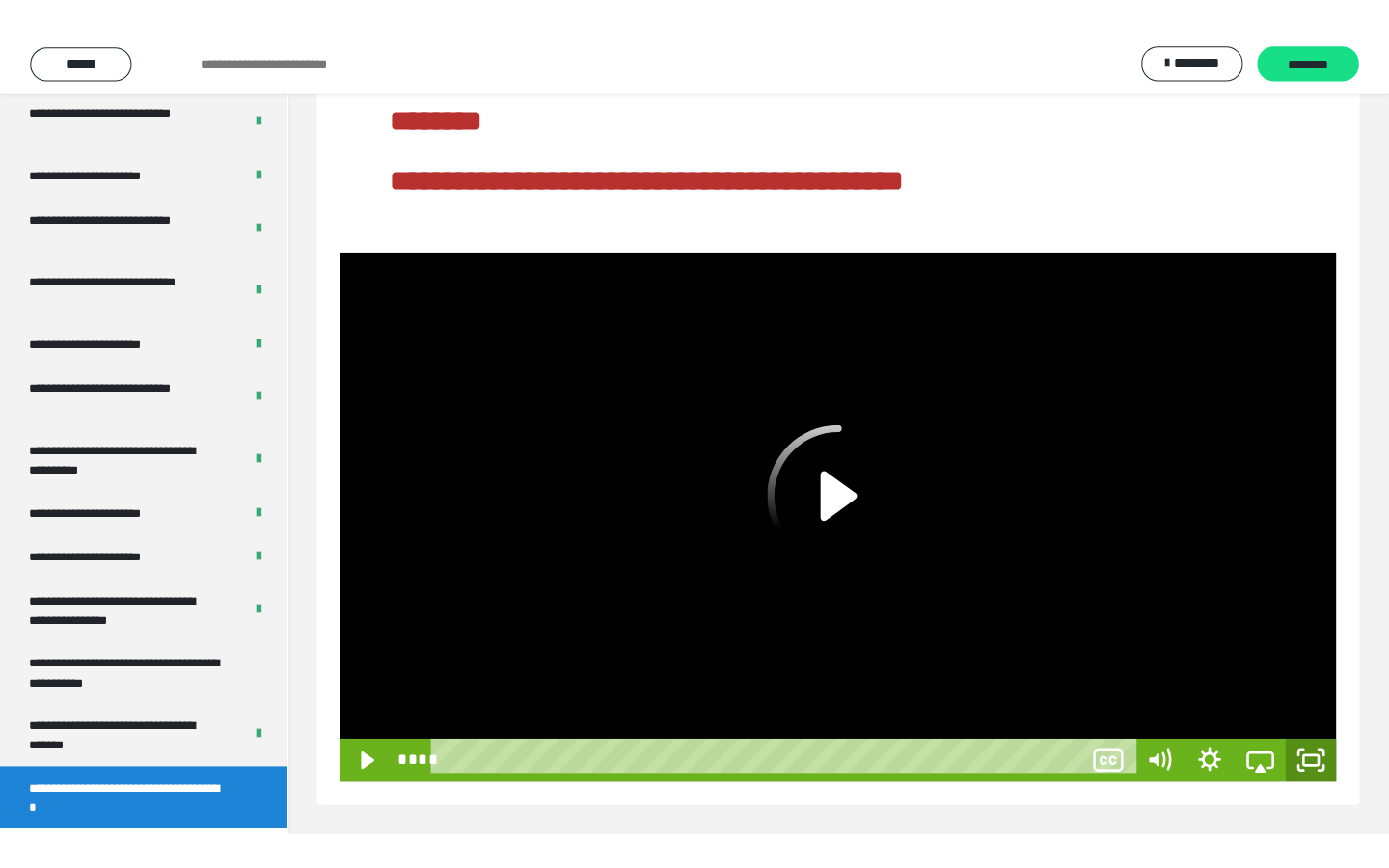 scroll, scrollTop: 0, scrollLeft: 0, axis: both 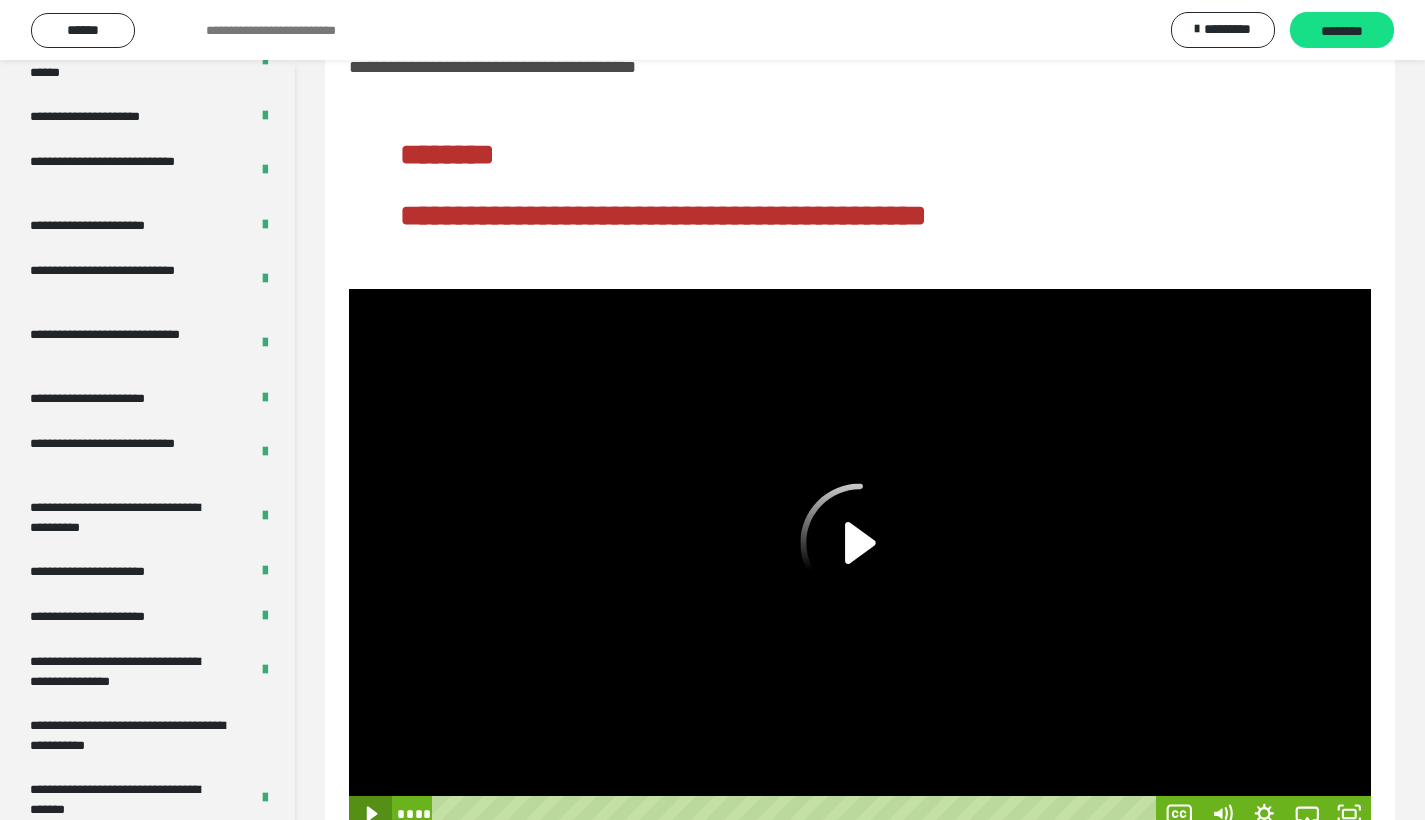 click 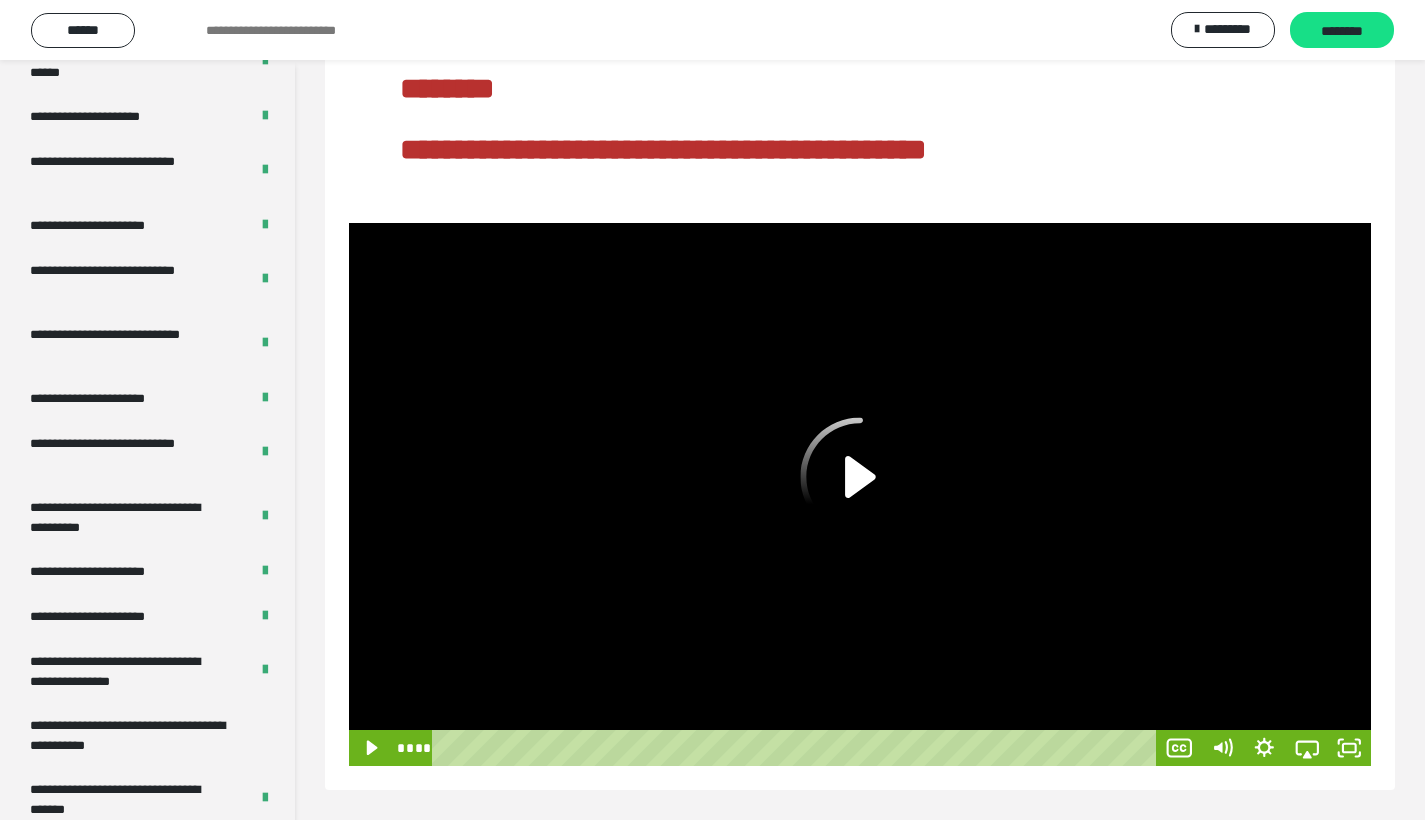 scroll, scrollTop: 0, scrollLeft: 0, axis: both 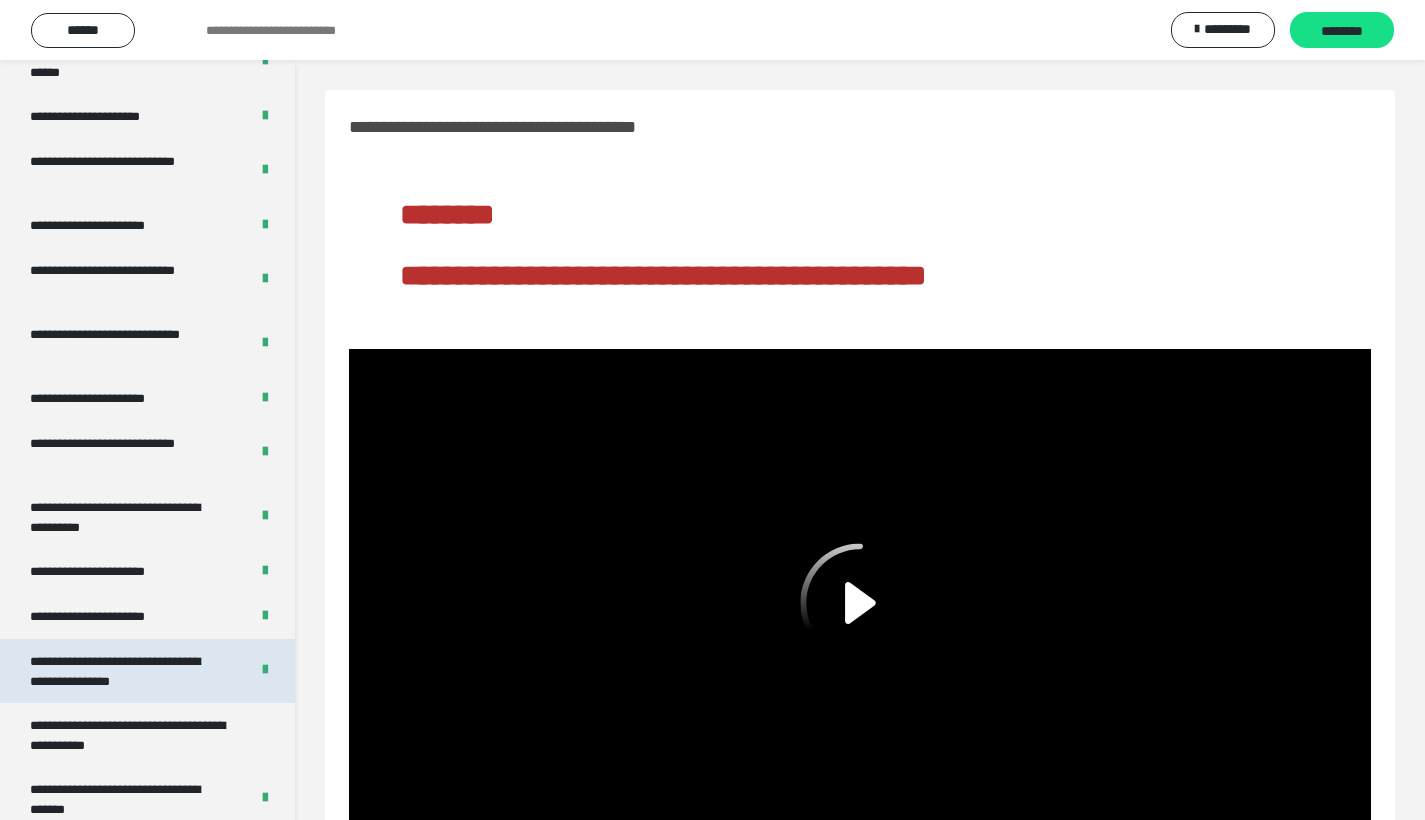 click on "**********" at bounding box center [124, 671] 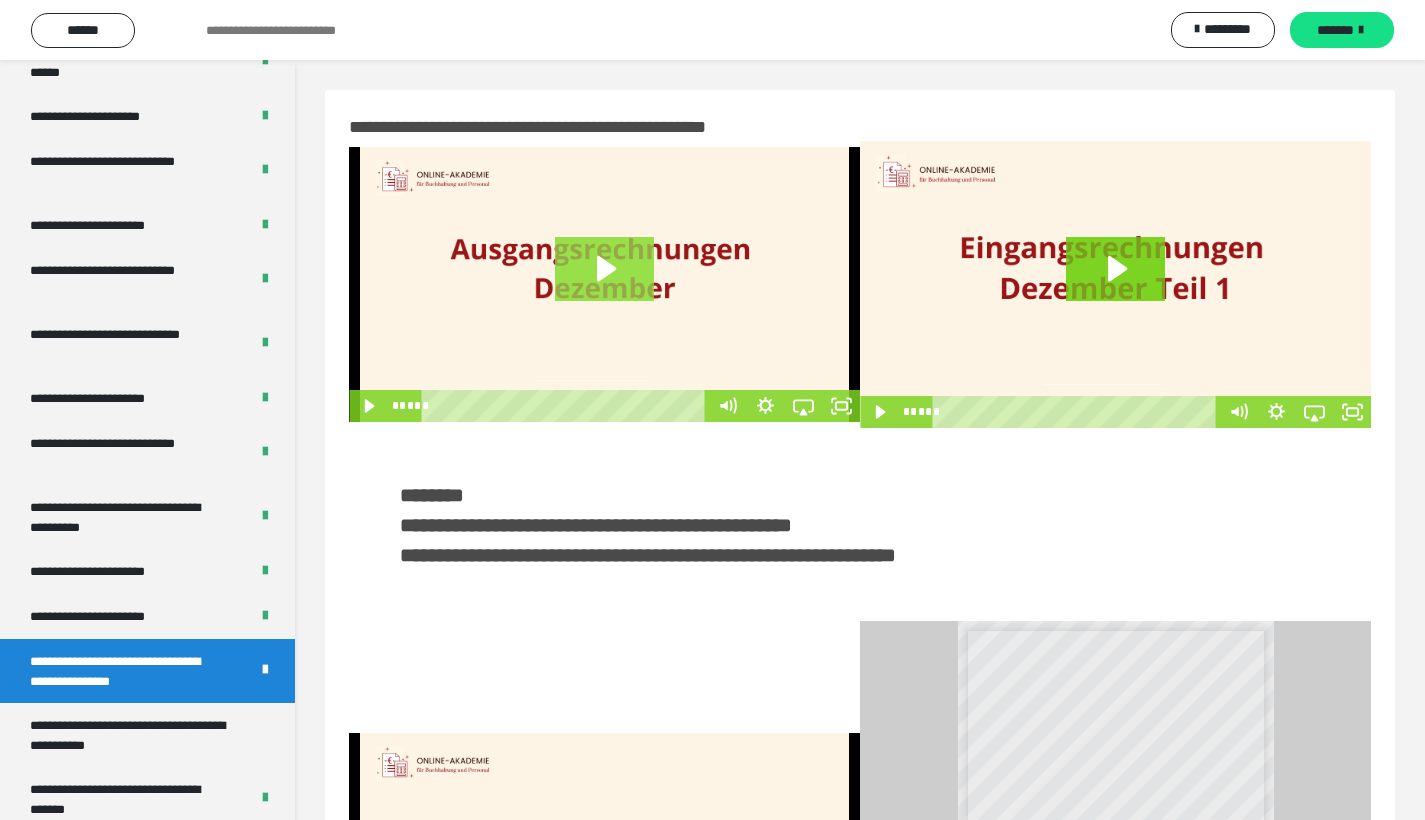click 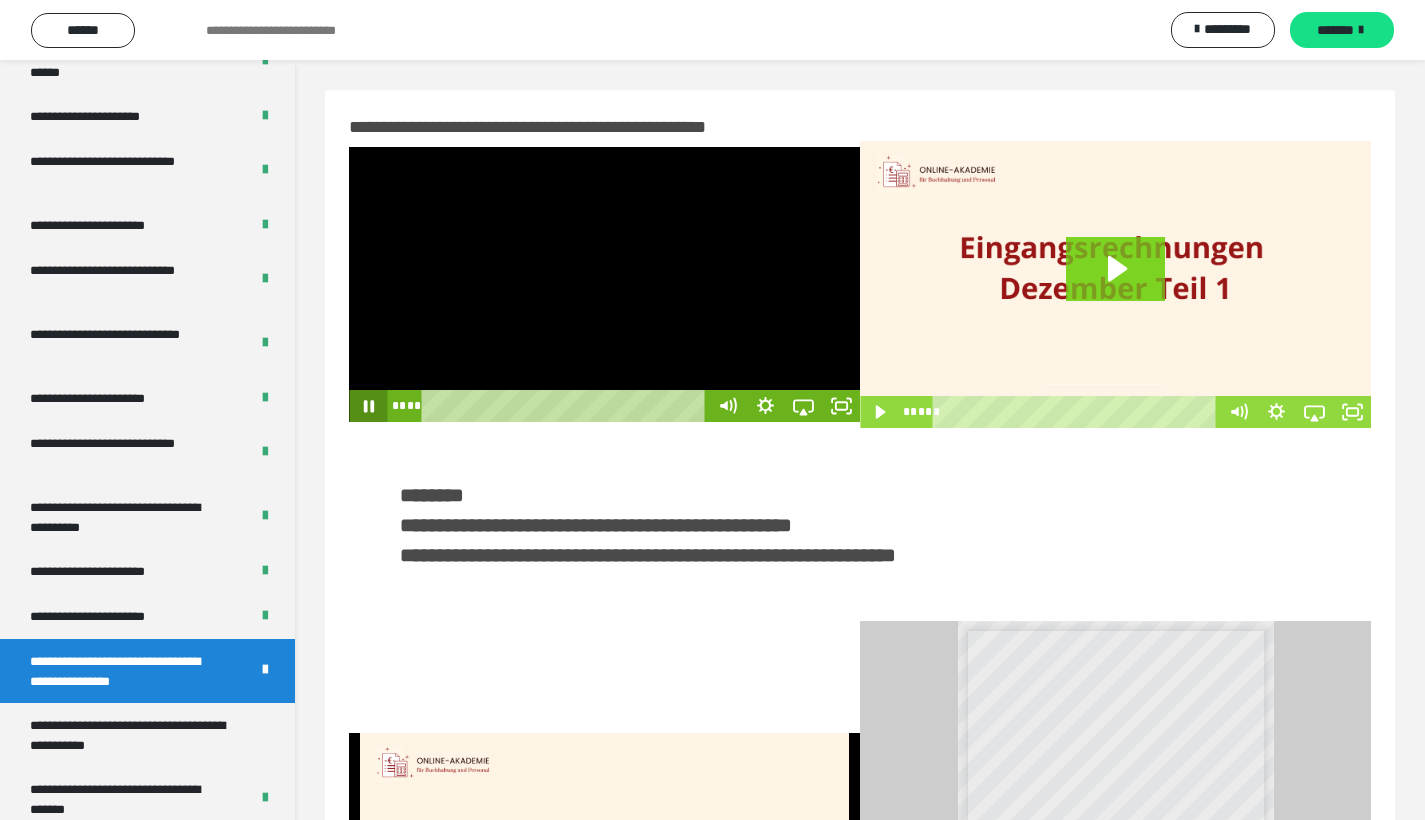 click 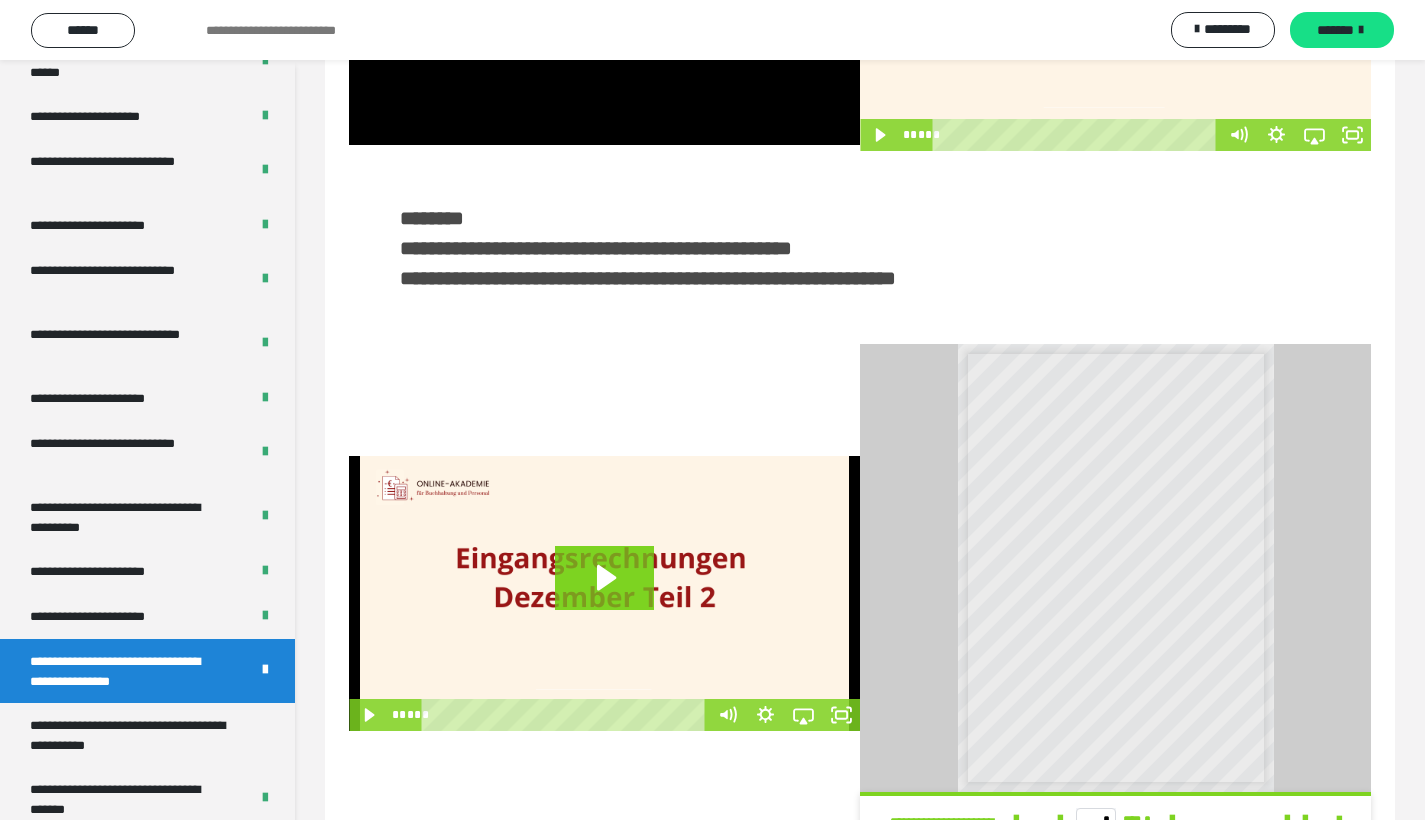 scroll, scrollTop: 128, scrollLeft: 0, axis: vertical 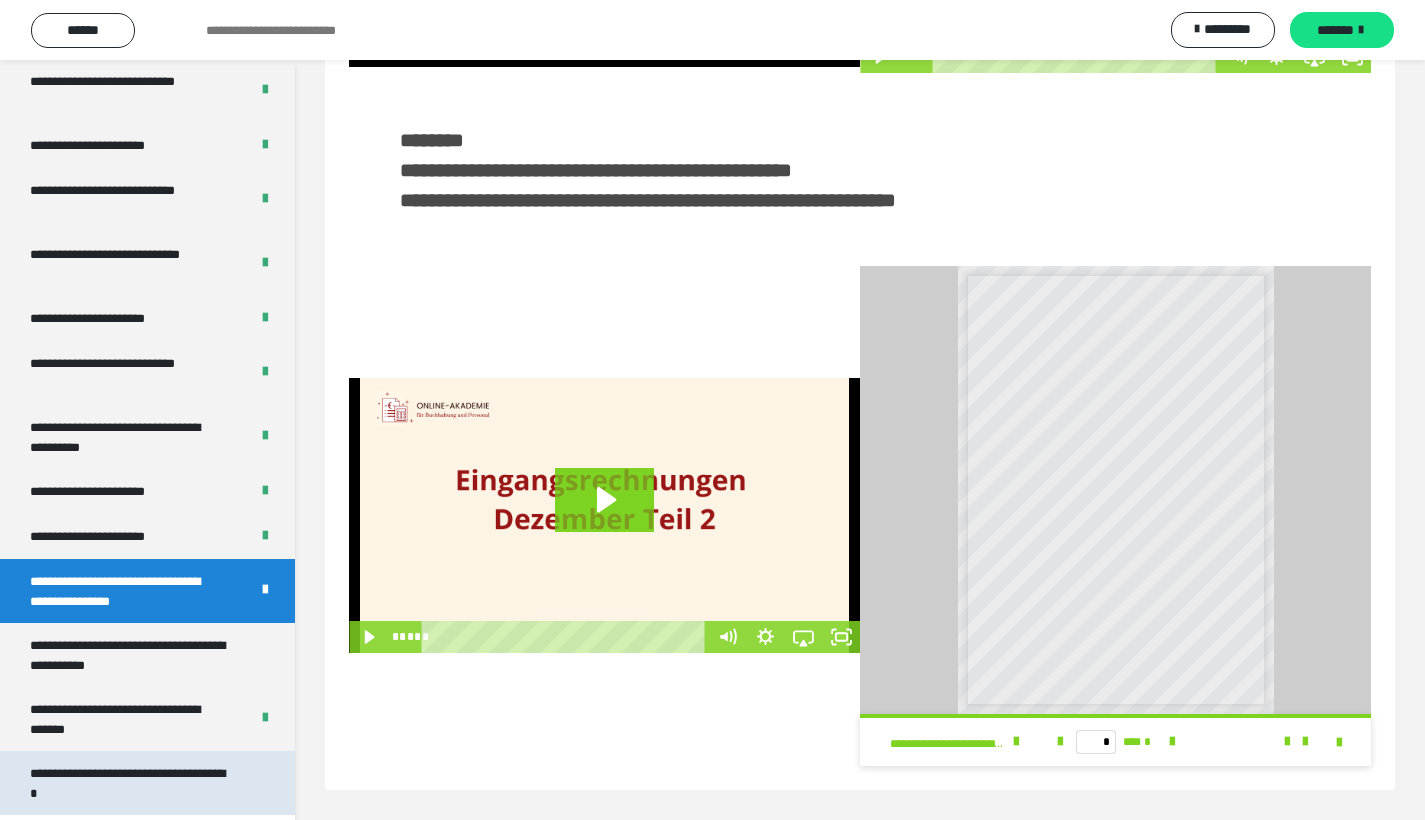 click on "**********" at bounding box center [132, 783] 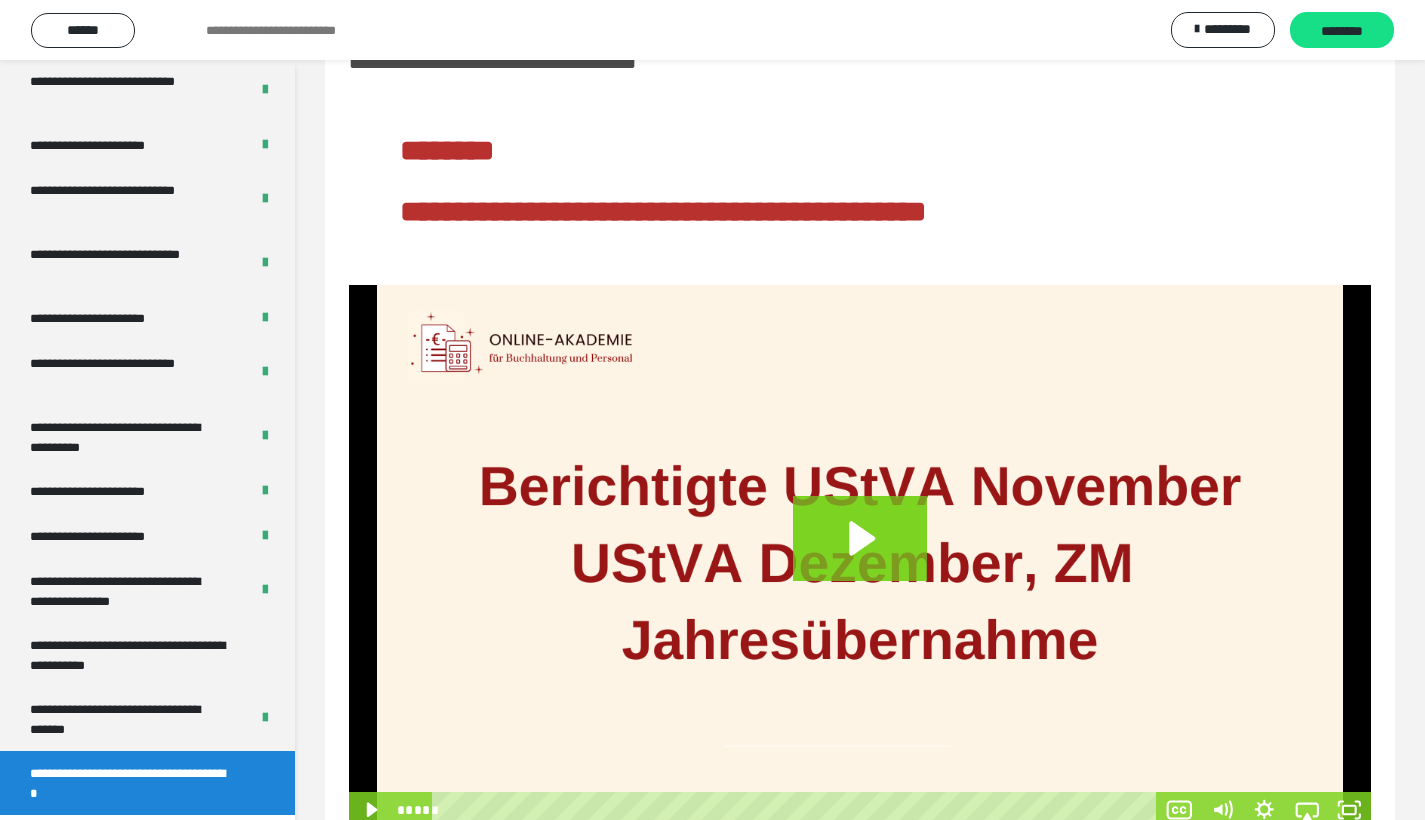 scroll, scrollTop: 126, scrollLeft: 0, axis: vertical 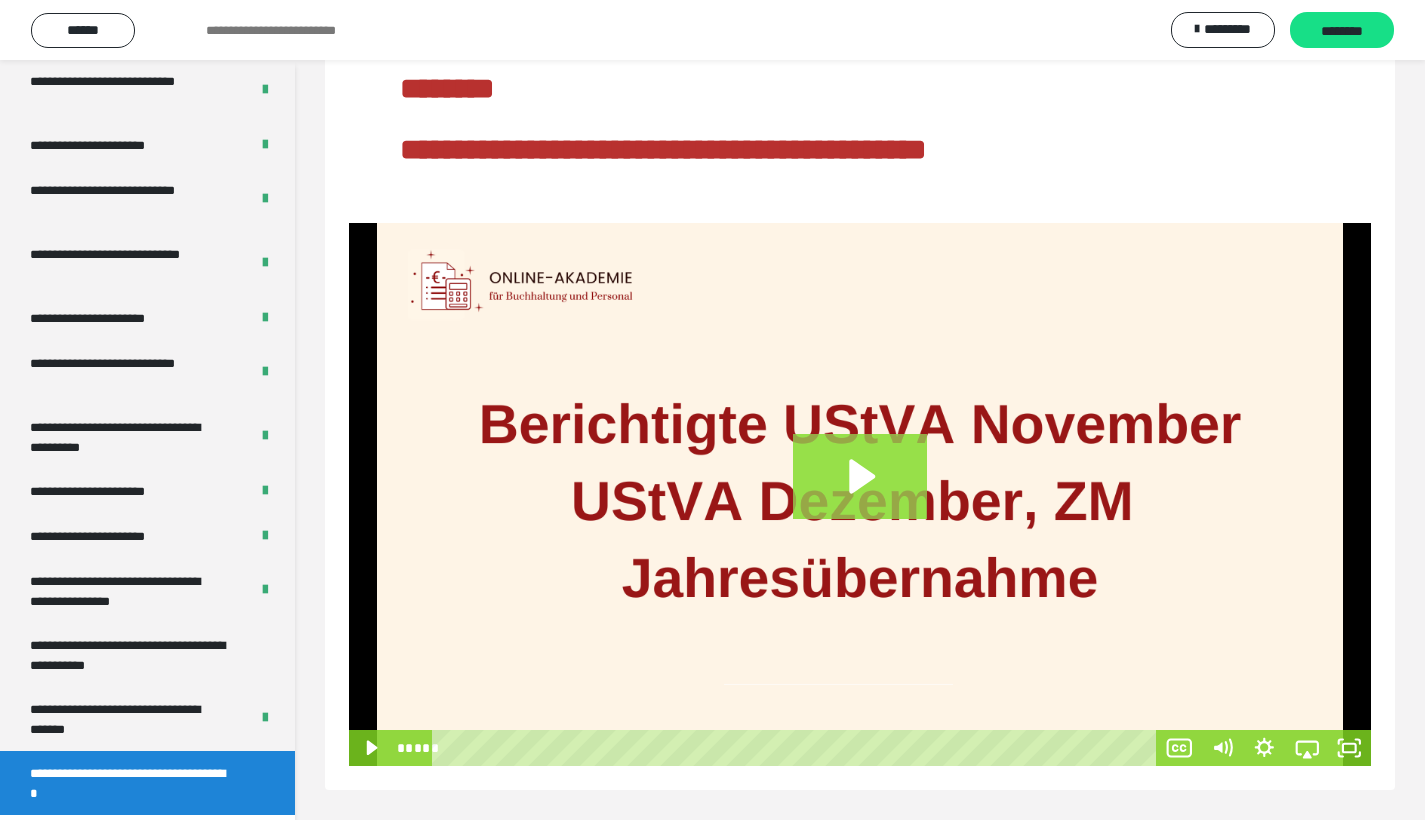 click 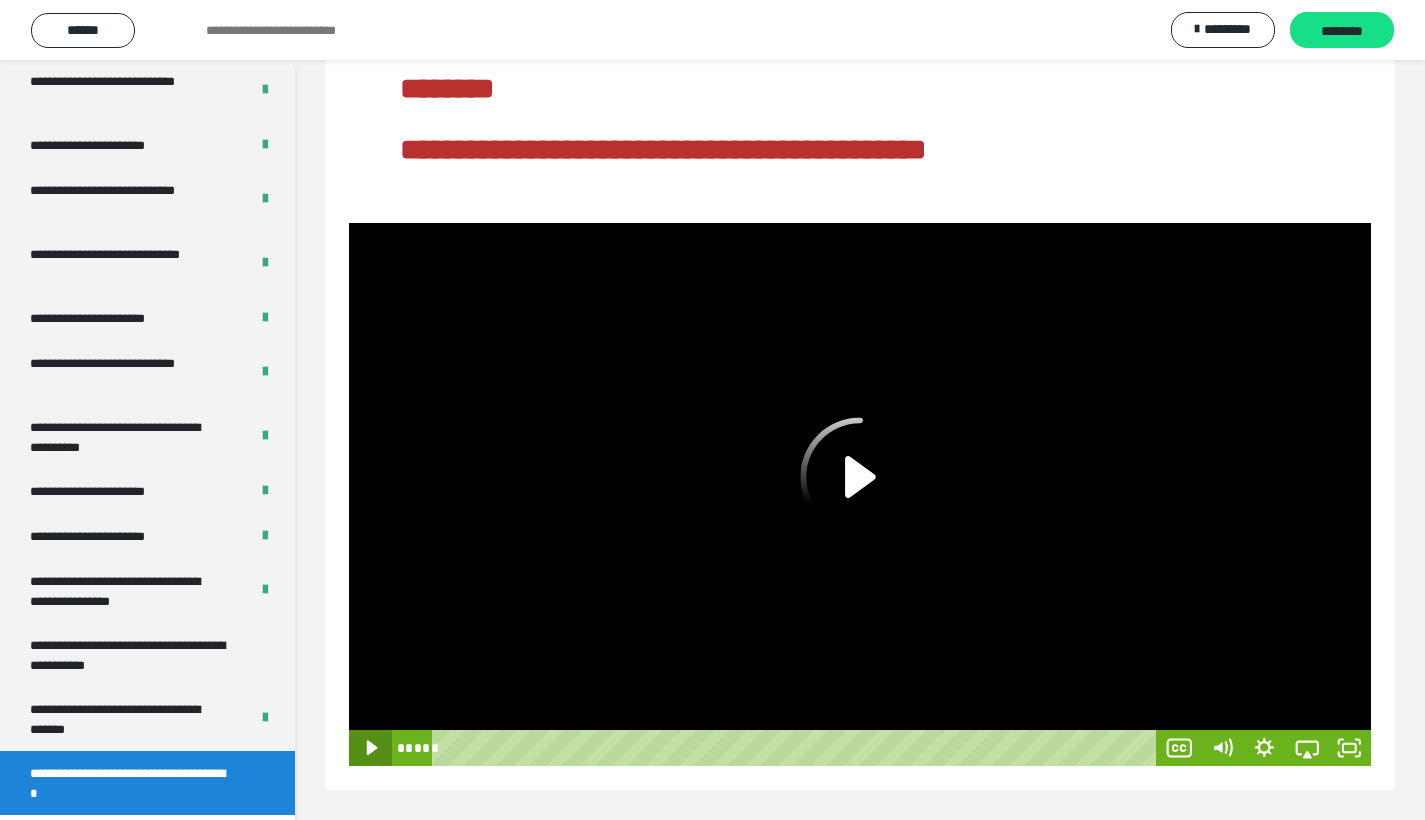 click 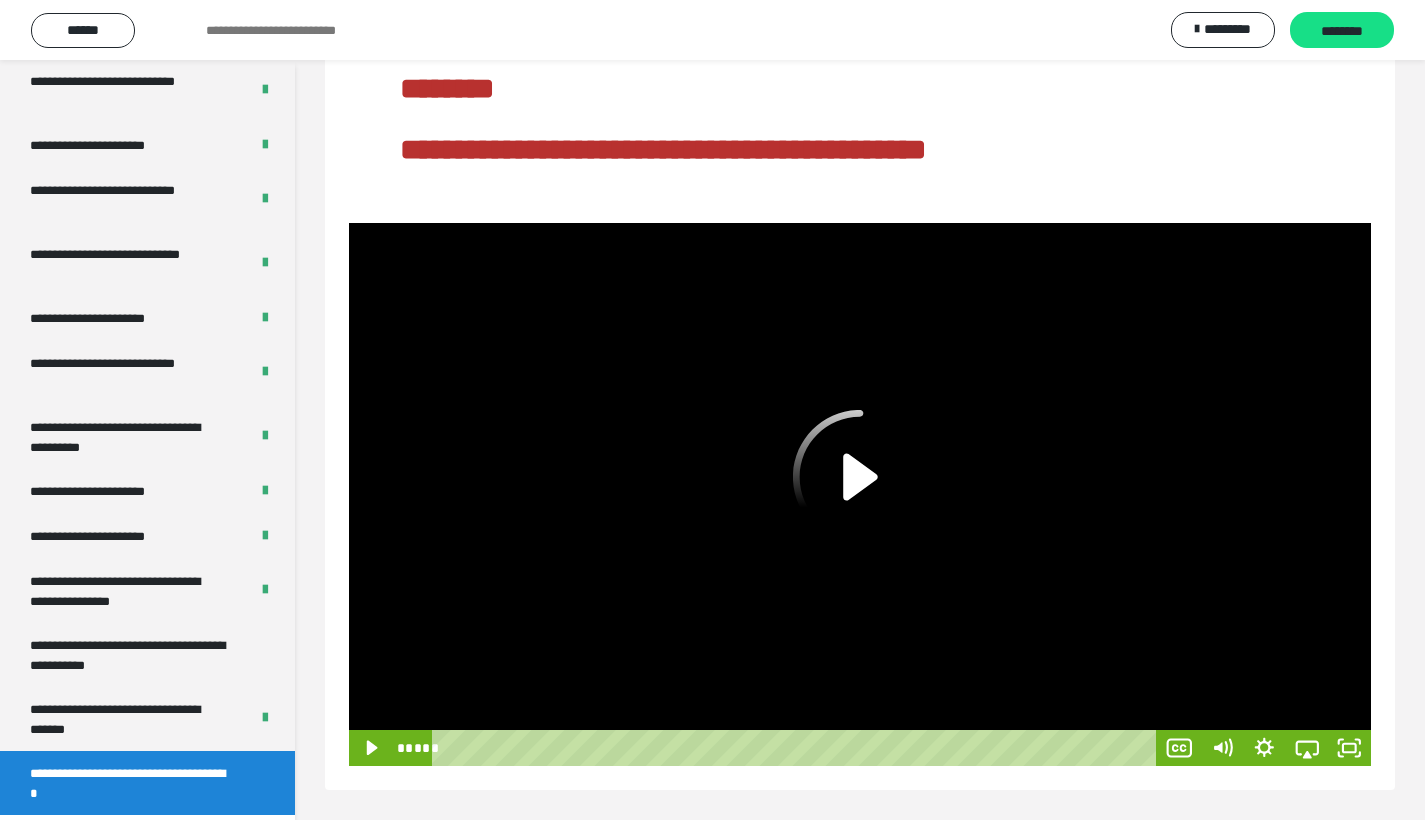 click 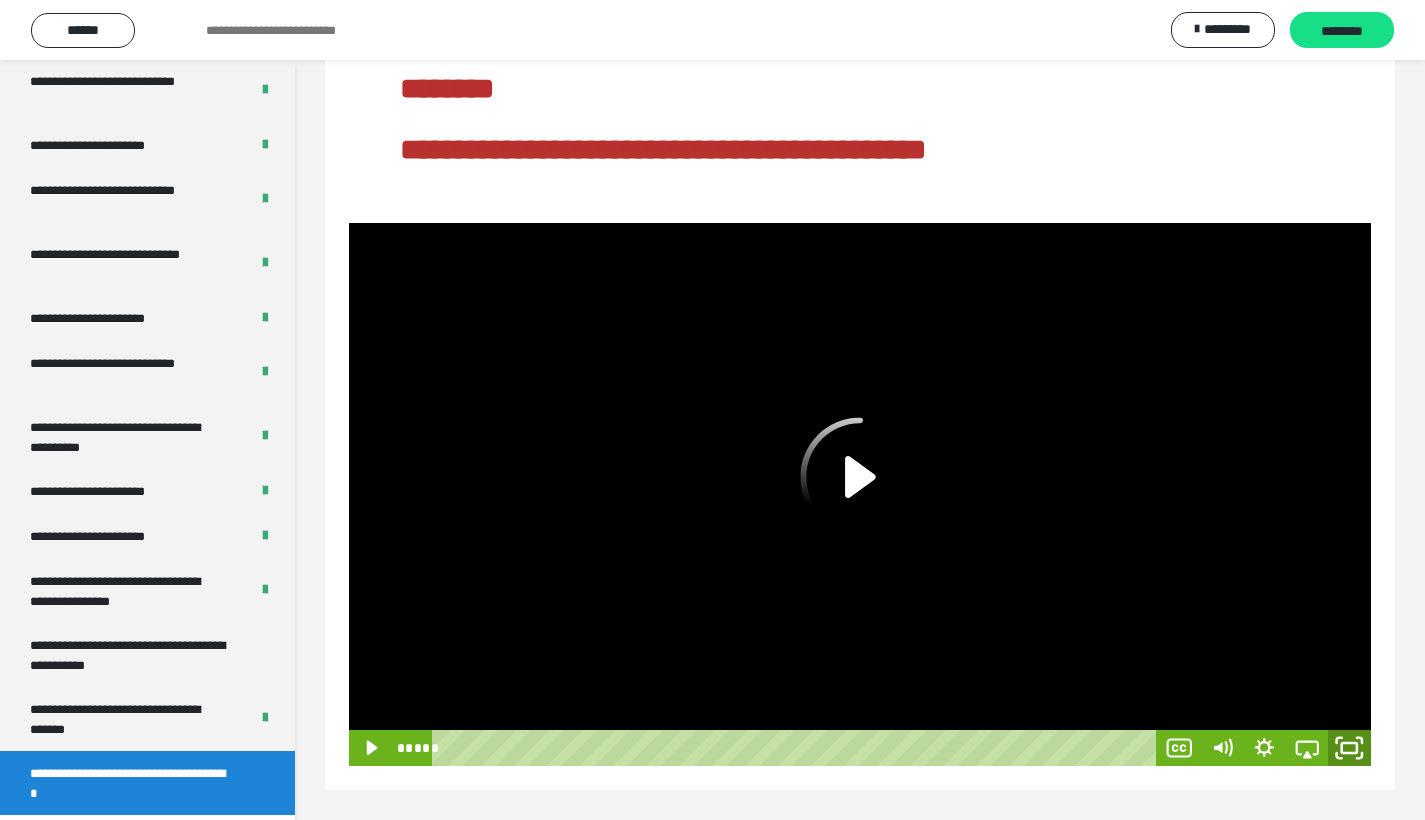 click 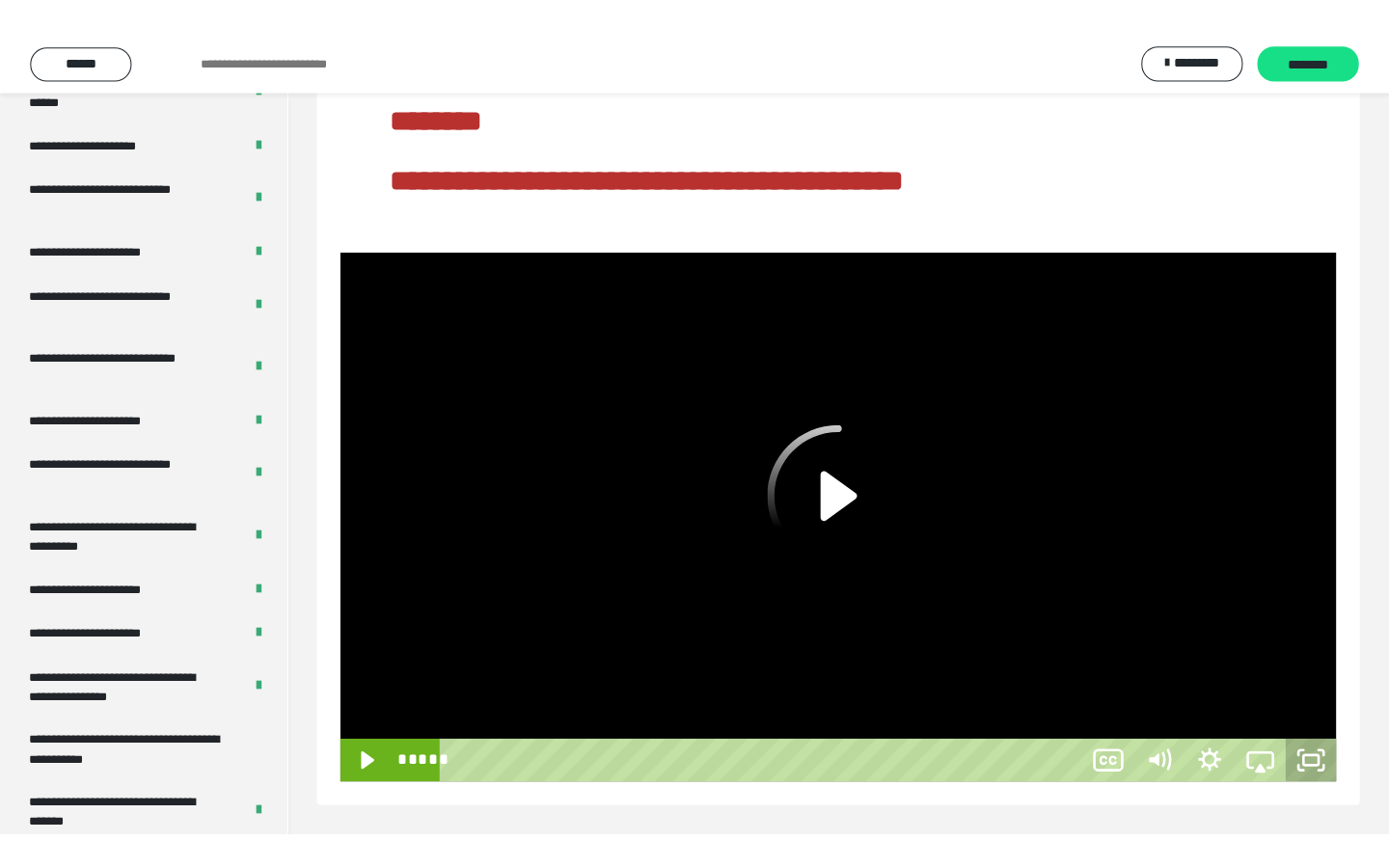 scroll, scrollTop: 0, scrollLeft: 0, axis: both 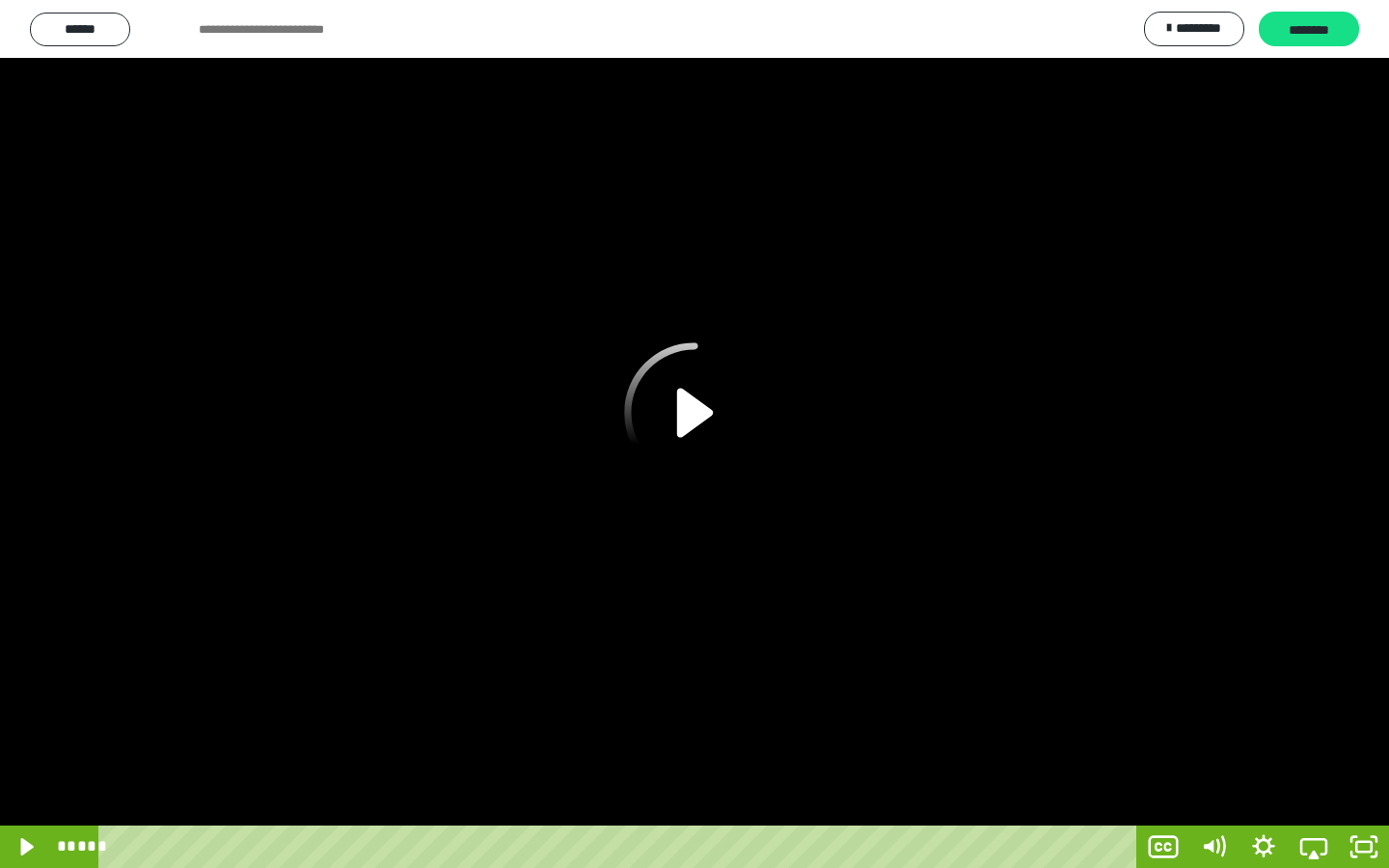 click at bounding box center (694, 434) 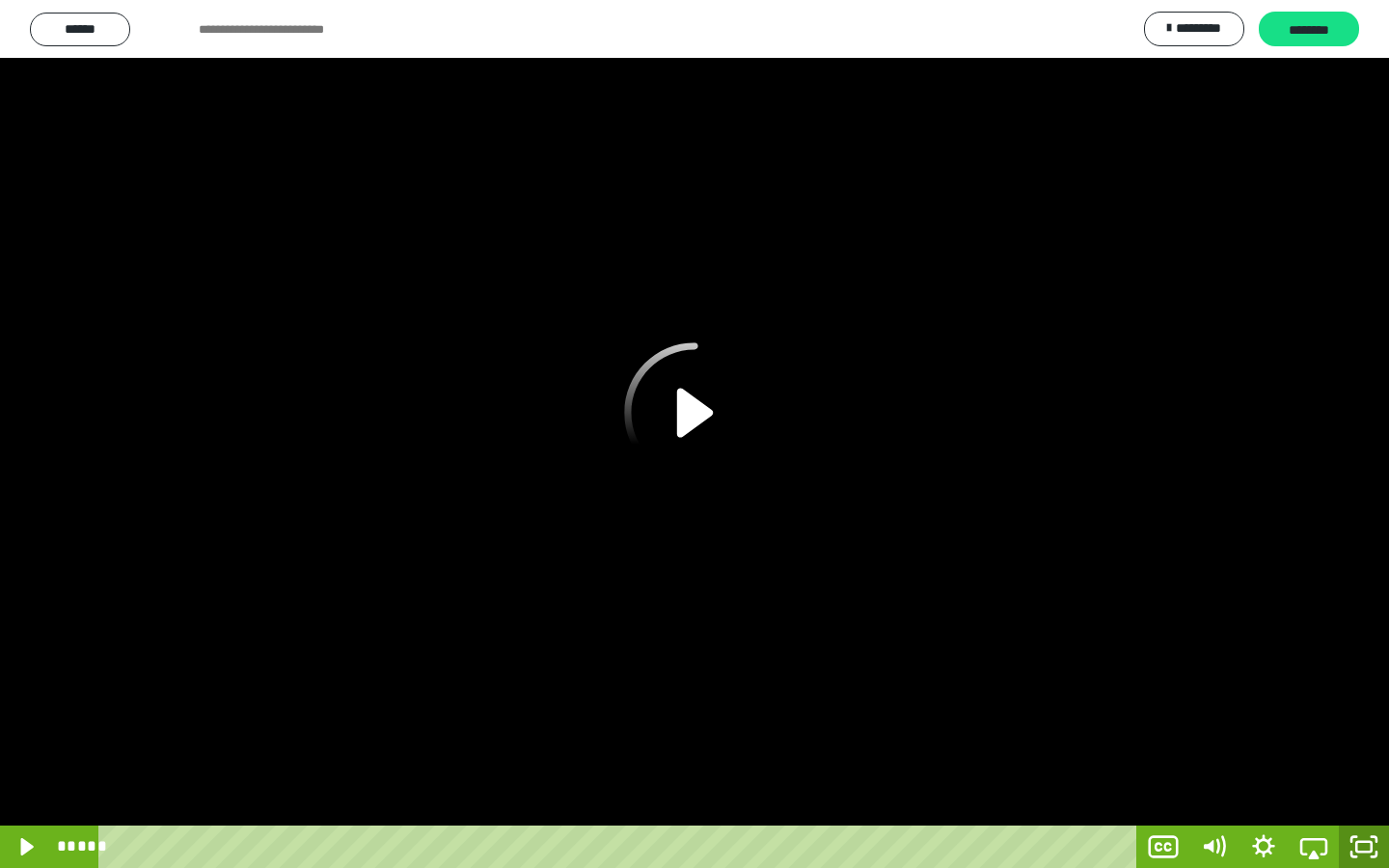 click 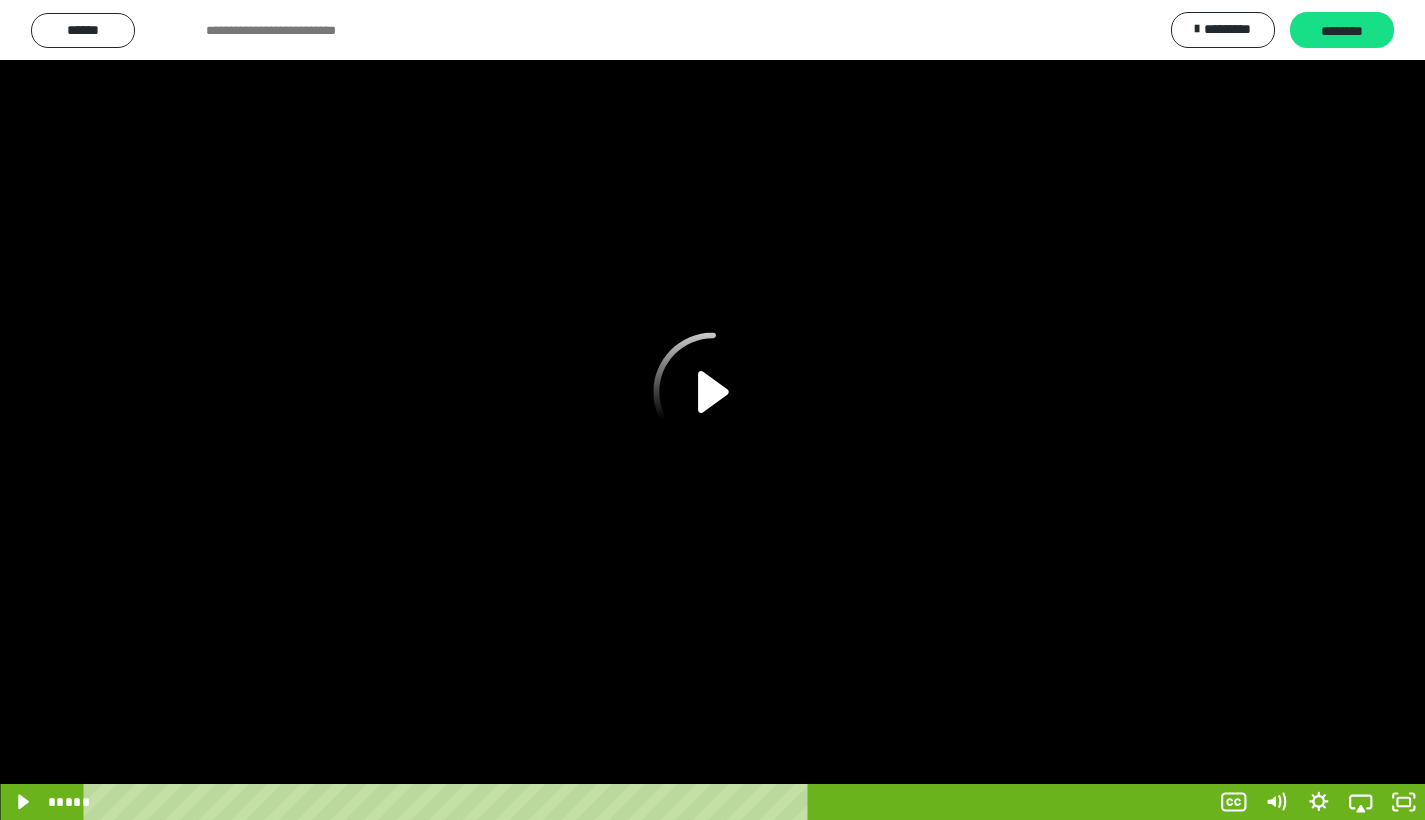 scroll, scrollTop: 126, scrollLeft: 0, axis: vertical 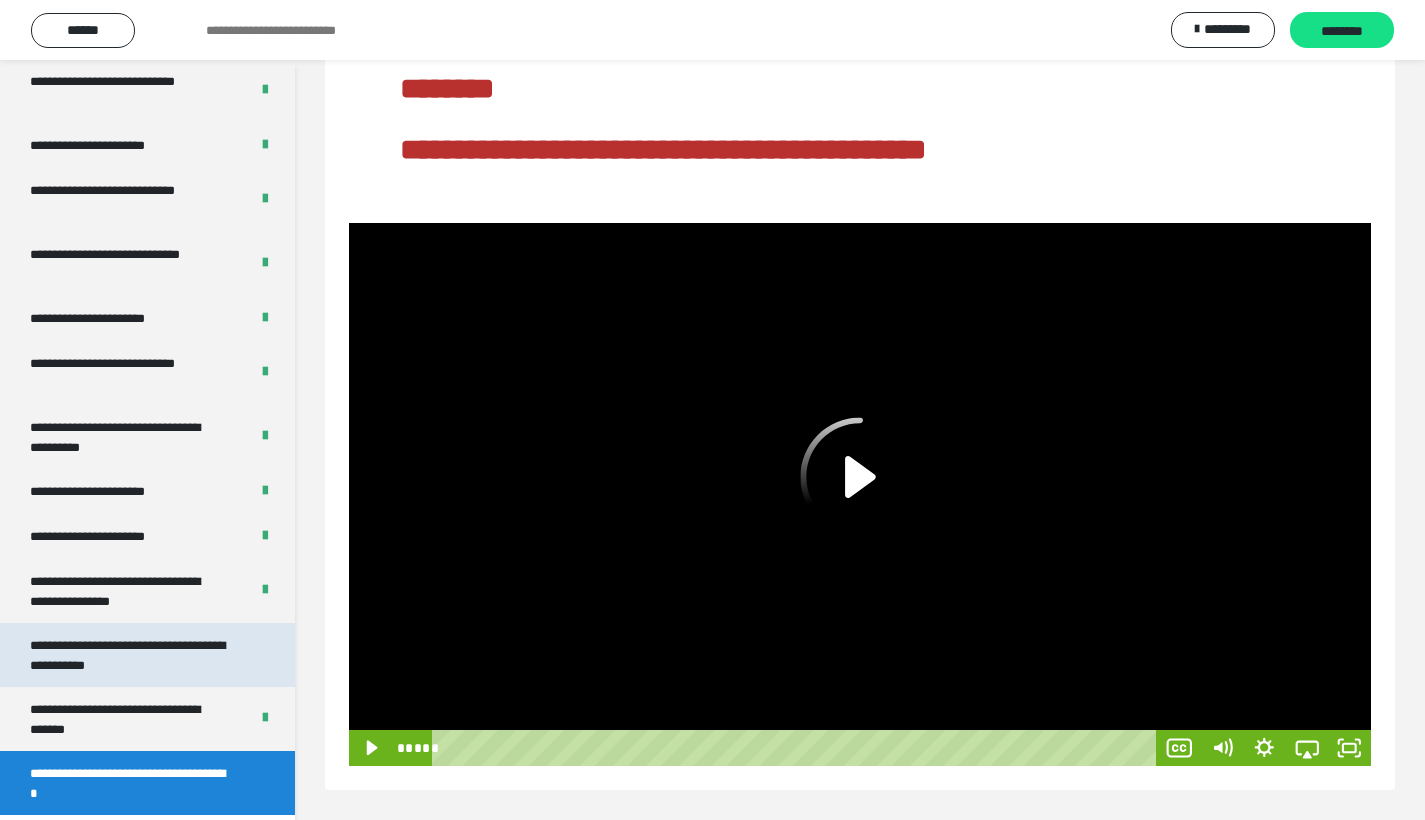 click on "**********" at bounding box center [132, 655] 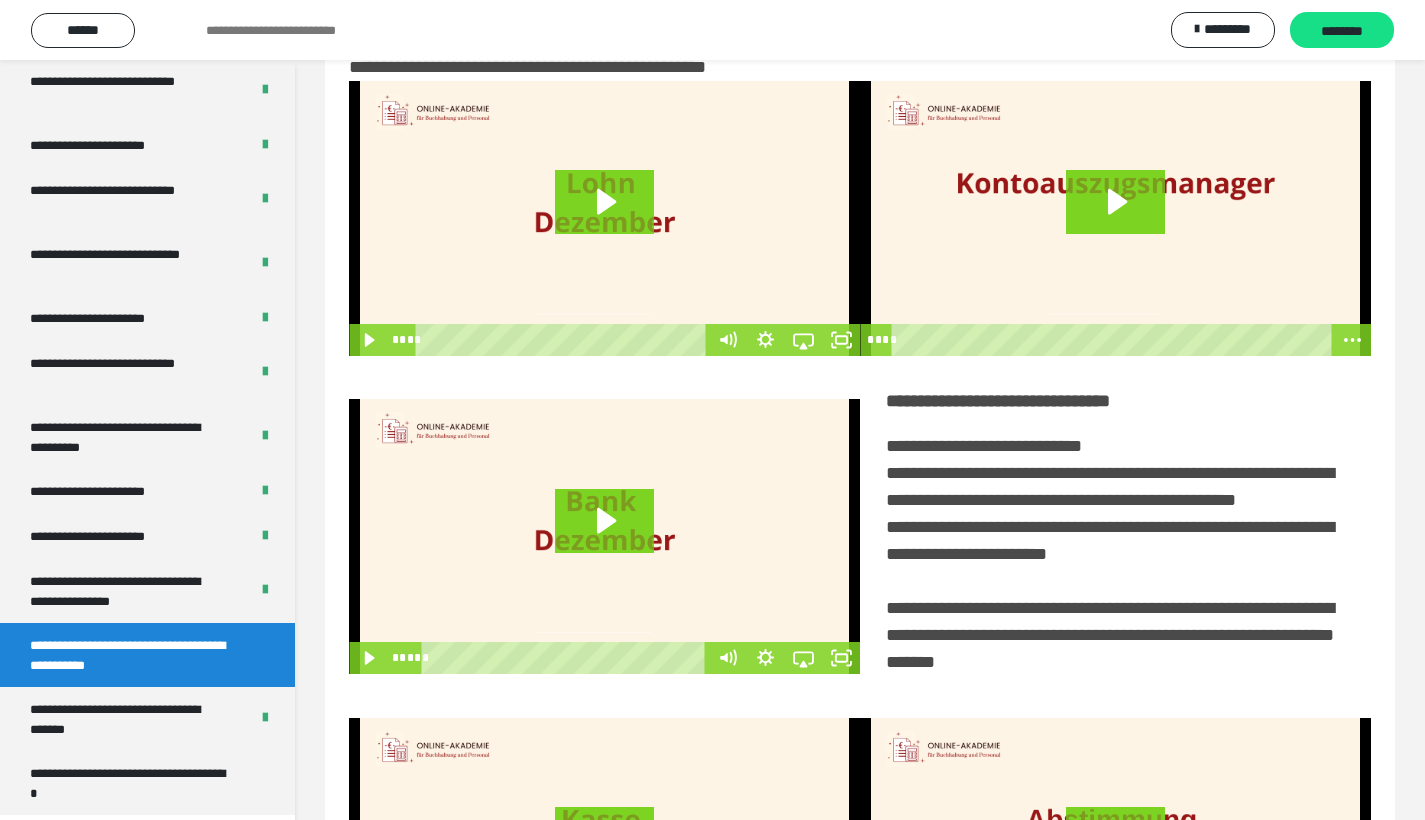 scroll, scrollTop: 313, scrollLeft: 0, axis: vertical 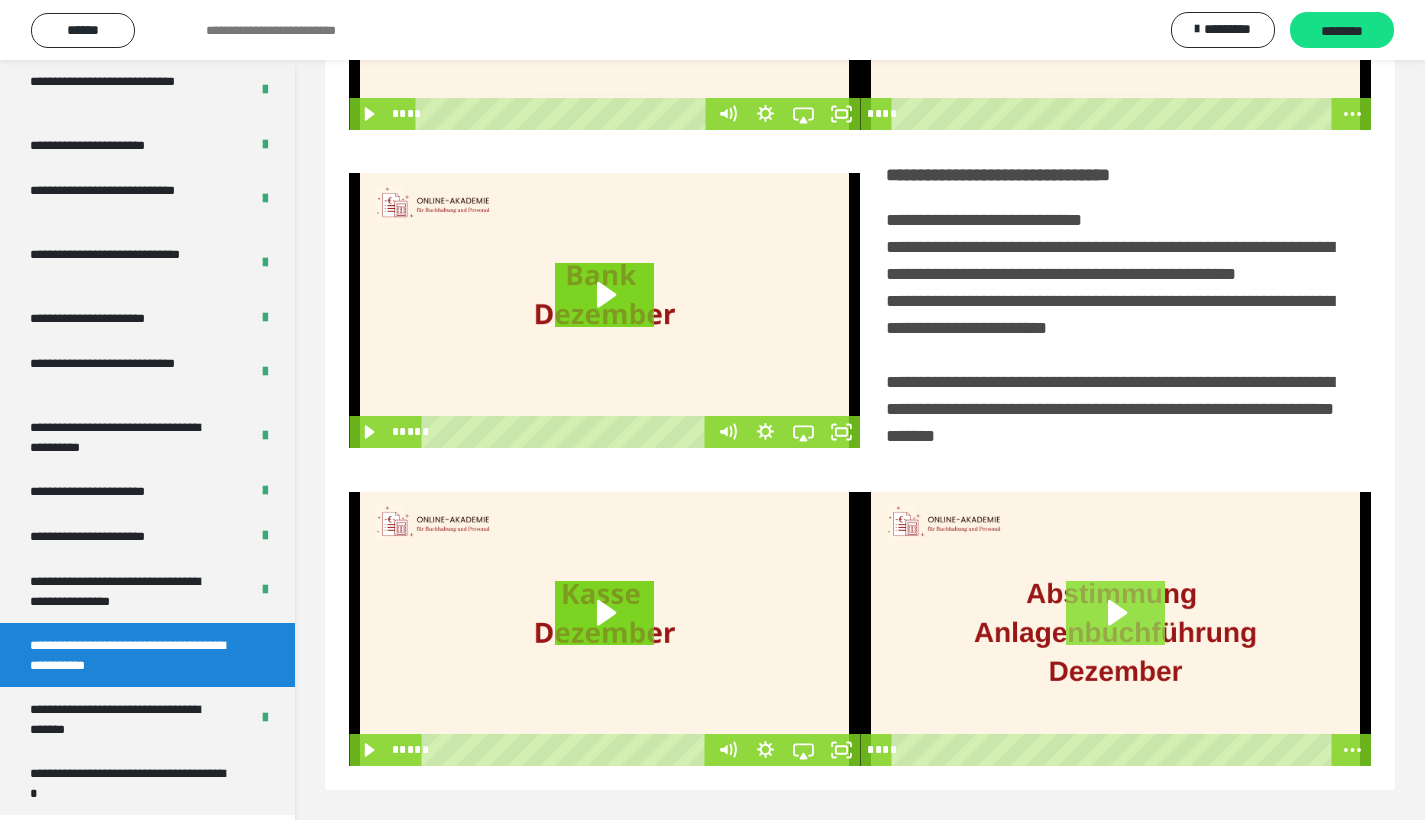 click 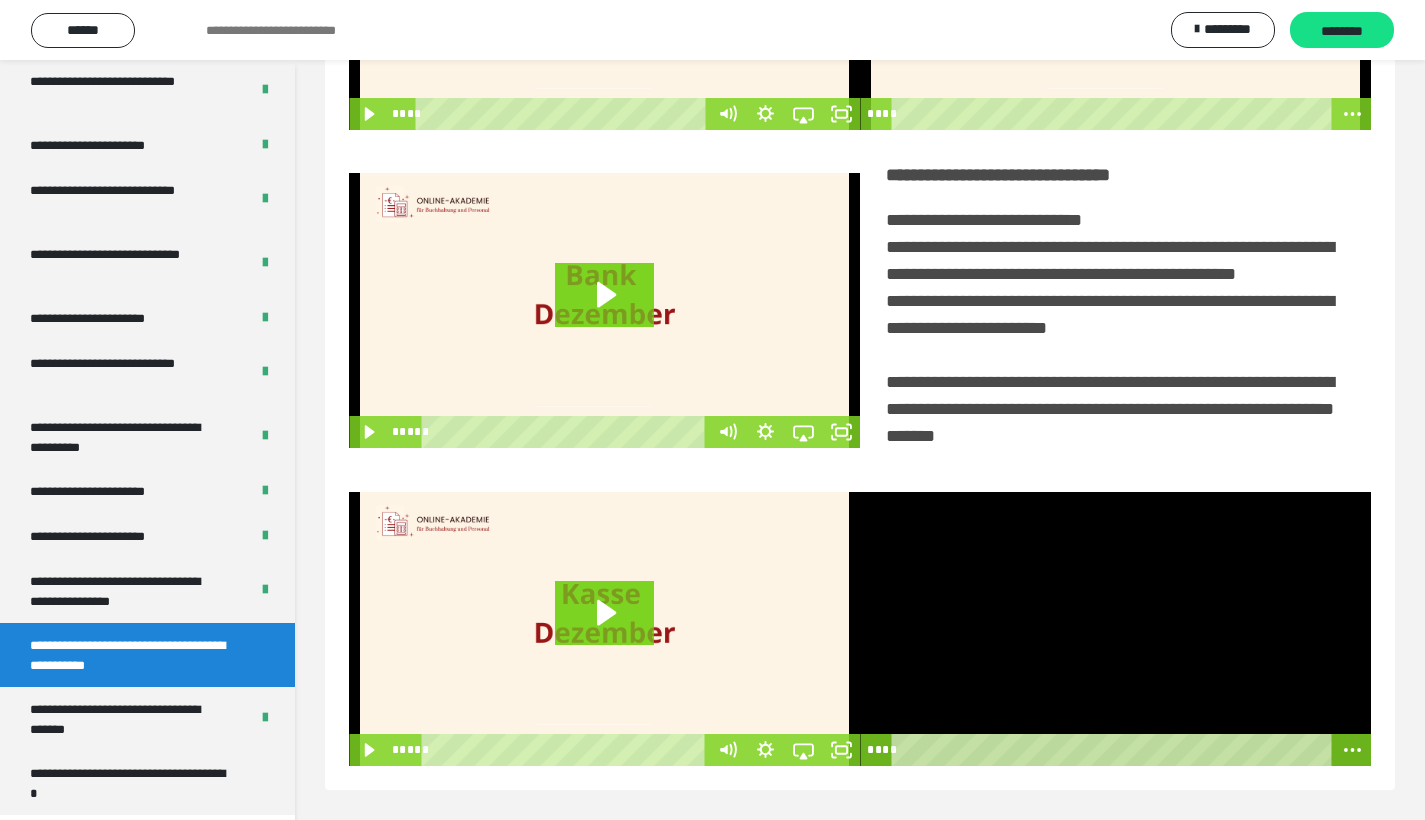 click at bounding box center [1115, 629] 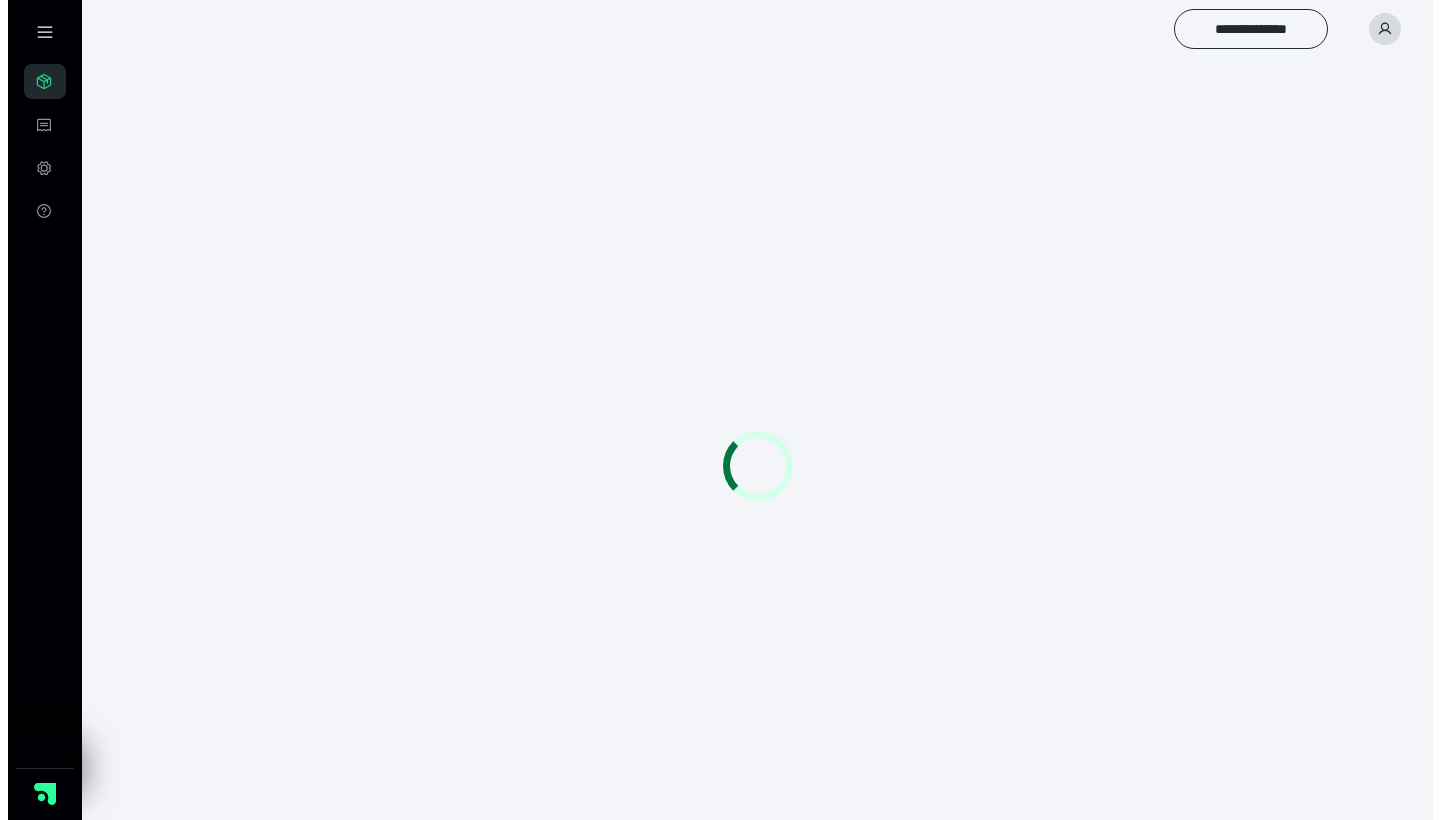 scroll, scrollTop: 0, scrollLeft: 0, axis: both 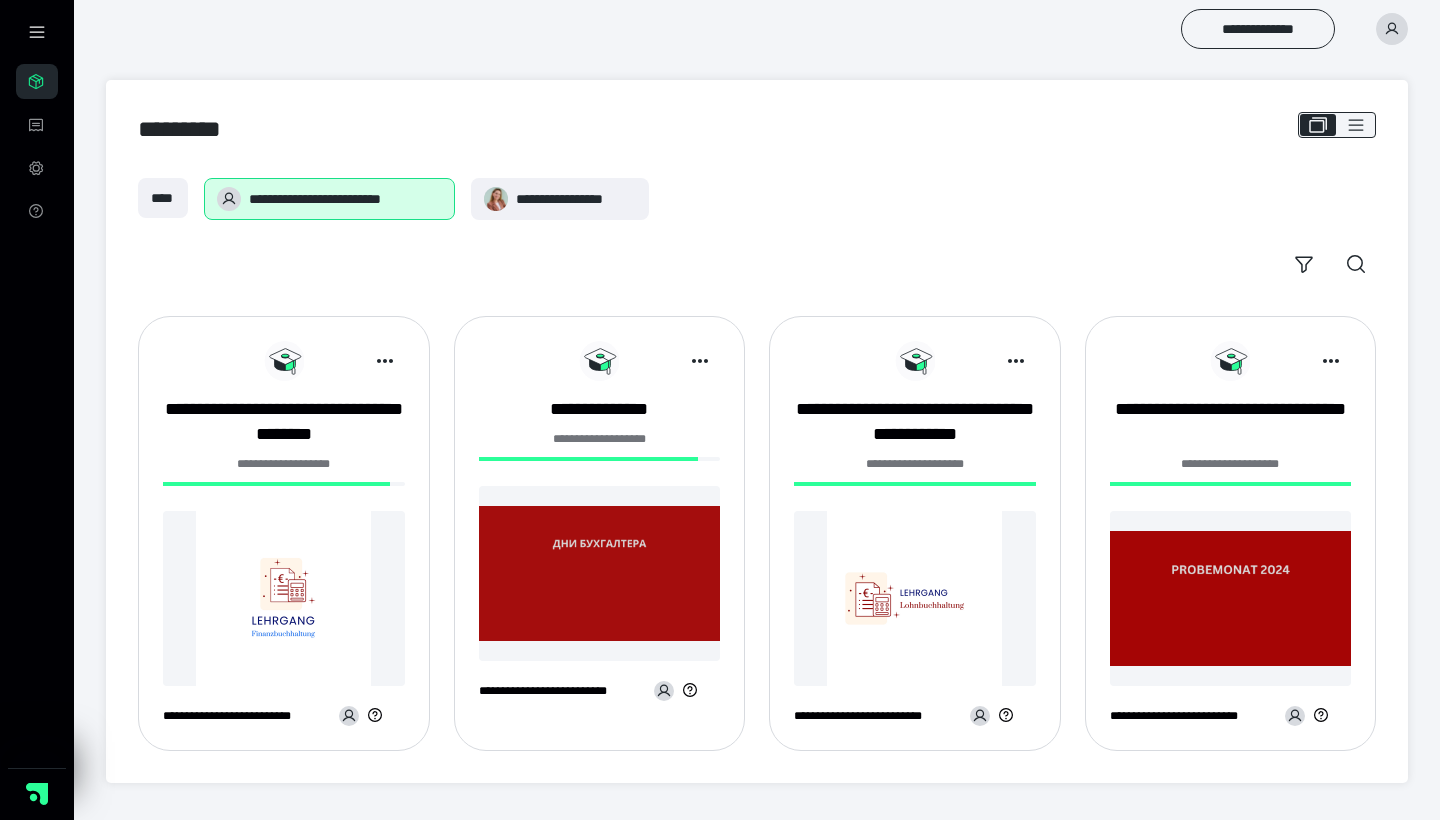 click at bounding box center (284, 598) 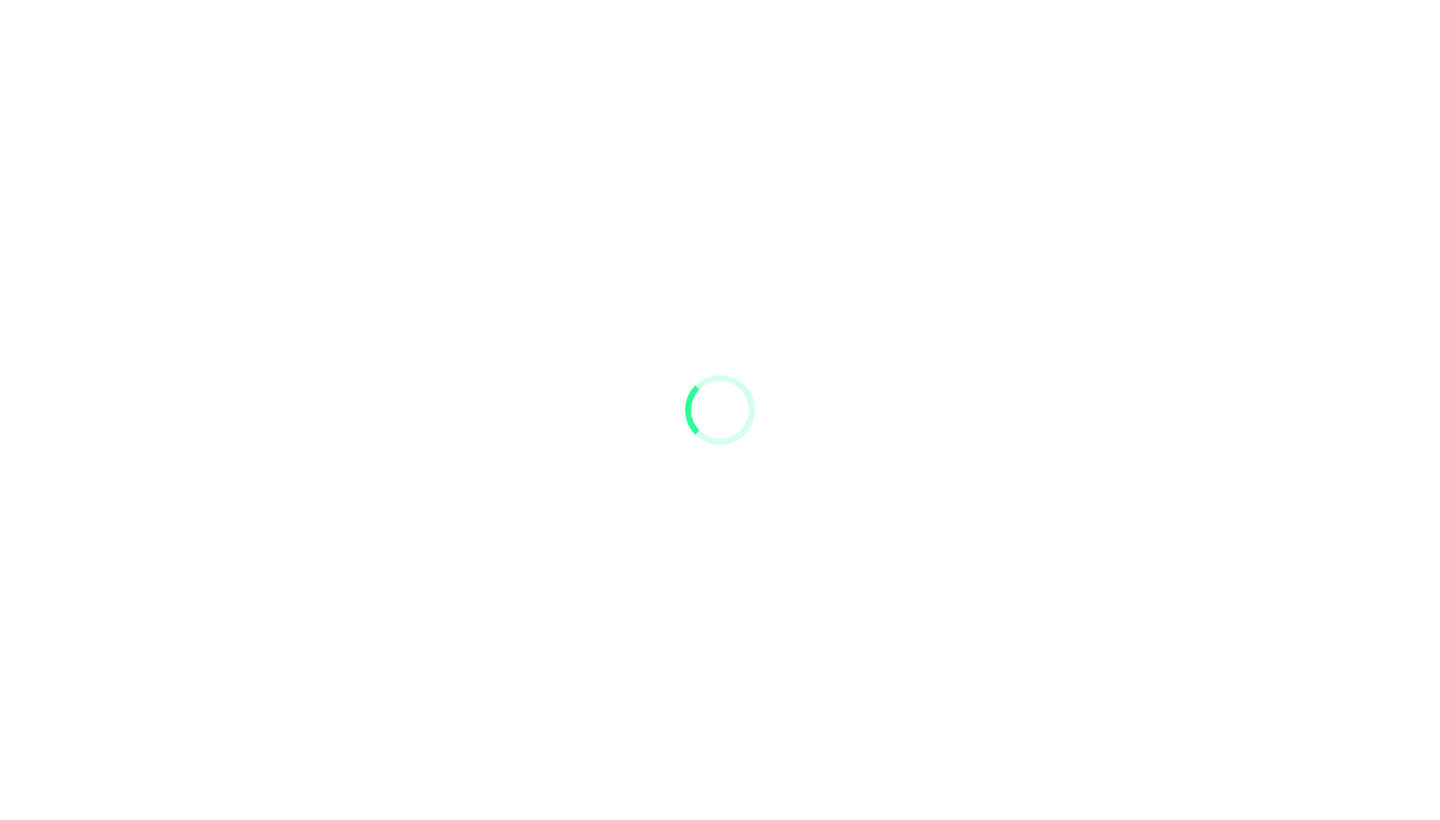 scroll, scrollTop: 0, scrollLeft: 0, axis: both 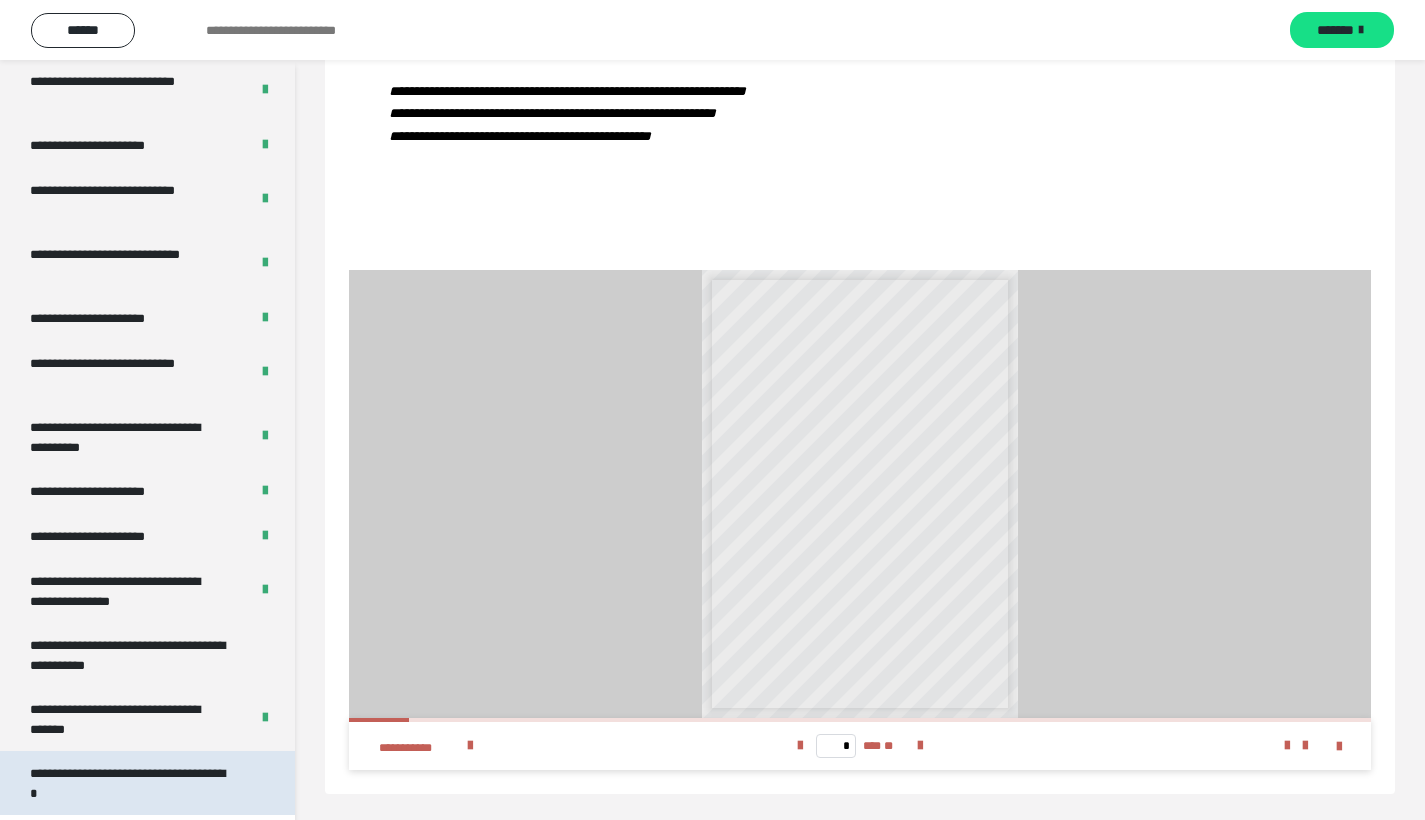 click on "**********" at bounding box center [132, 783] 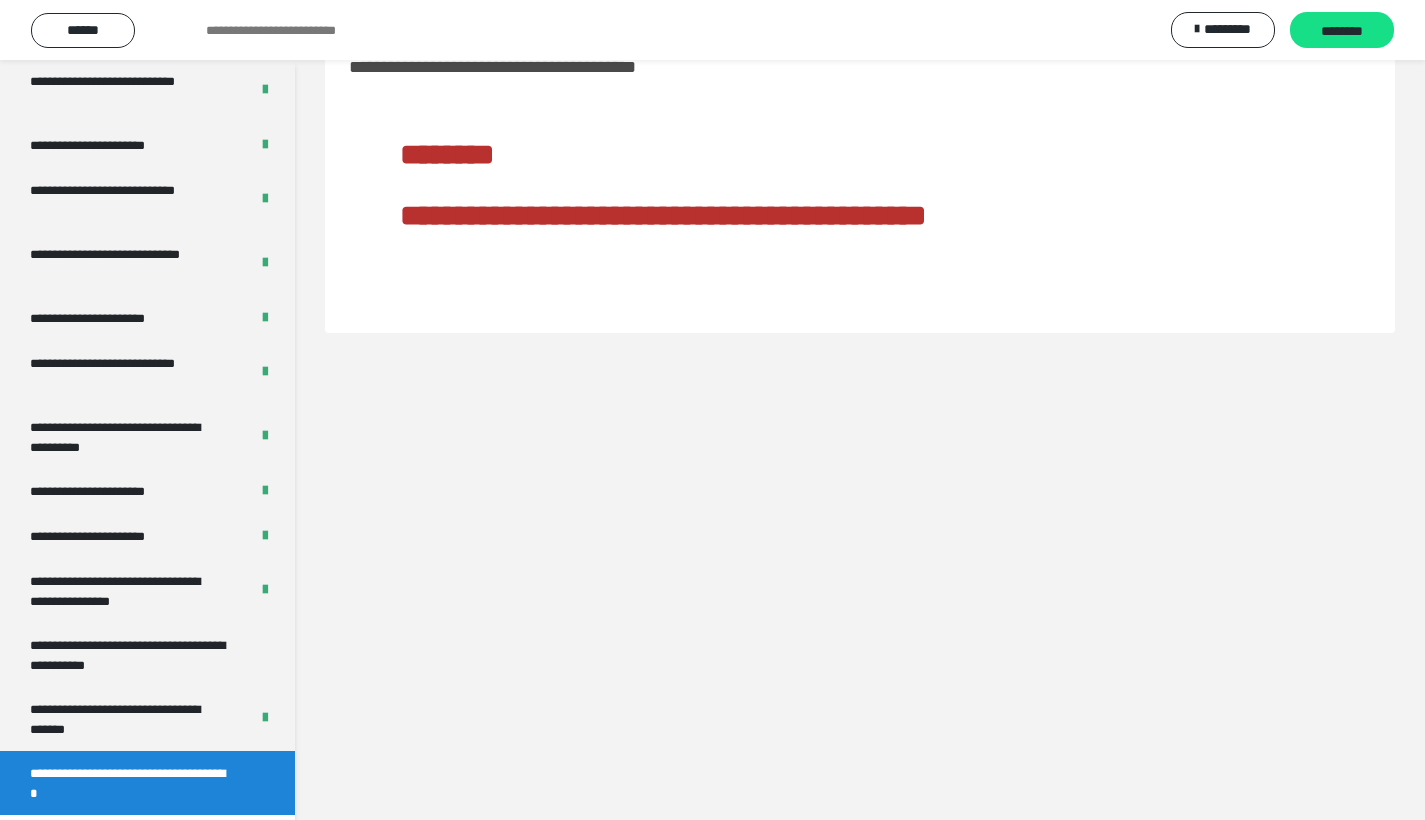scroll, scrollTop: 60, scrollLeft: 0, axis: vertical 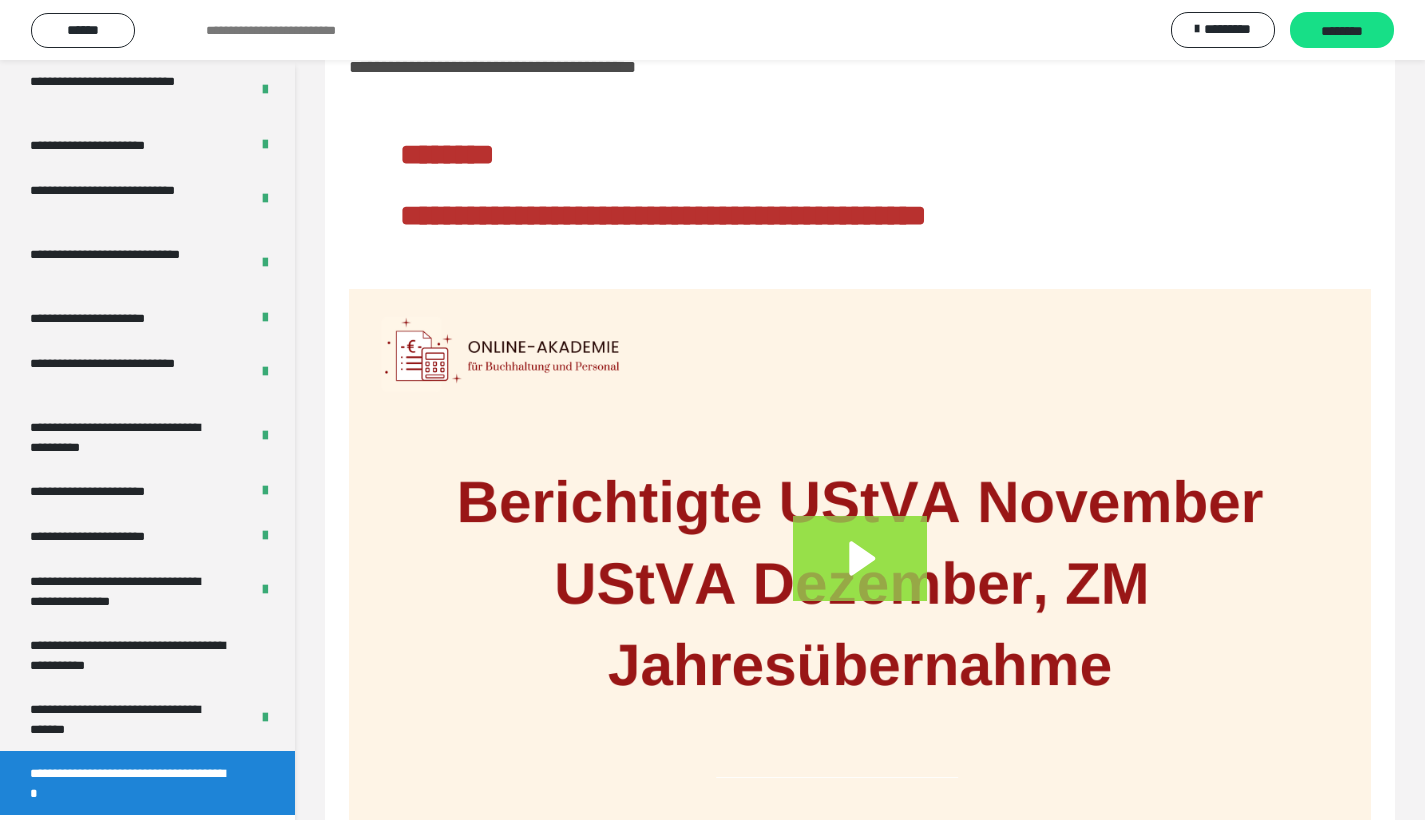 click 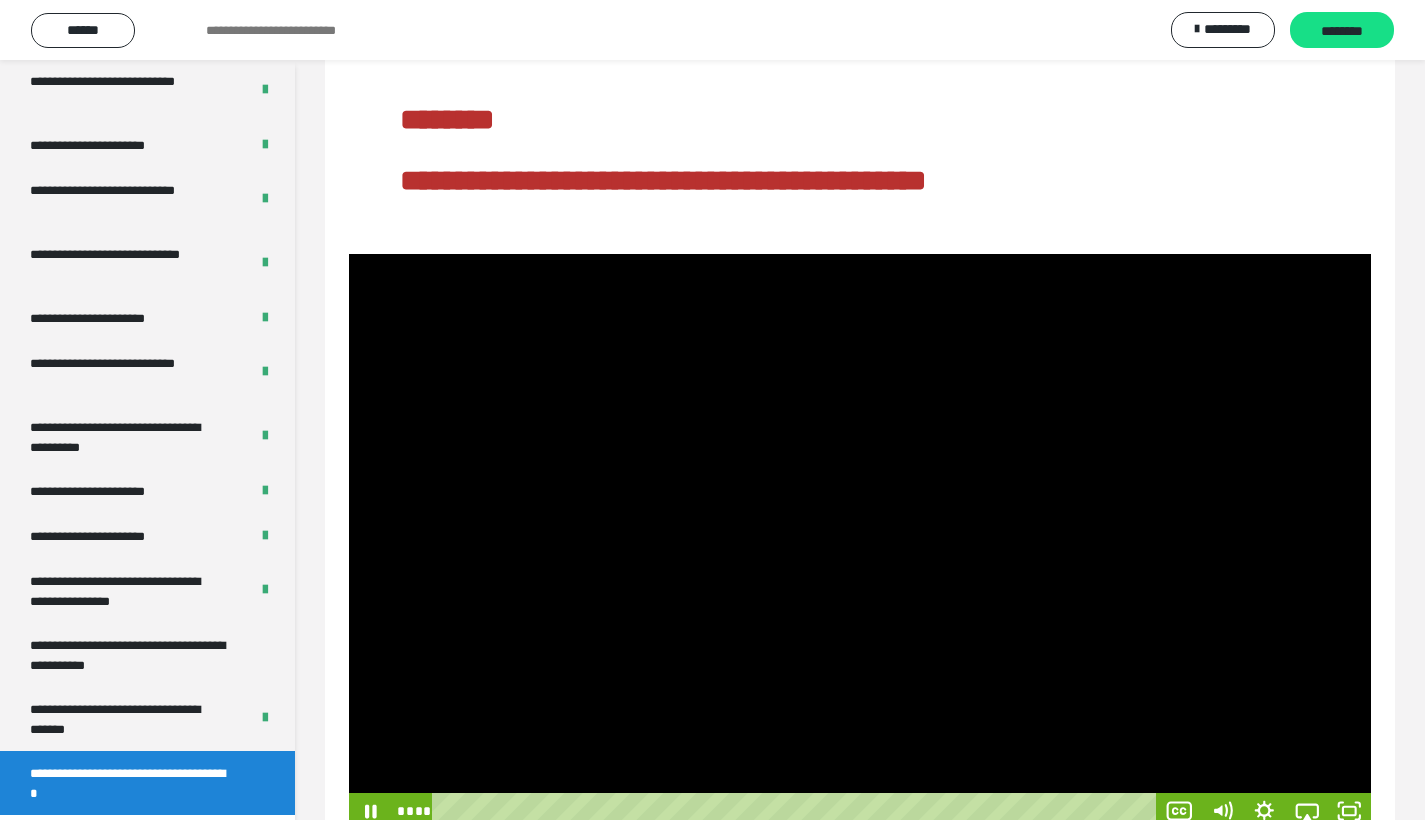 scroll, scrollTop: 158, scrollLeft: 0, axis: vertical 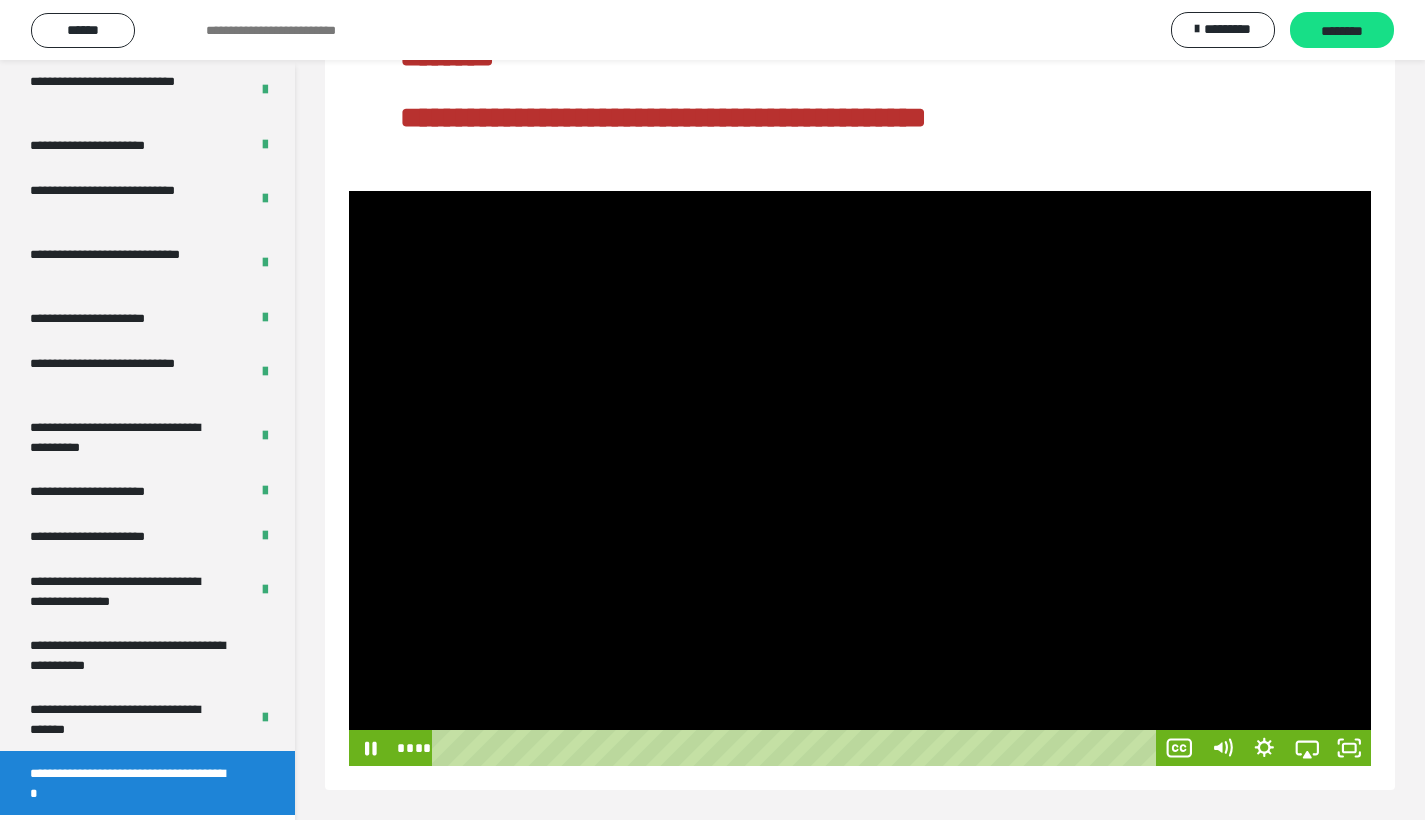 type 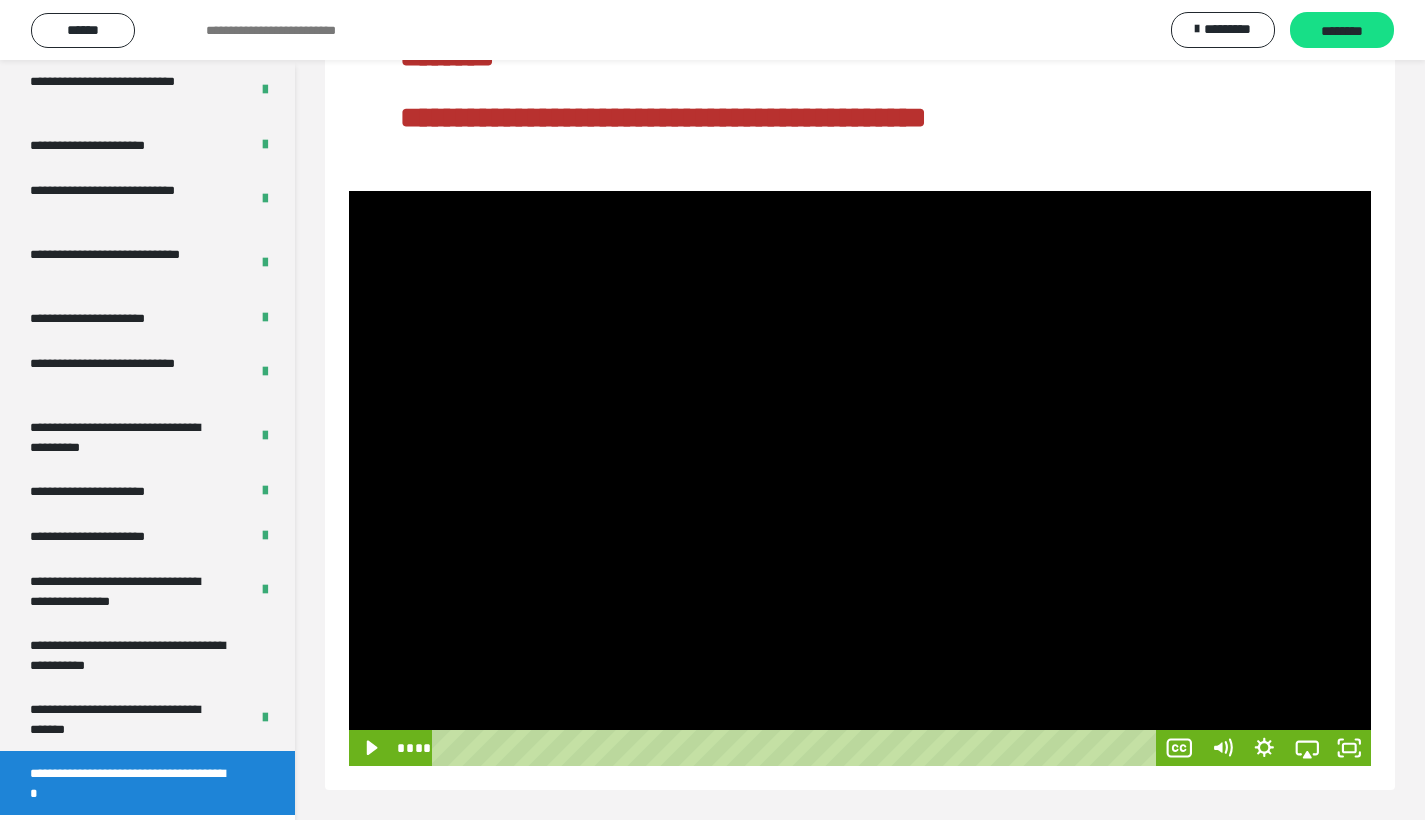 click at bounding box center [349, 191] 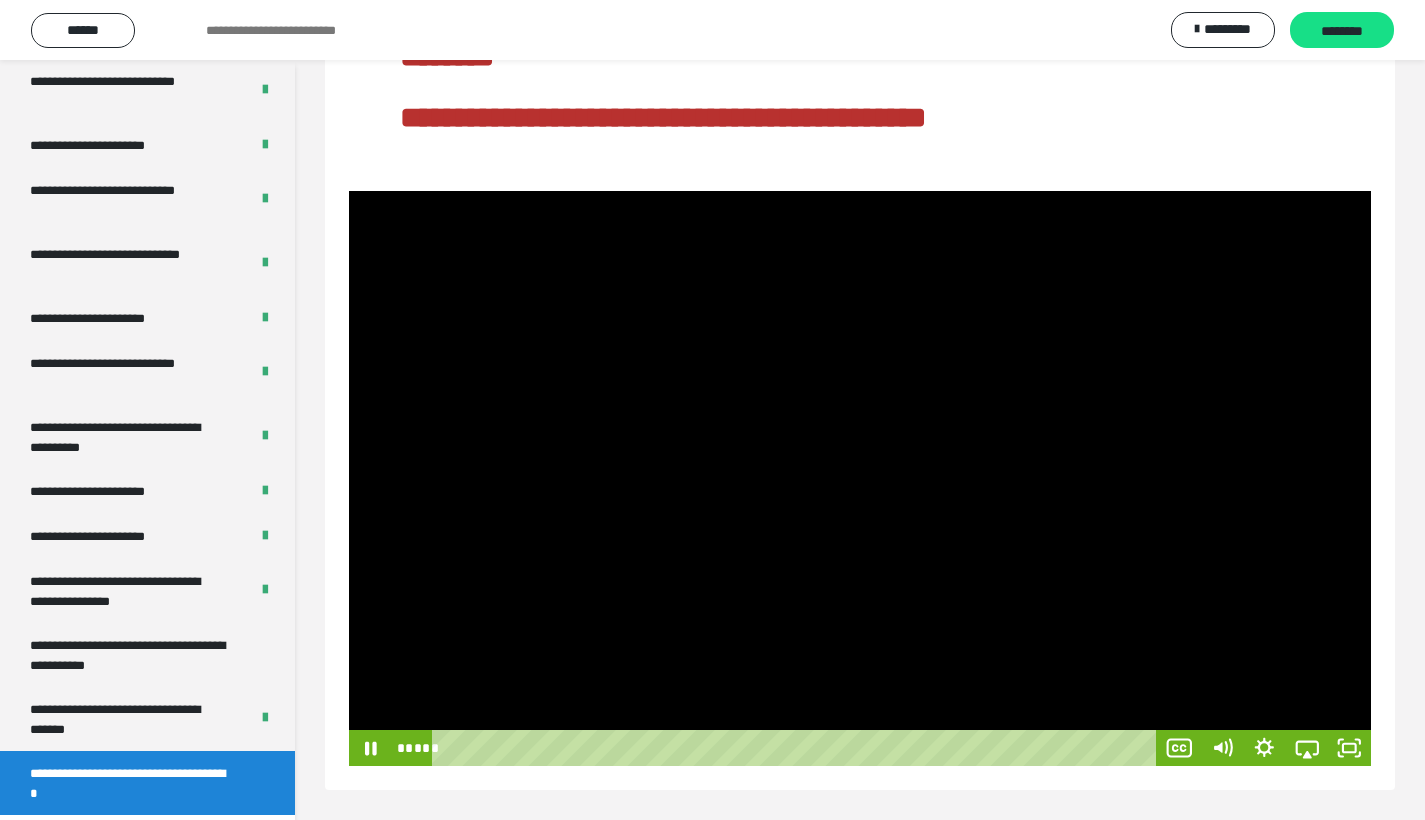 click at bounding box center (860, 478) 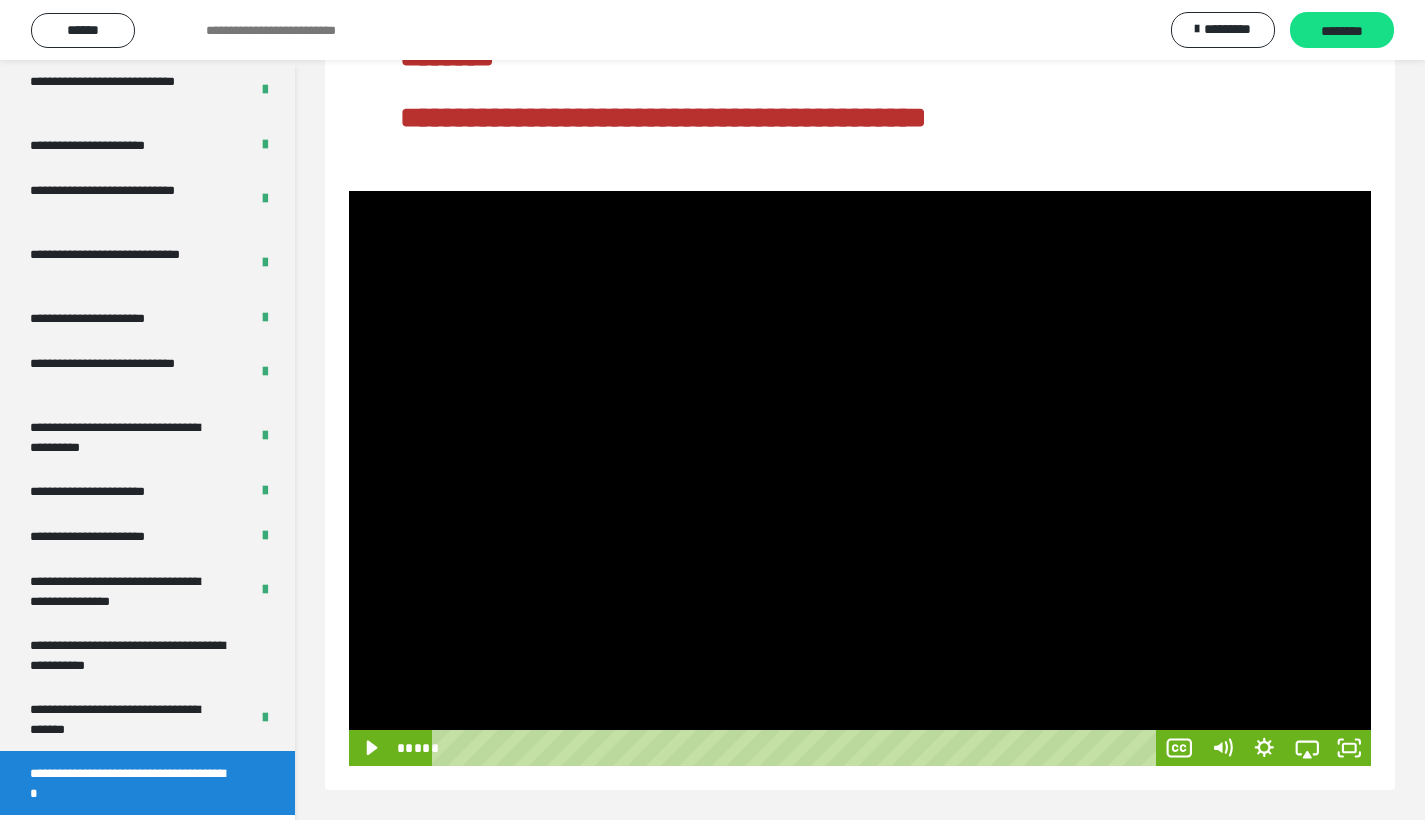 click at bounding box center [860, 478] 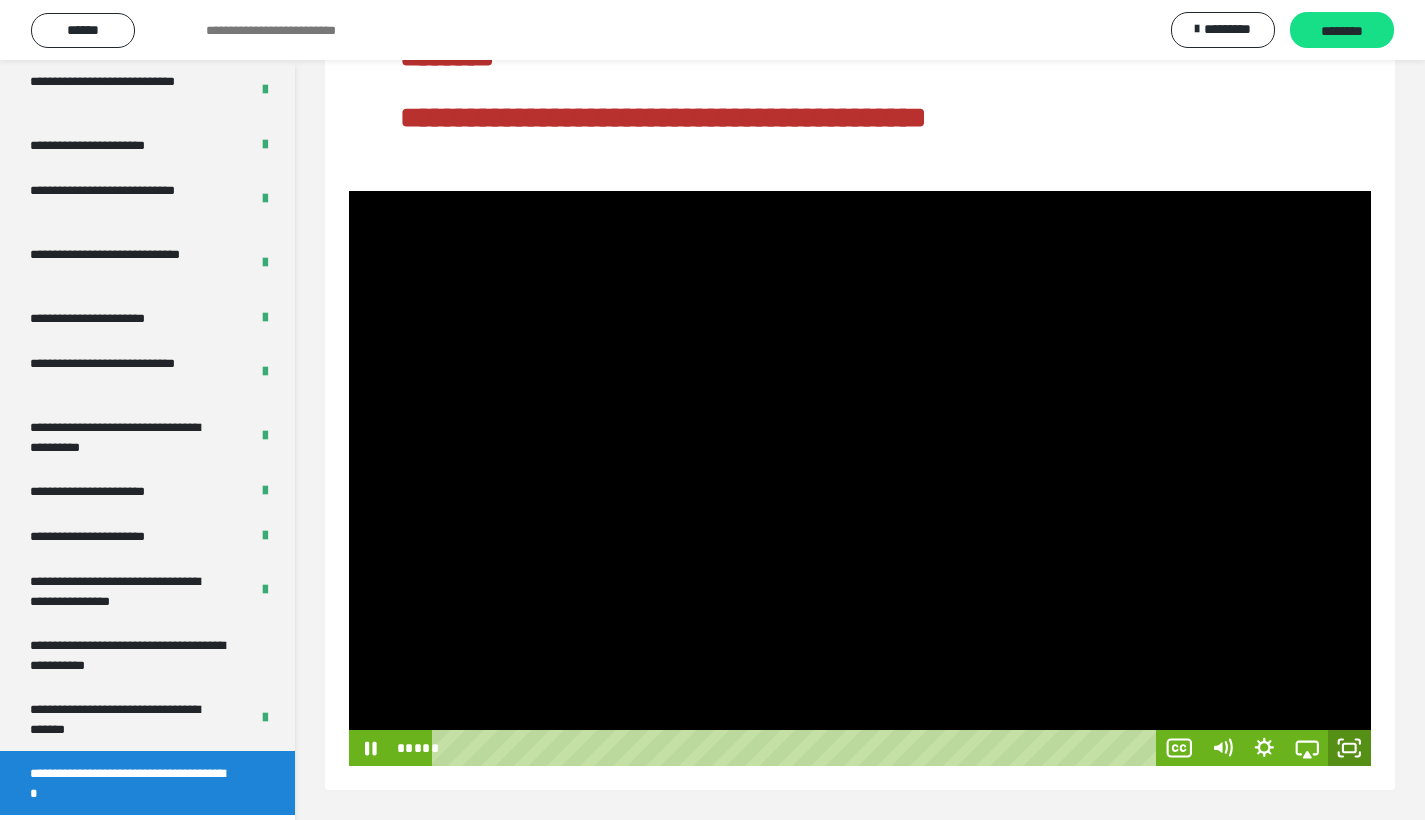 click 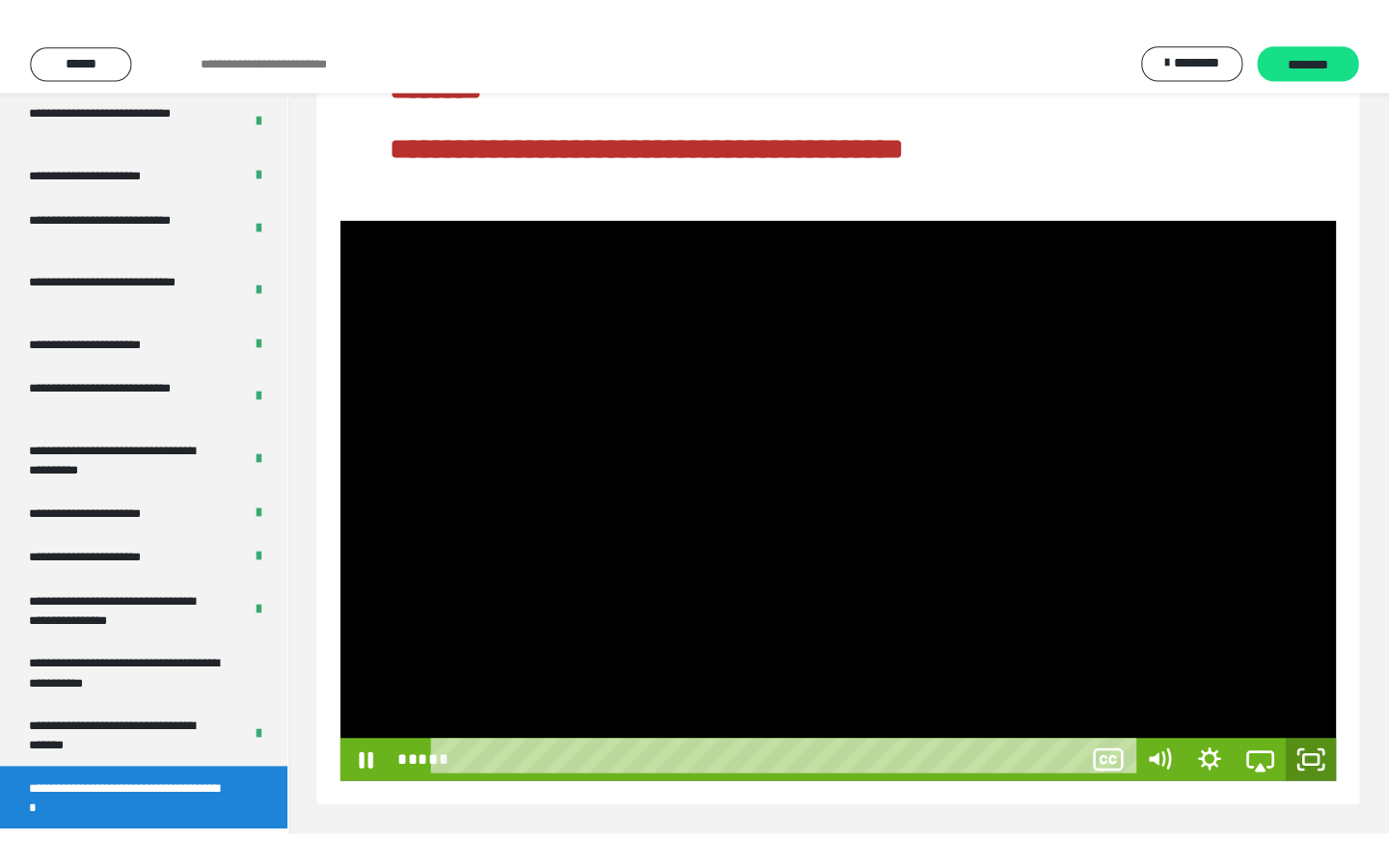 scroll, scrollTop: 0, scrollLeft: 0, axis: both 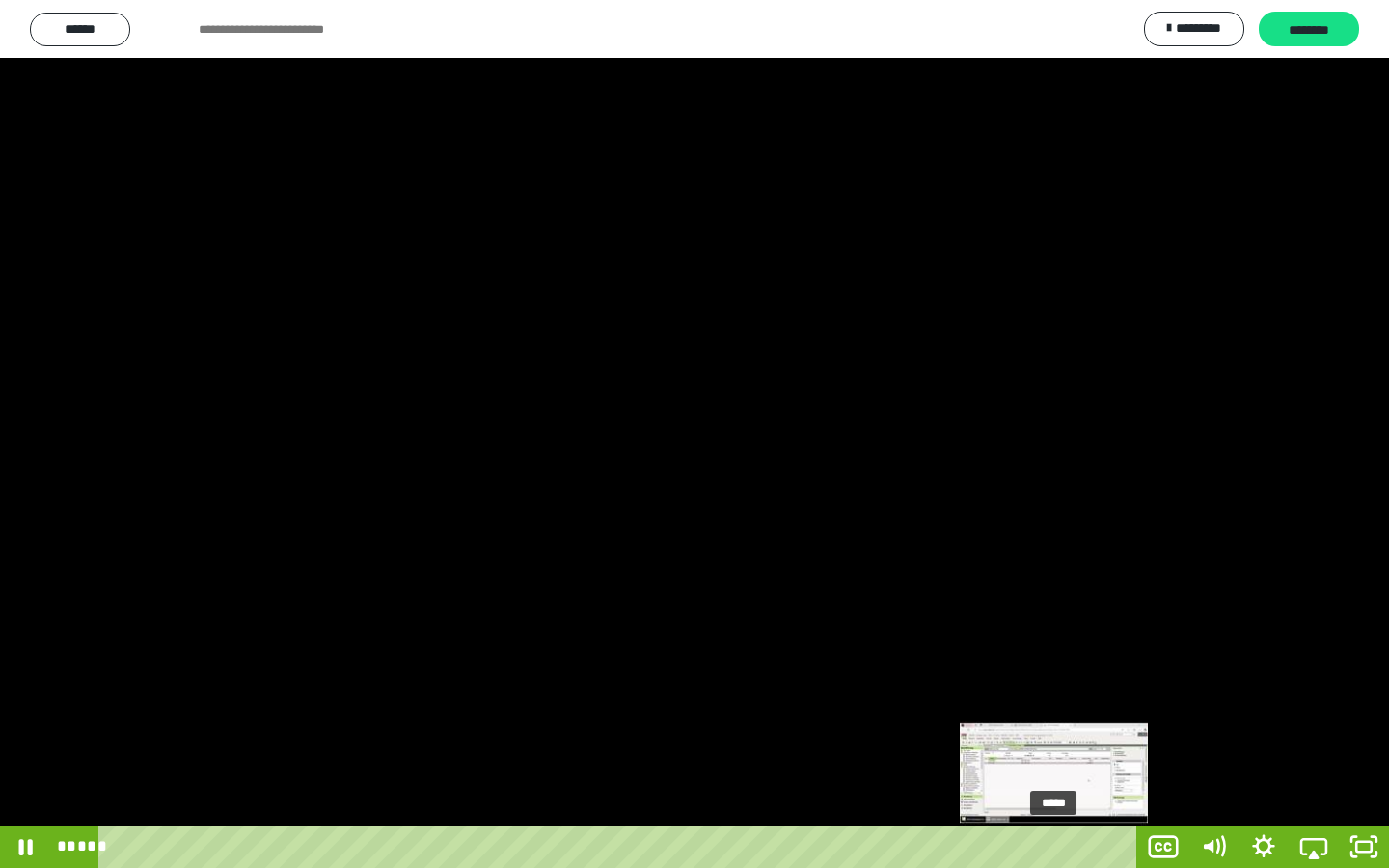 click on "*****" at bounding box center (621, 847) 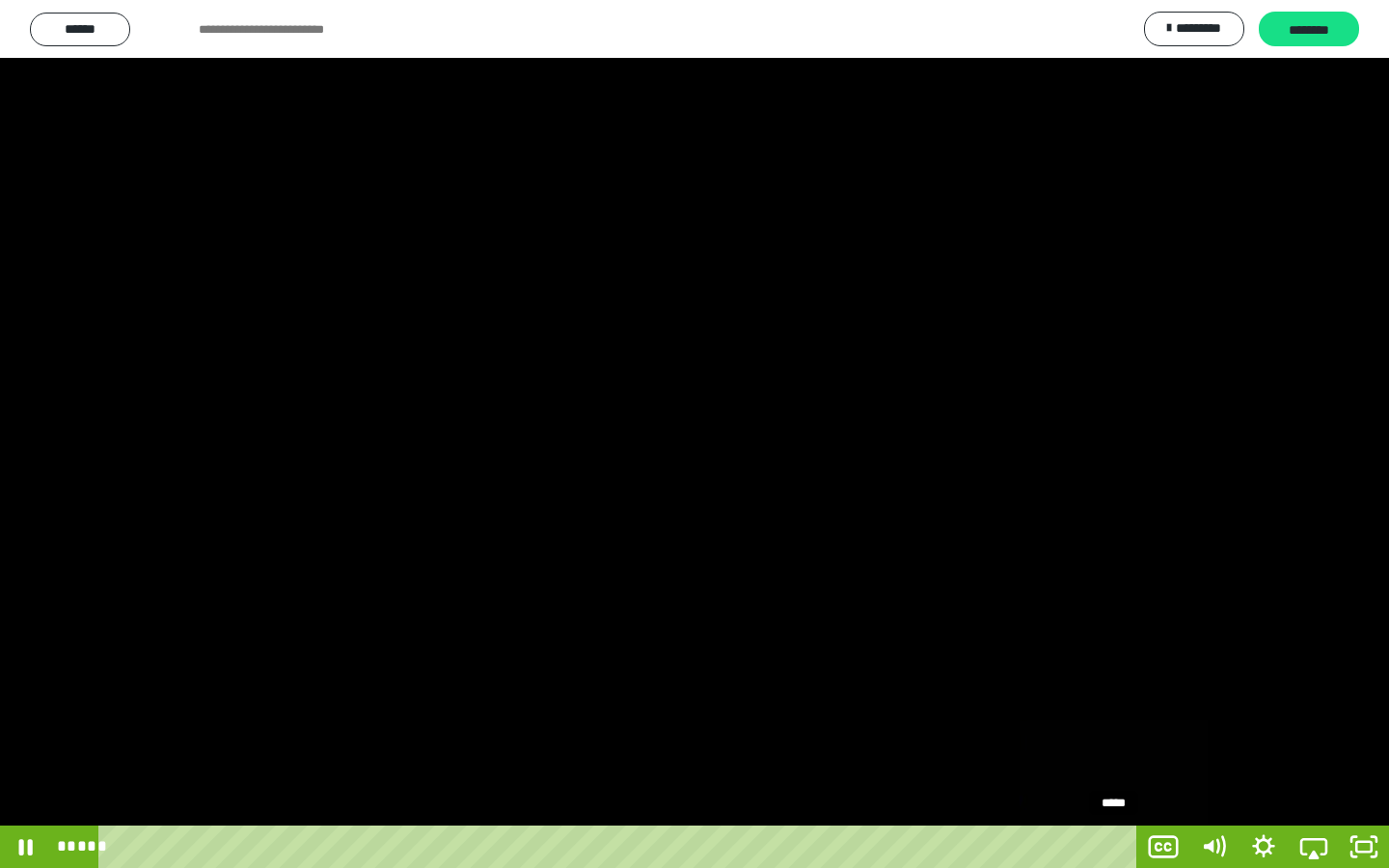 click on "*****" at bounding box center [621, 847] 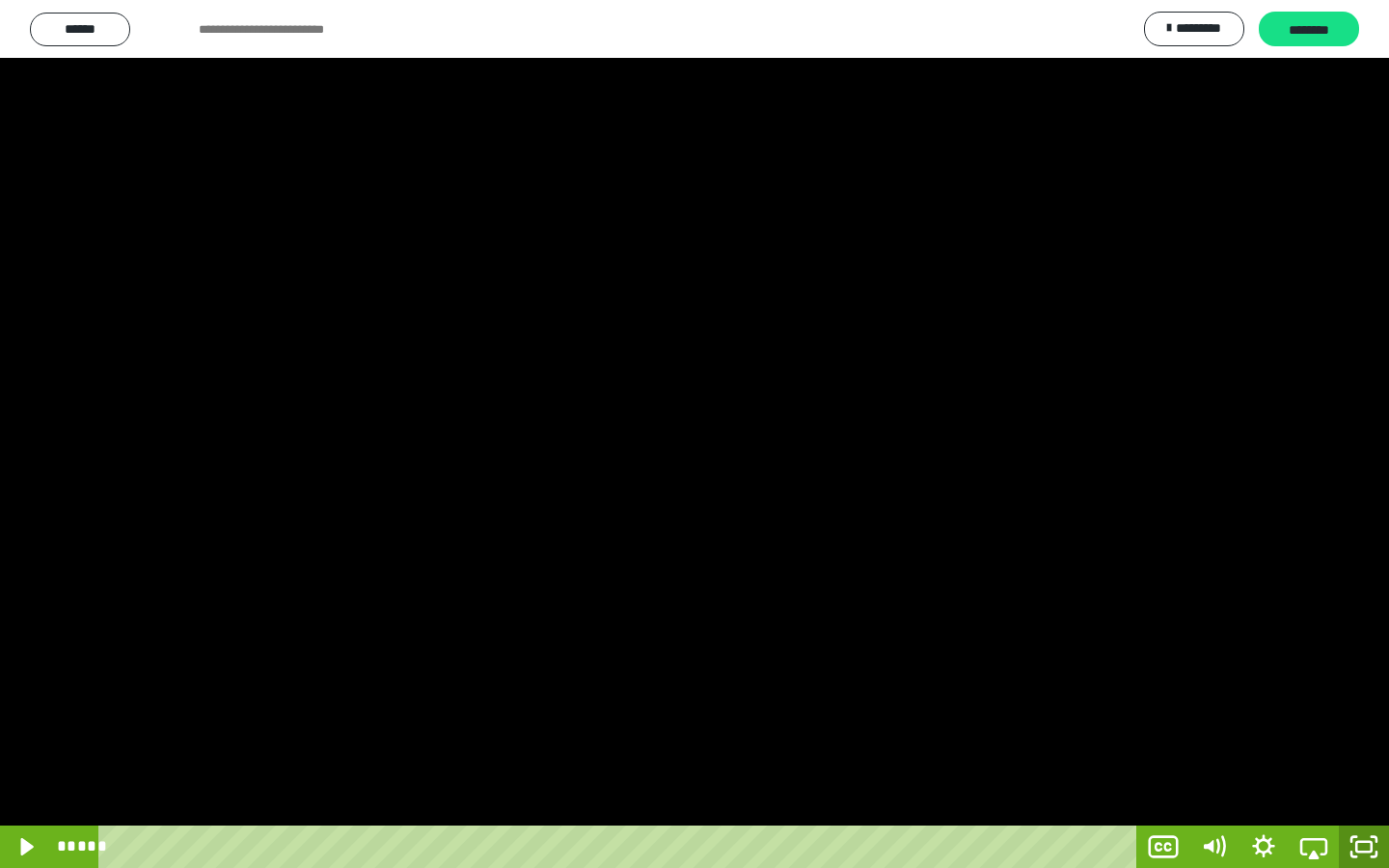 click 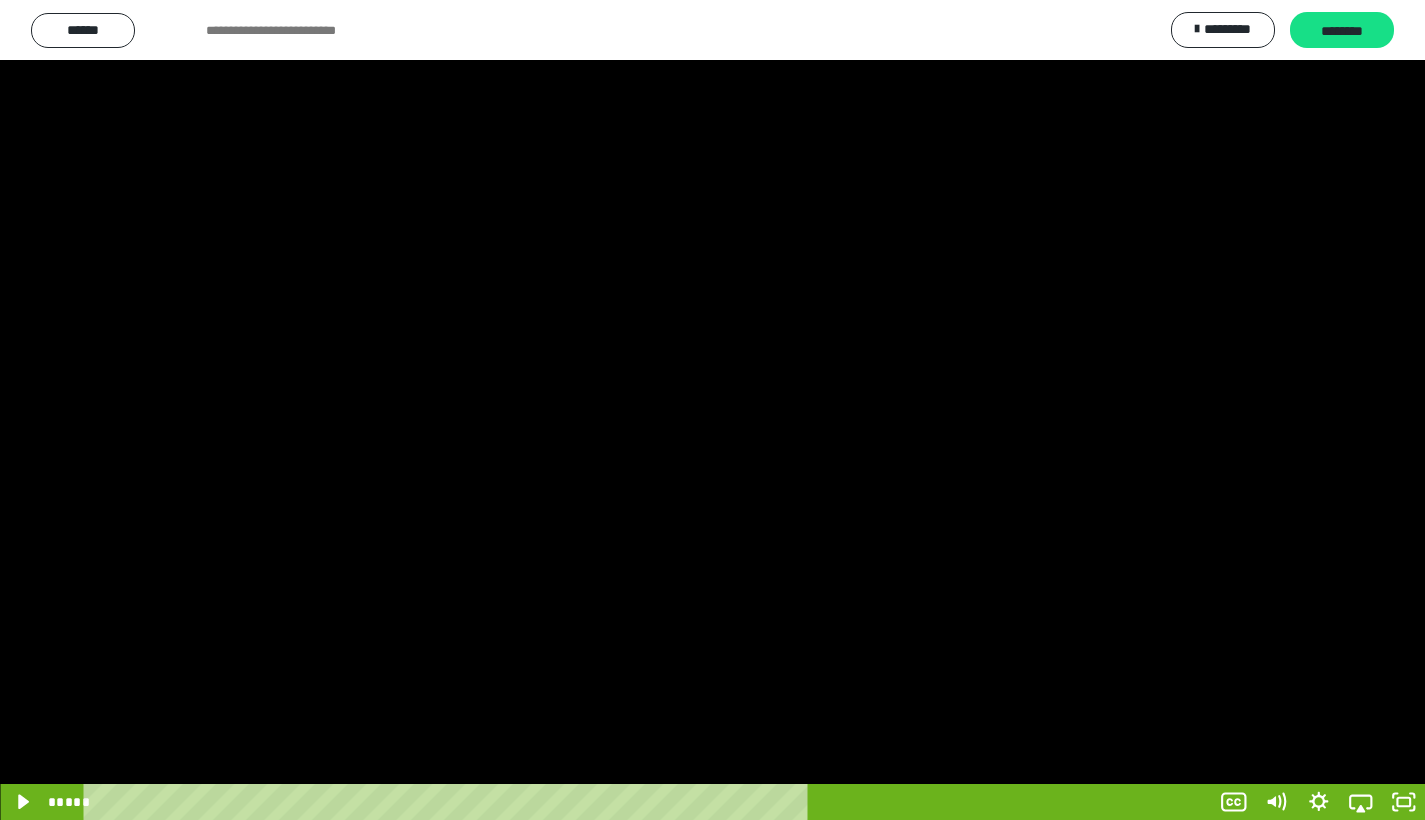 scroll, scrollTop: 0, scrollLeft: 0, axis: both 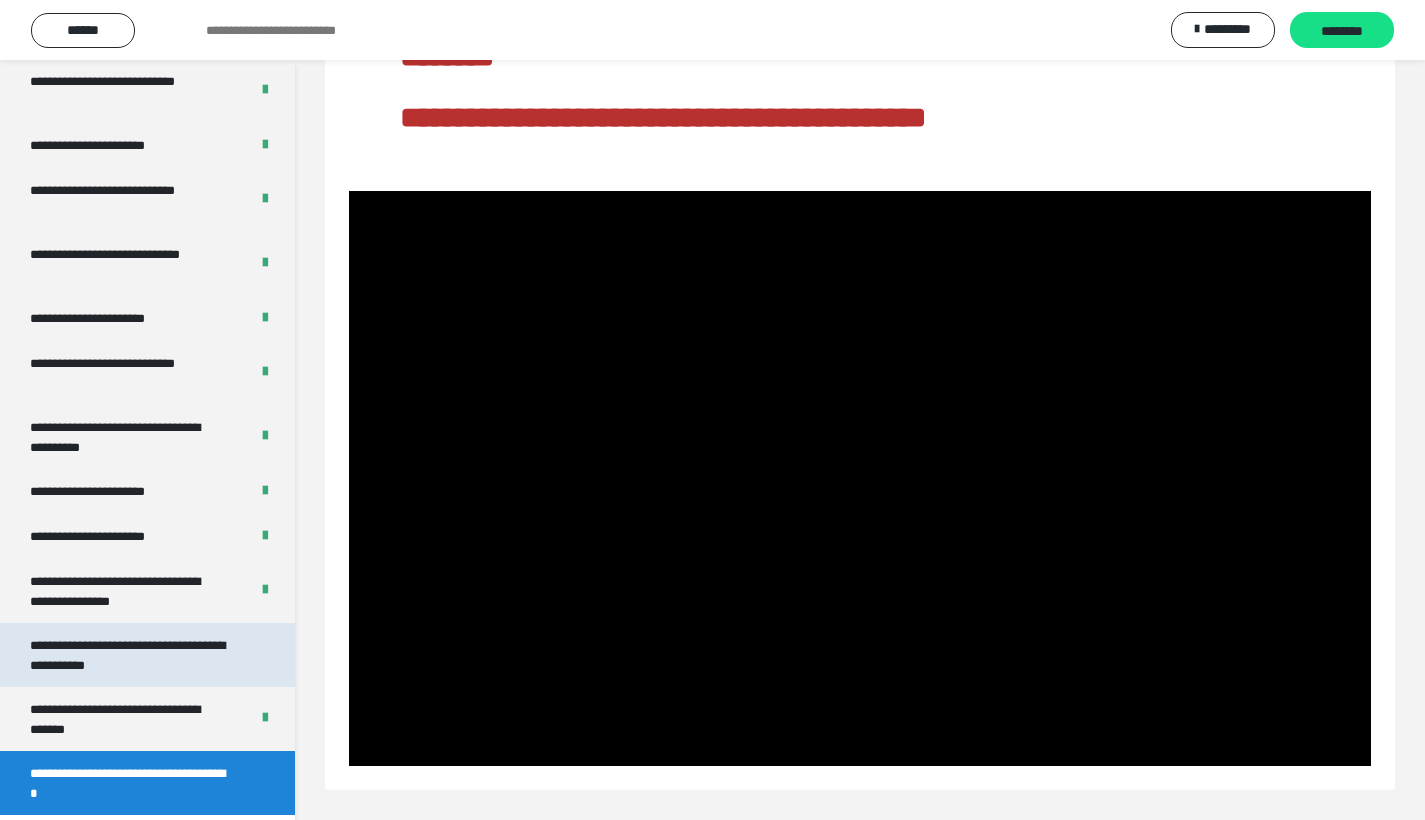 click on "**********" at bounding box center [132, 655] 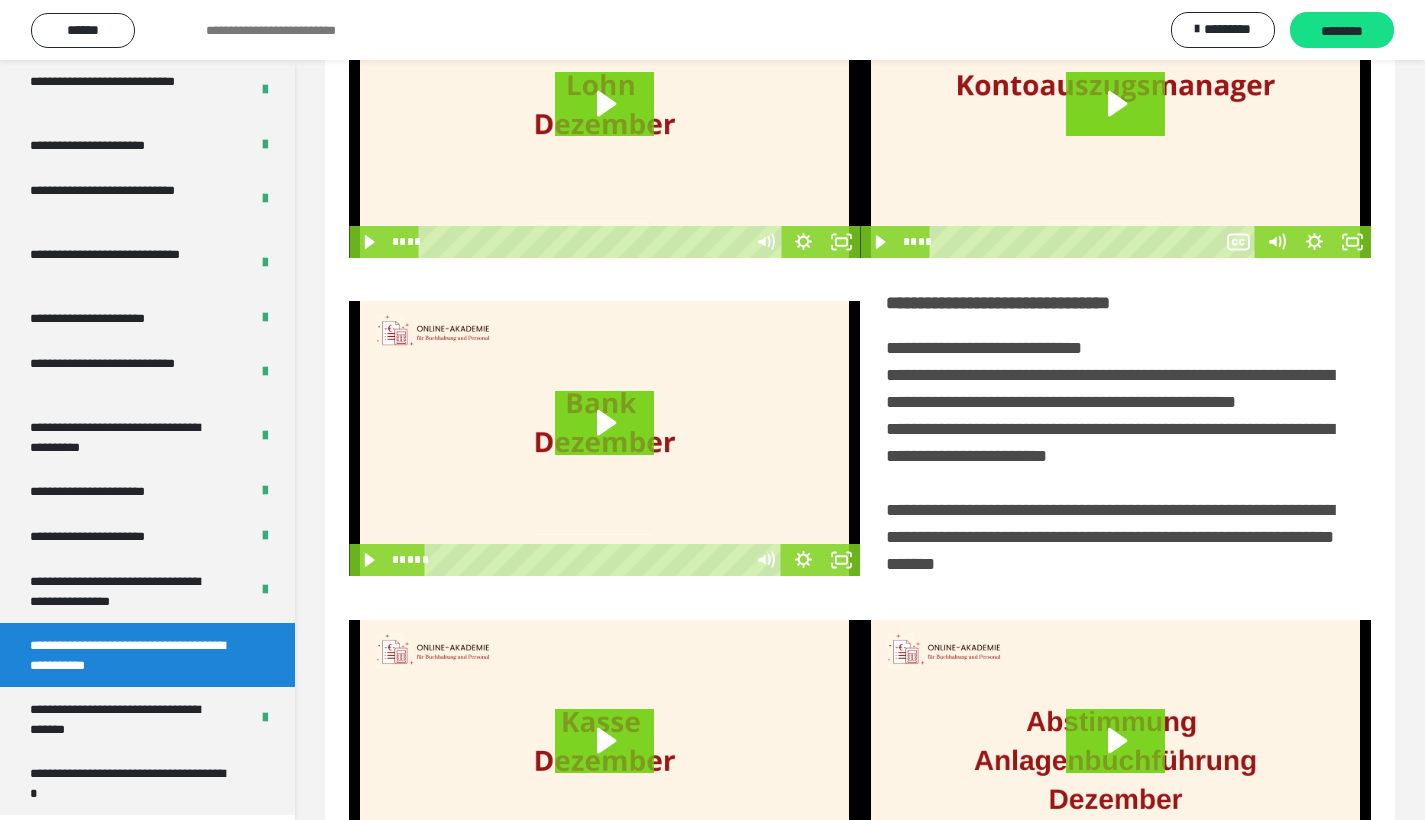 scroll, scrollTop: 60, scrollLeft: 0, axis: vertical 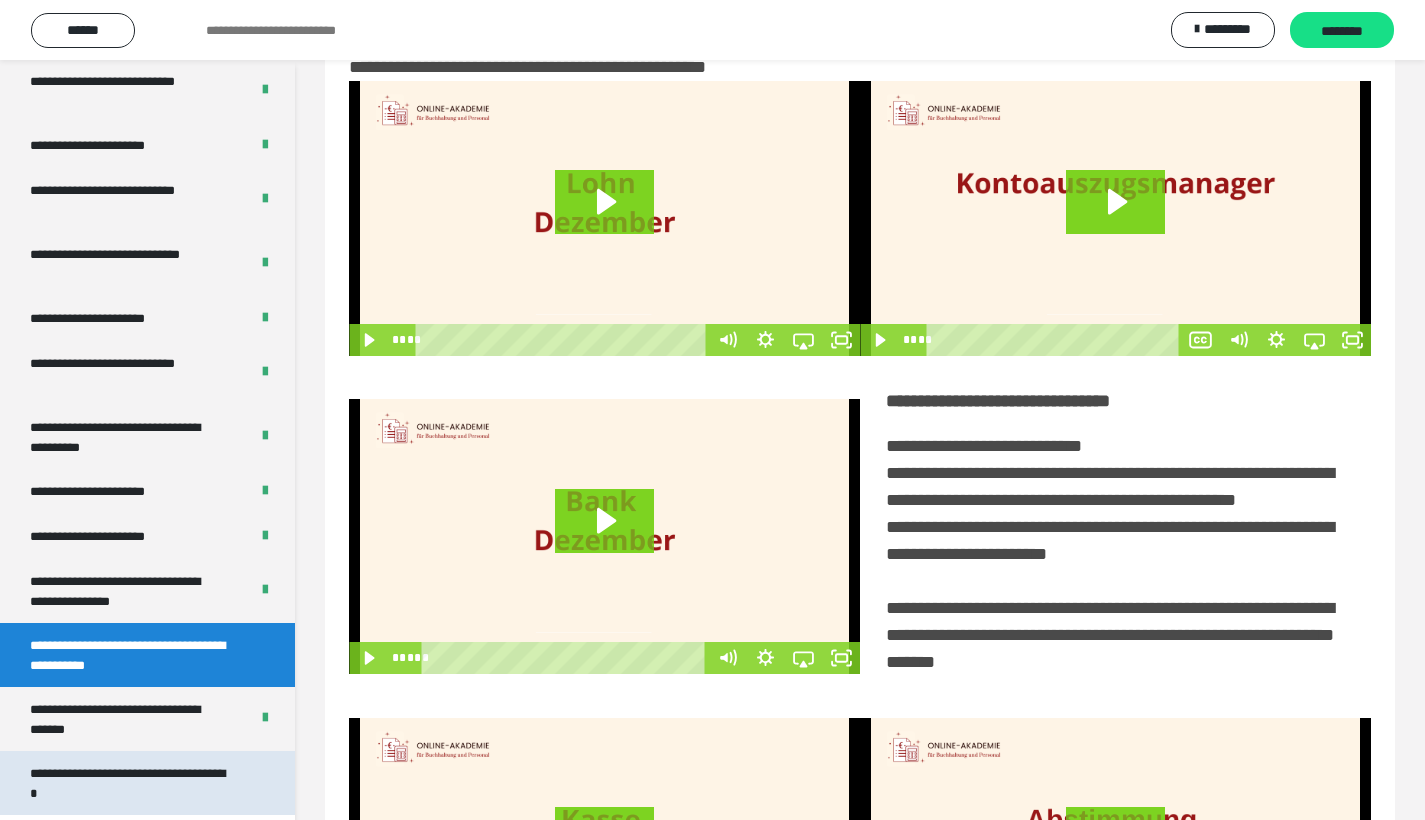 click on "**********" at bounding box center (132, 783) 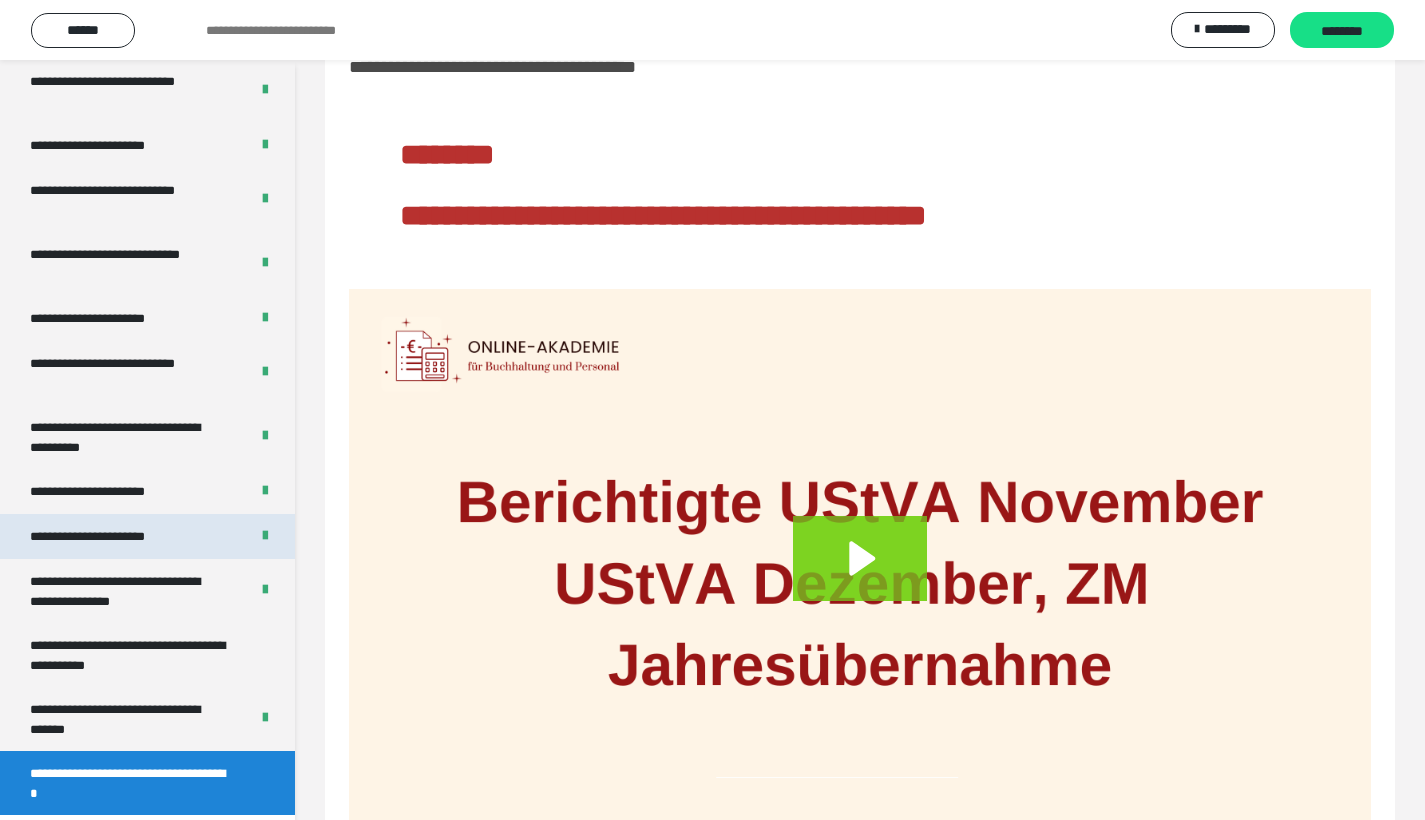 scroll, scrollTop: 158, scrollLeft: 0, axis: vertical 